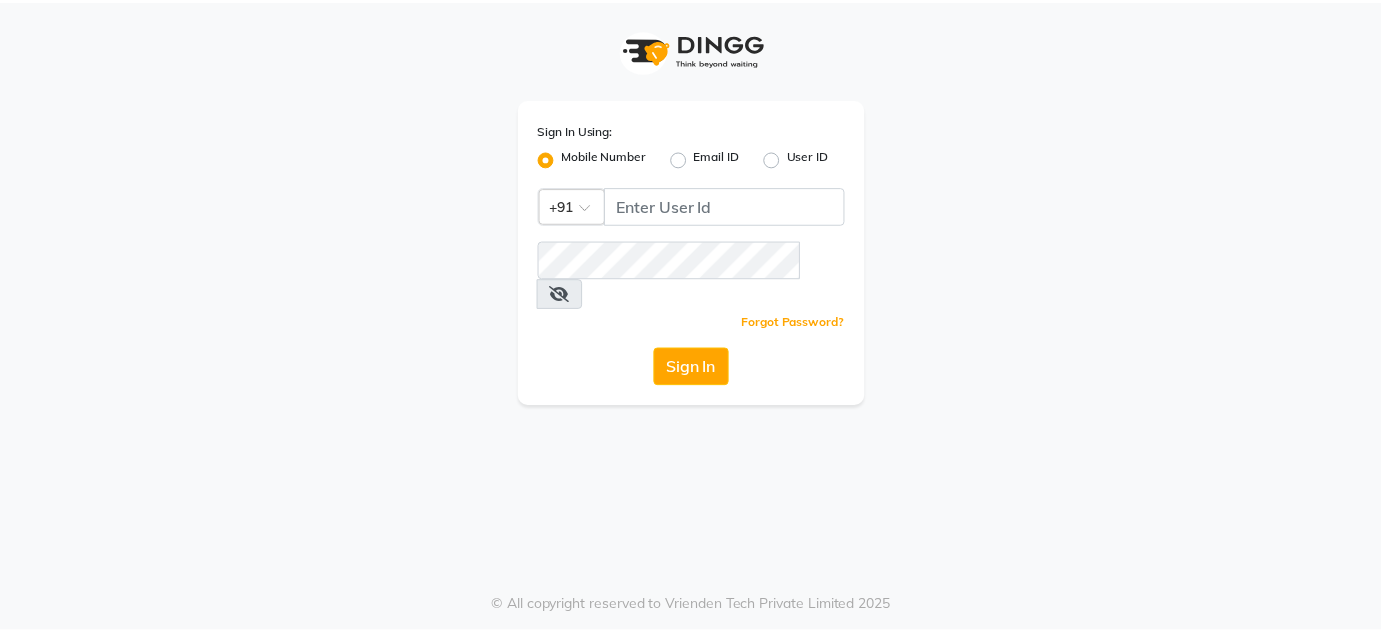 scroll, scrollTop: 0, scrollLeft: 0, axis: both 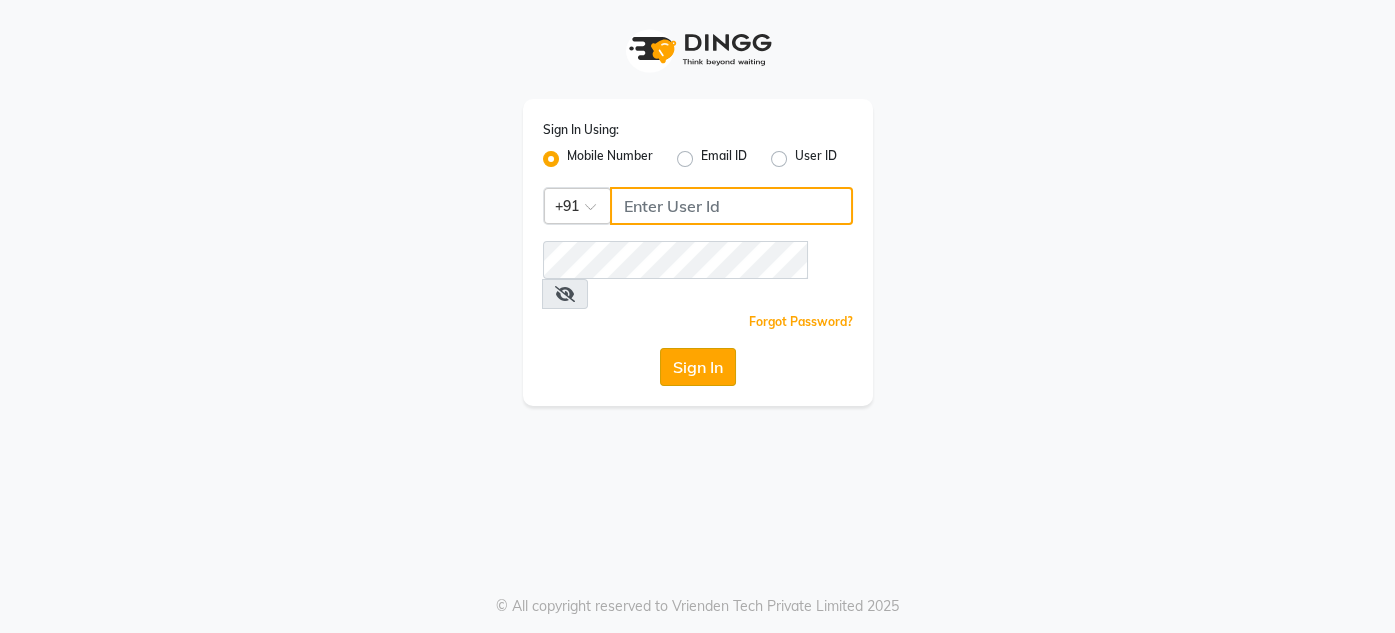 type on "[PHONE]" 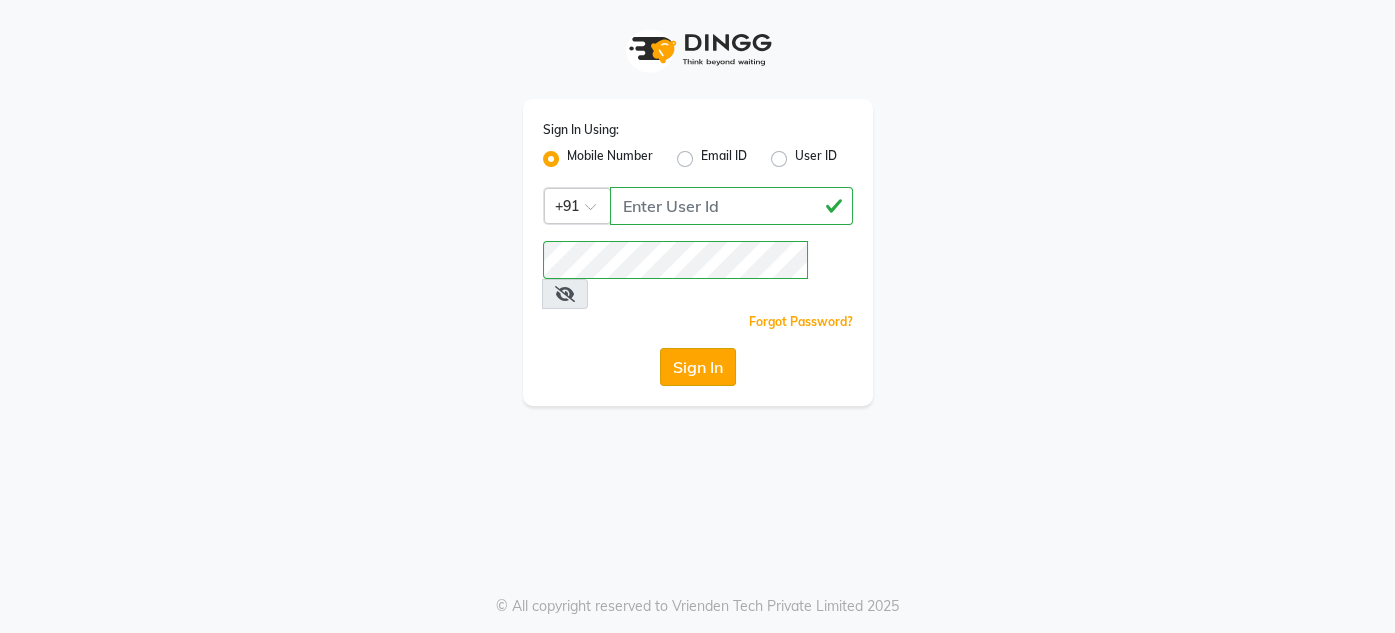 click on "Sign In" 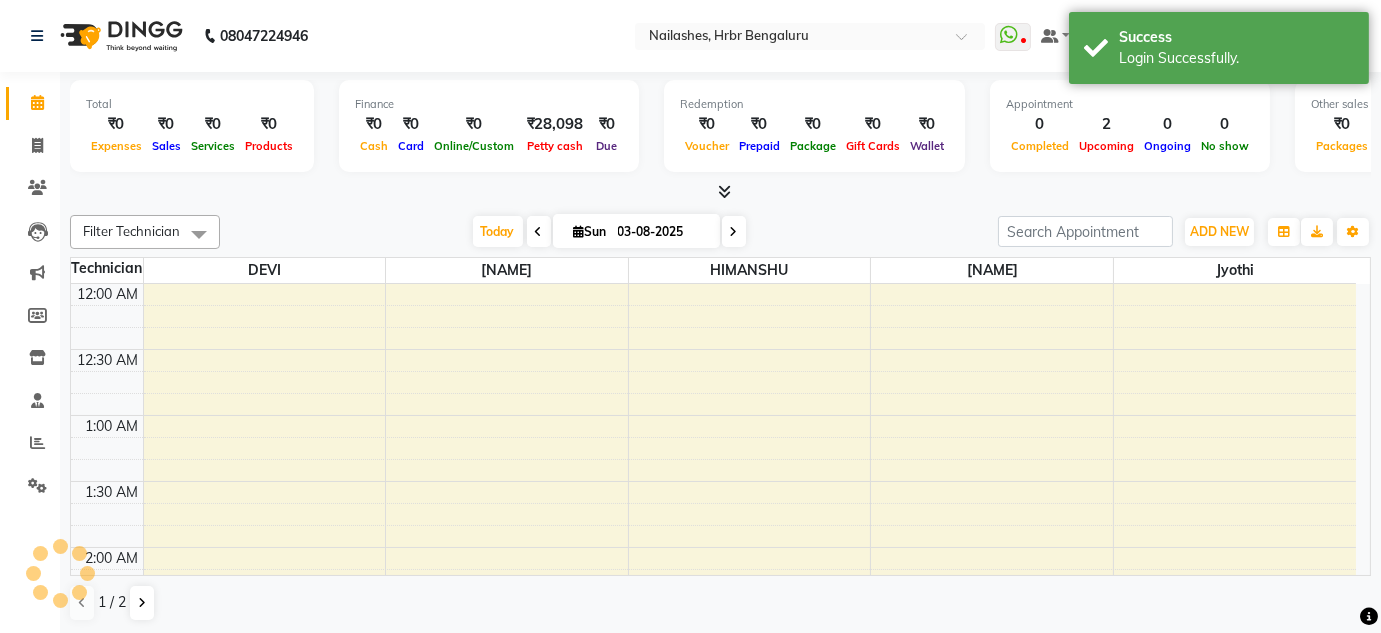 scroll, scrollTop: 783, scrollLeft: 0, axis: vertical 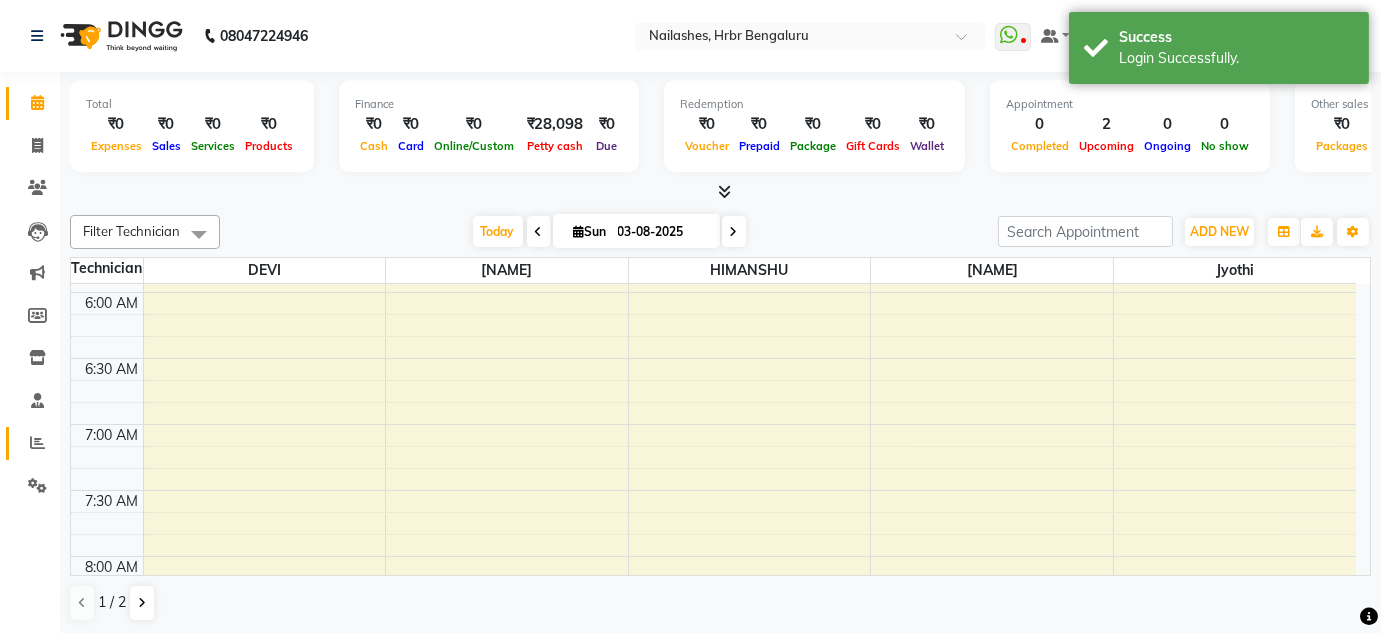 click 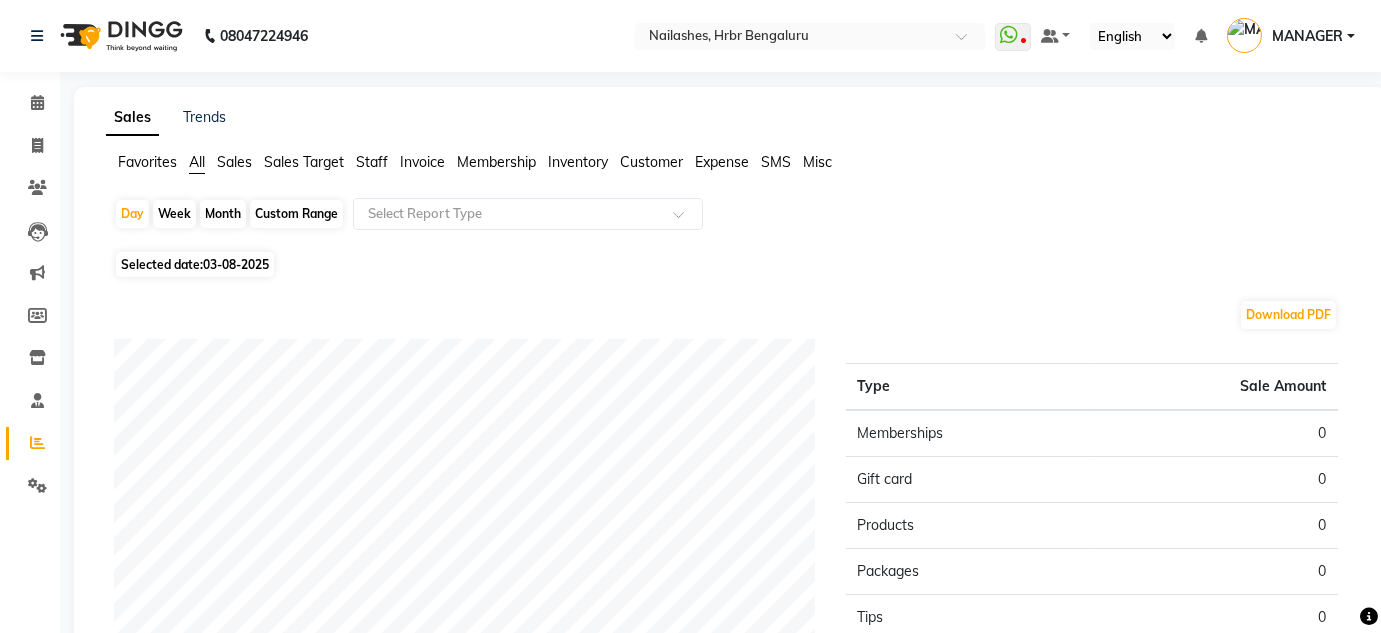 click on "Staff" 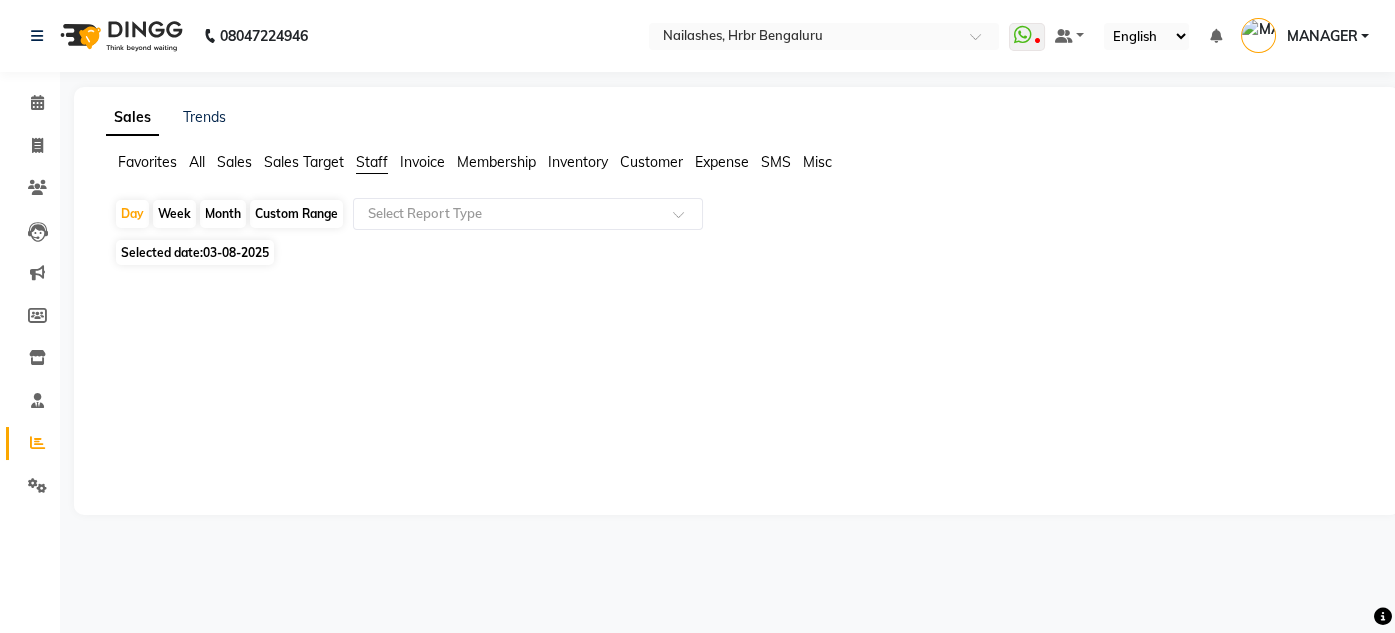 click on "Selected date:  03-08-2025" 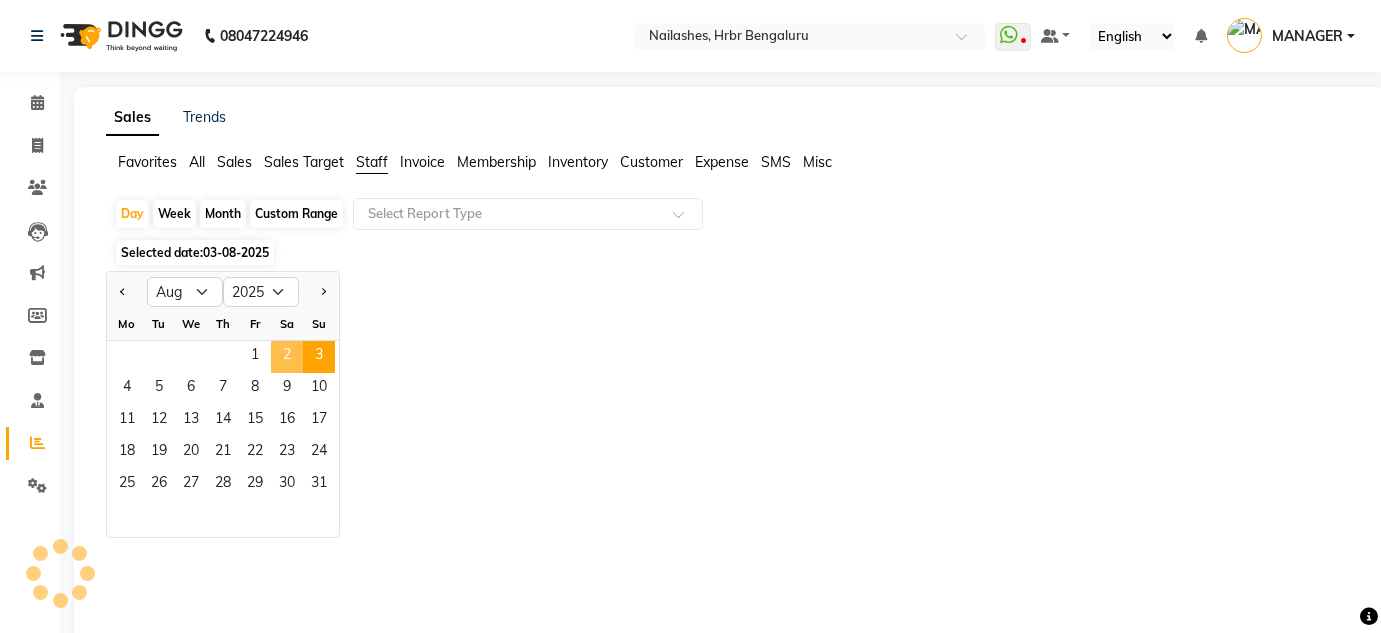 click on "2" 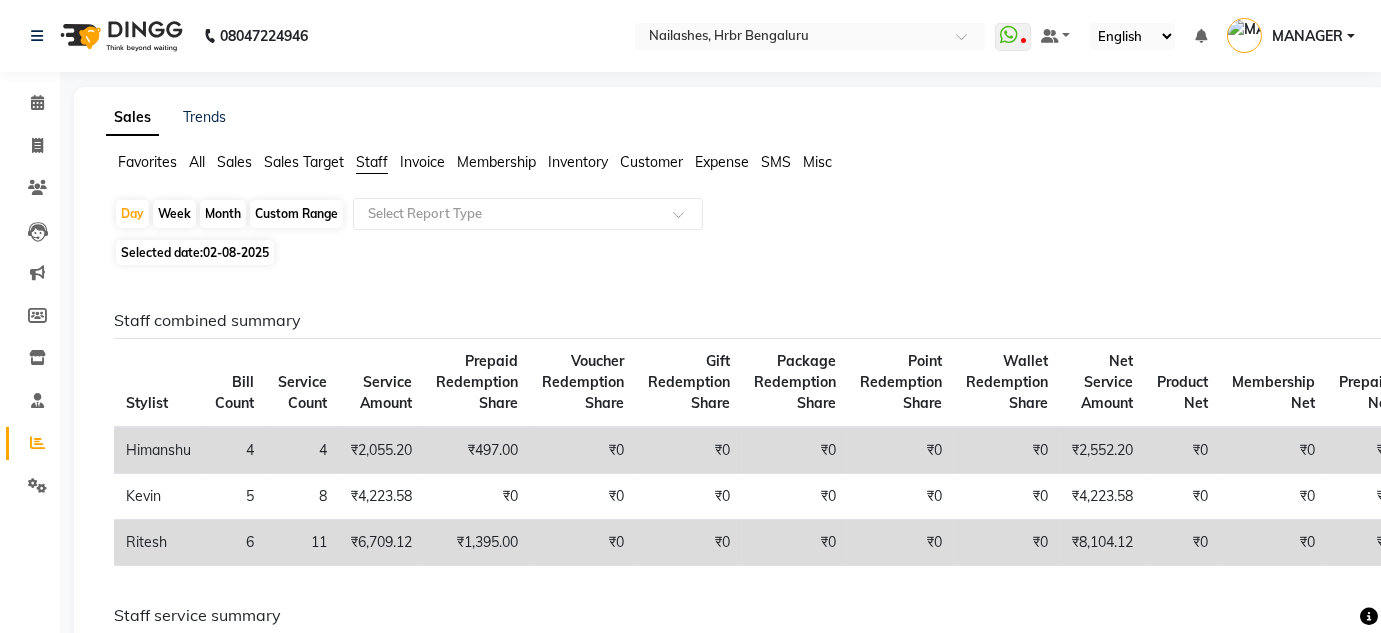 scroll, scrollTop: 185, scrollLeft: 0, axis: vertical 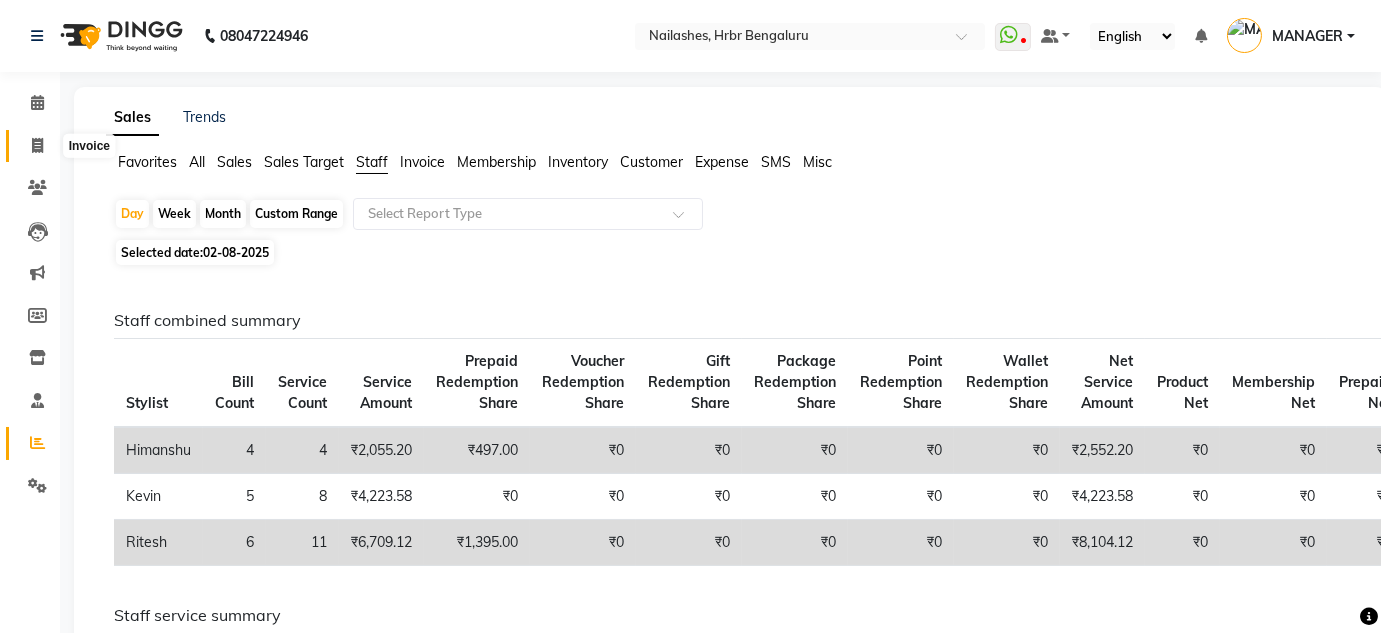 click 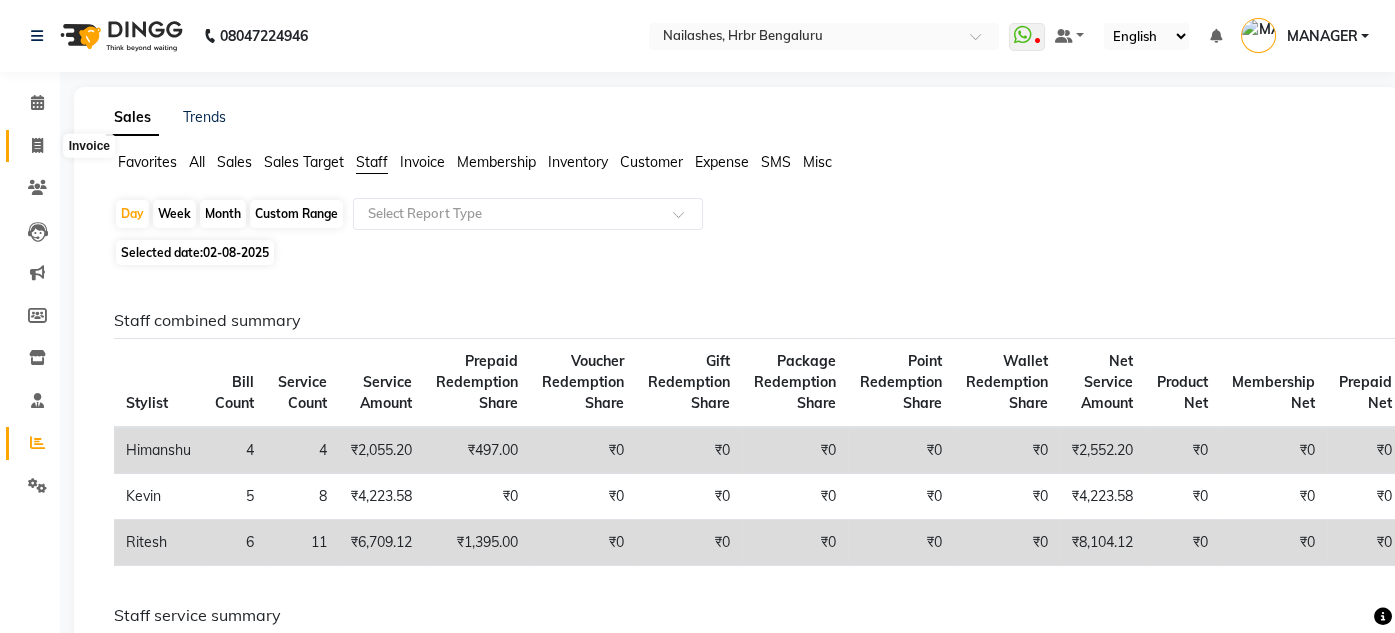 select on "3771" 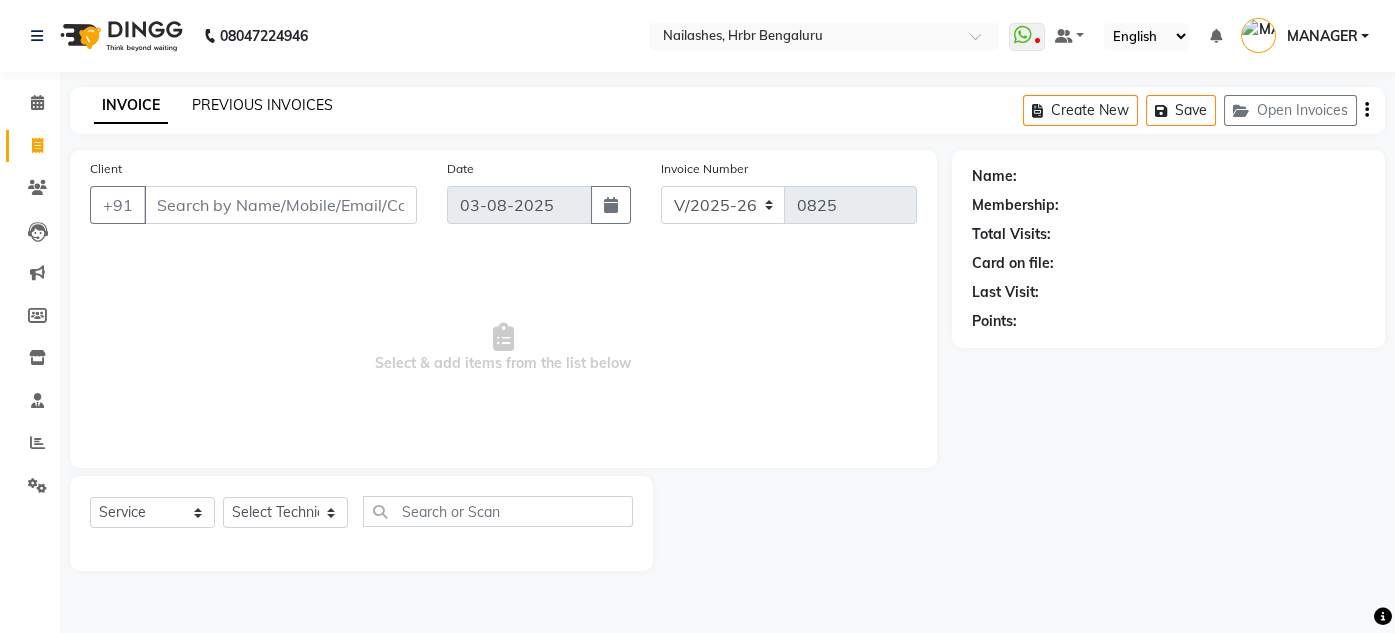 click on "PREVIOUS INVOICES" 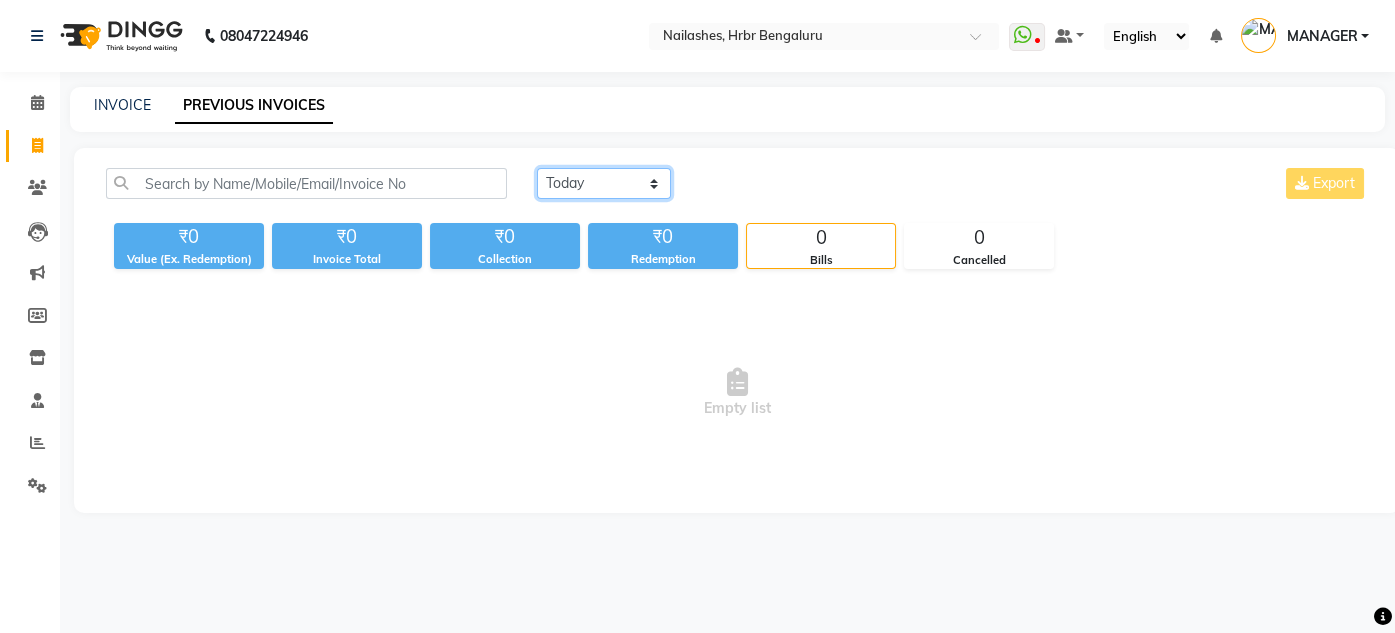click on "Today Yesterday Custom Range" 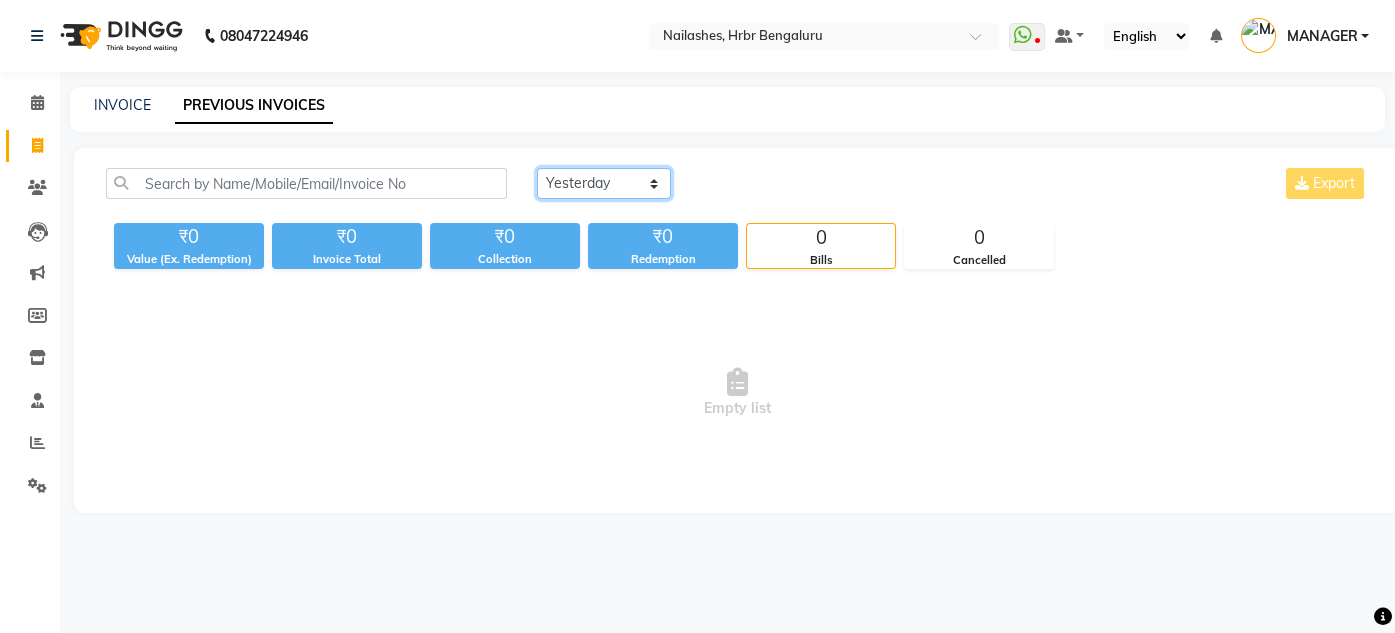click on "Today Yesterday Custom Range" 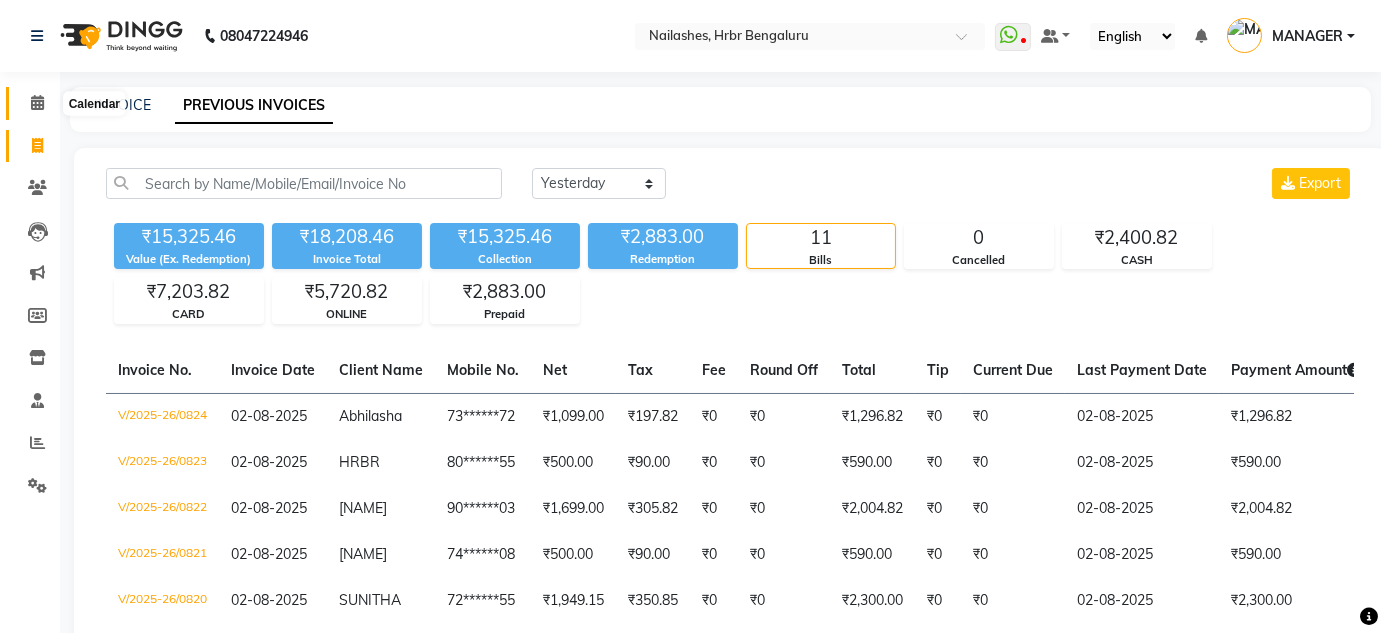 click 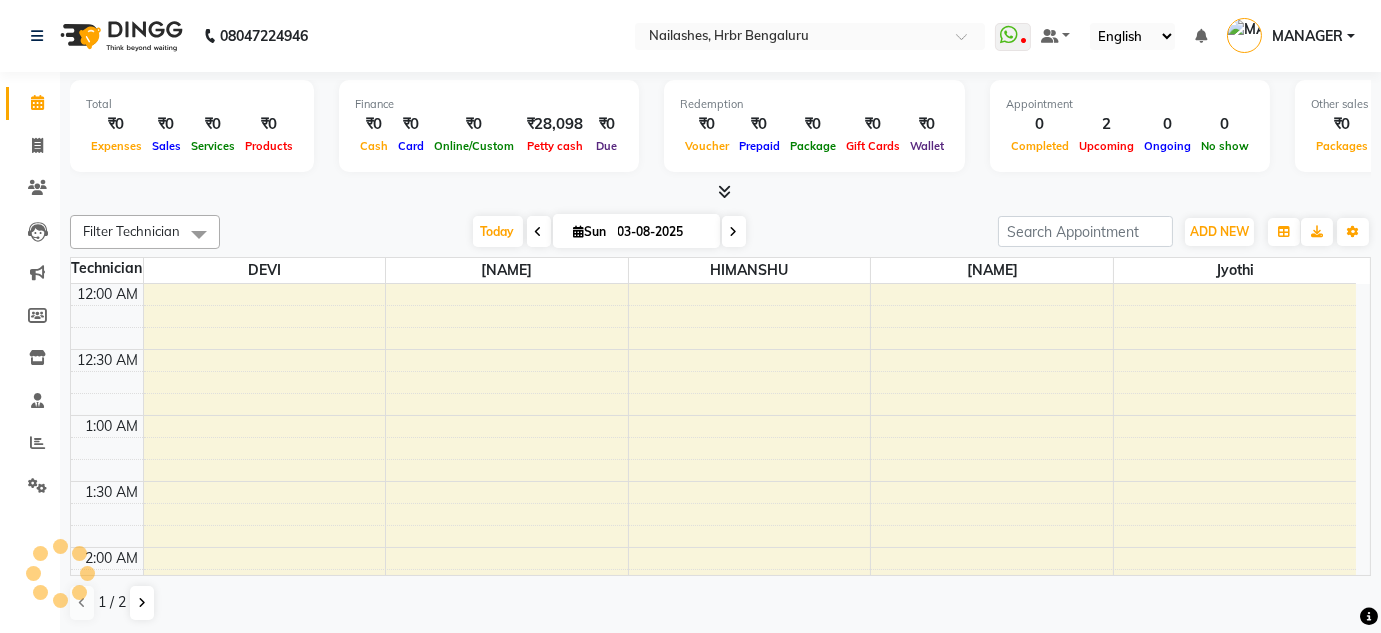 scroll, scrollTop: 783, scrollLeft: 0, axis: vertical 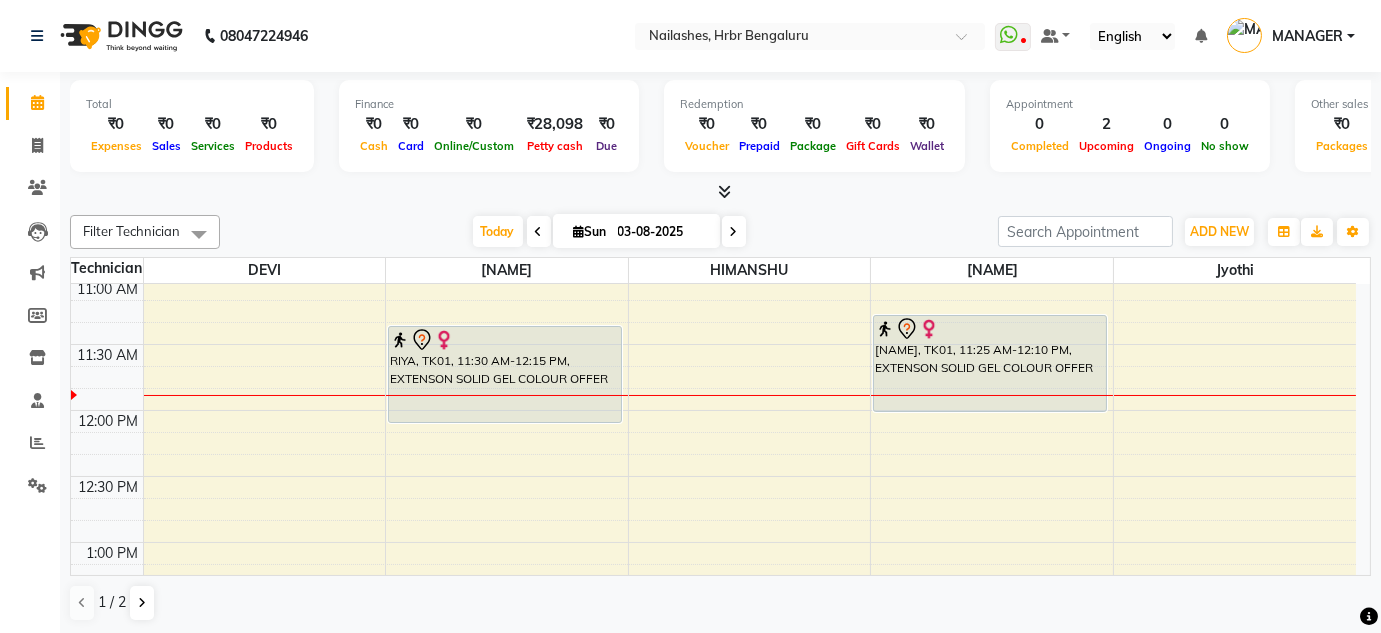 click on "12:00 AM 12:30 AM 1:00 AM 1:30 AM 2:00 AM 2:30 AM 3:00 AM 3:30 AM 4:00 AM 4:30 AM 5:00 AM 5:30 AM 6:00 AM 6:30 AM 7:00 AM 7:30 AM 8:00 AM 8:30 AM 9:00 AM 9:30 AM 10:00 AM 10:30 AM 11:00 AM 11:30 AM 12:00 PM 12:30 PM 1:00 PM 1:30 PM 2:00 PM 2:30 PM 3:00 PM 3:30 PM 4:00 PM 4:30 PM 5:00 PM 5:30 PM 6:00 PM 6:30 PM 7:00 PM 7:30 PM 8:00 PM 8:30 PM 9:00 PM 9:30 PM             [NAME], TK01, 11:30 AM-12:15 PM, EXTENSON SOLID GEL COLOUR OFFER             [NAME], TK01, 11:25 AM-12:10 PM, EXTENSON SOLID GEL COLOUR OFFER" at bounding box center [713, 278] 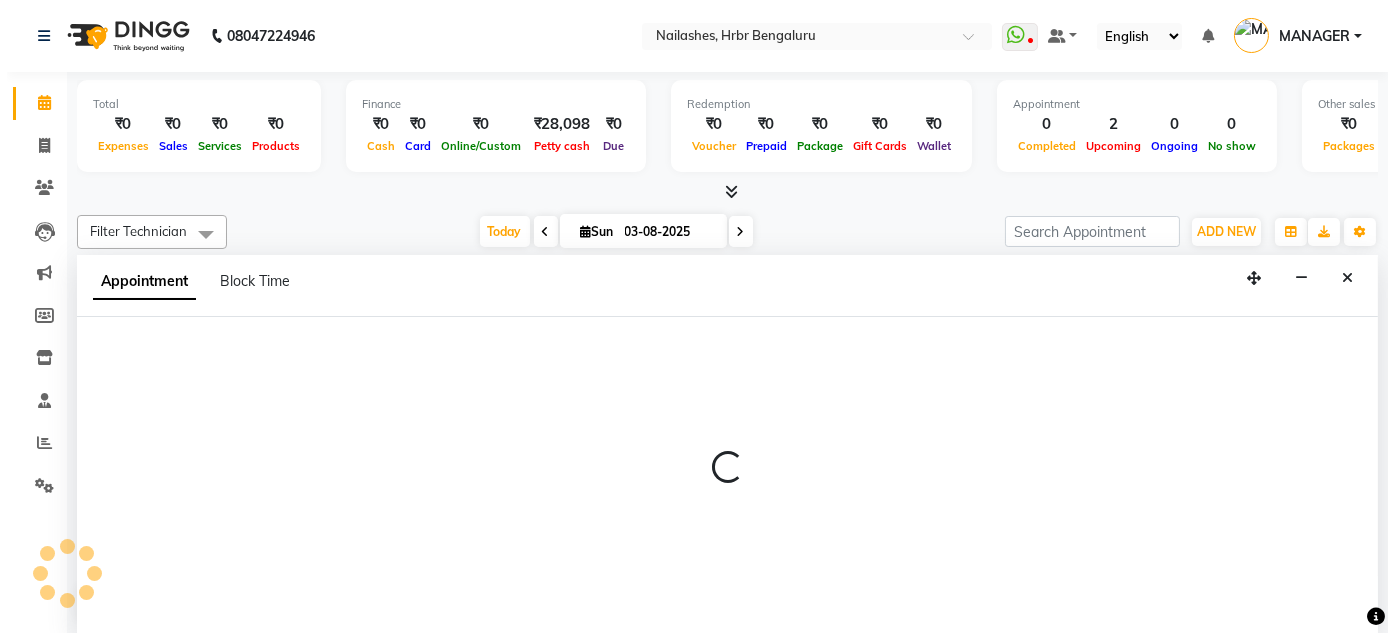 scroll, scrollTop: 1, scrollLeft: 0, axis: vertical 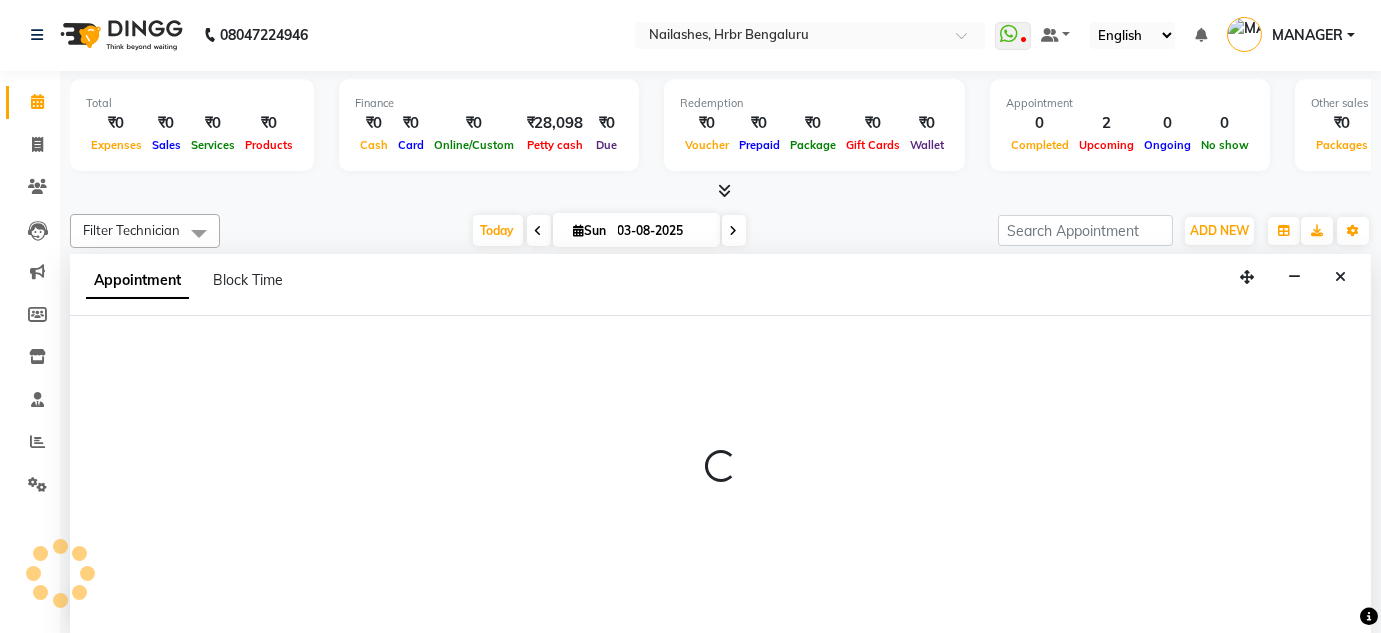 select on "[PHONE]" 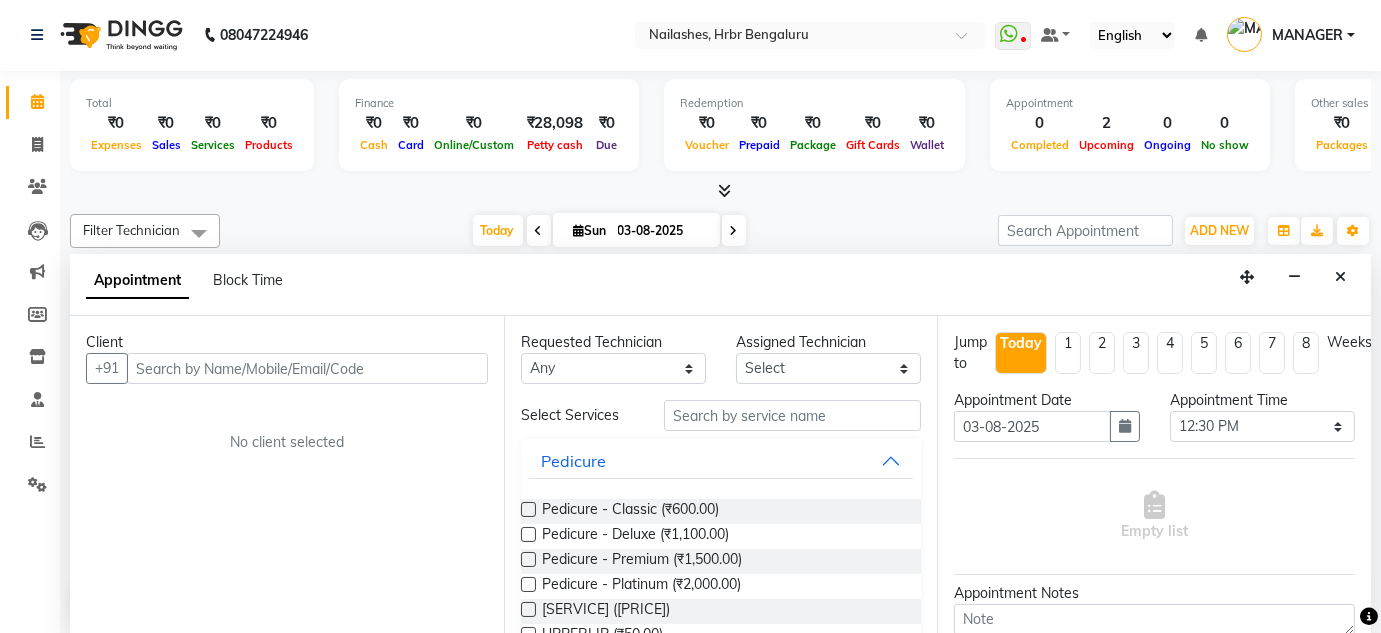click at bounding box center [307, 368] 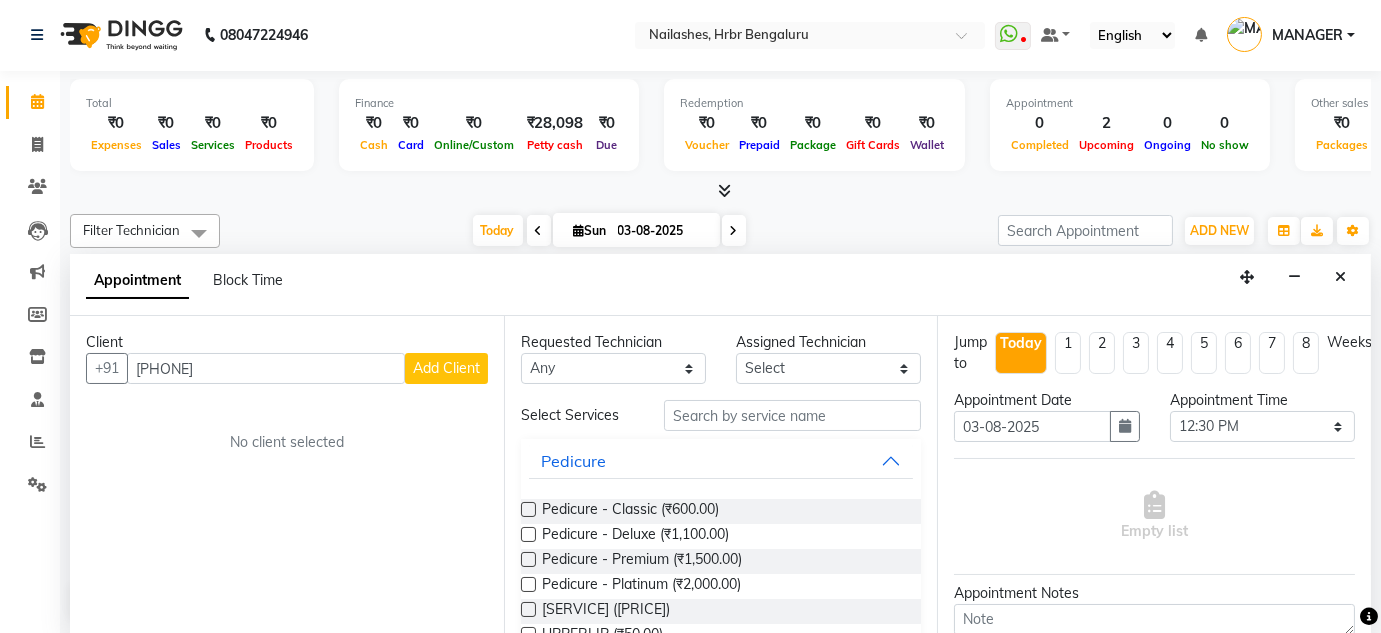 type on "[PHONE]" 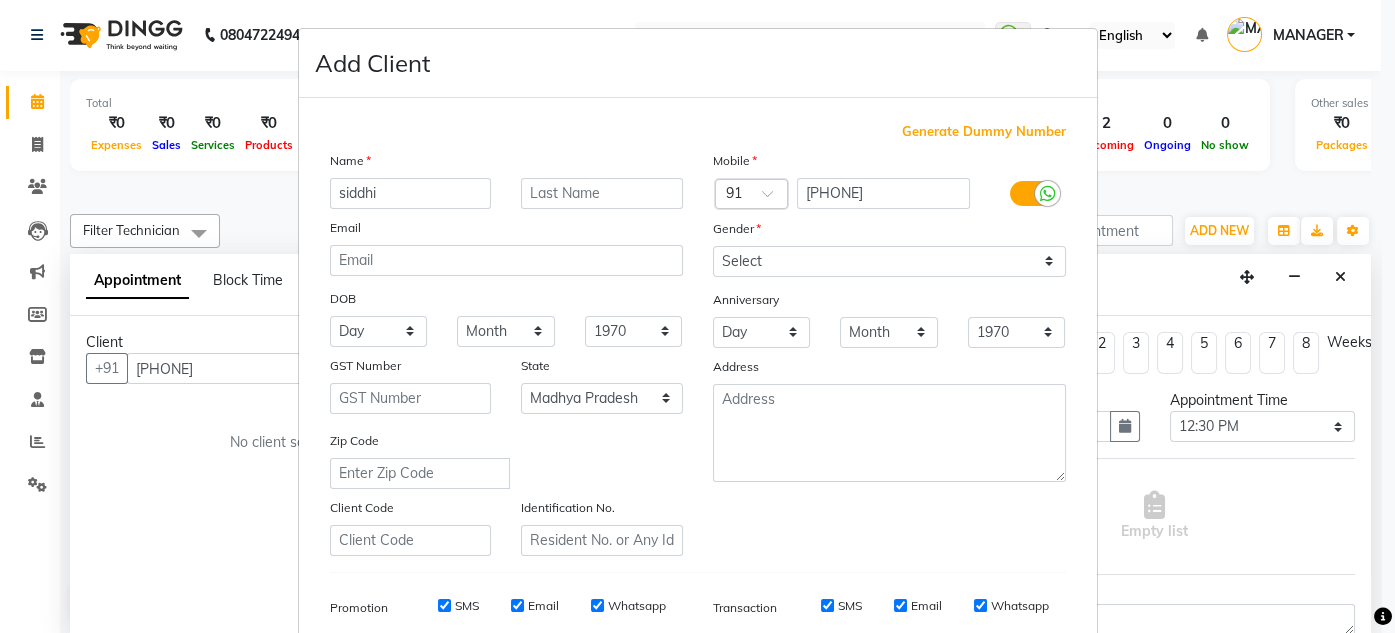 type on "siddhi" 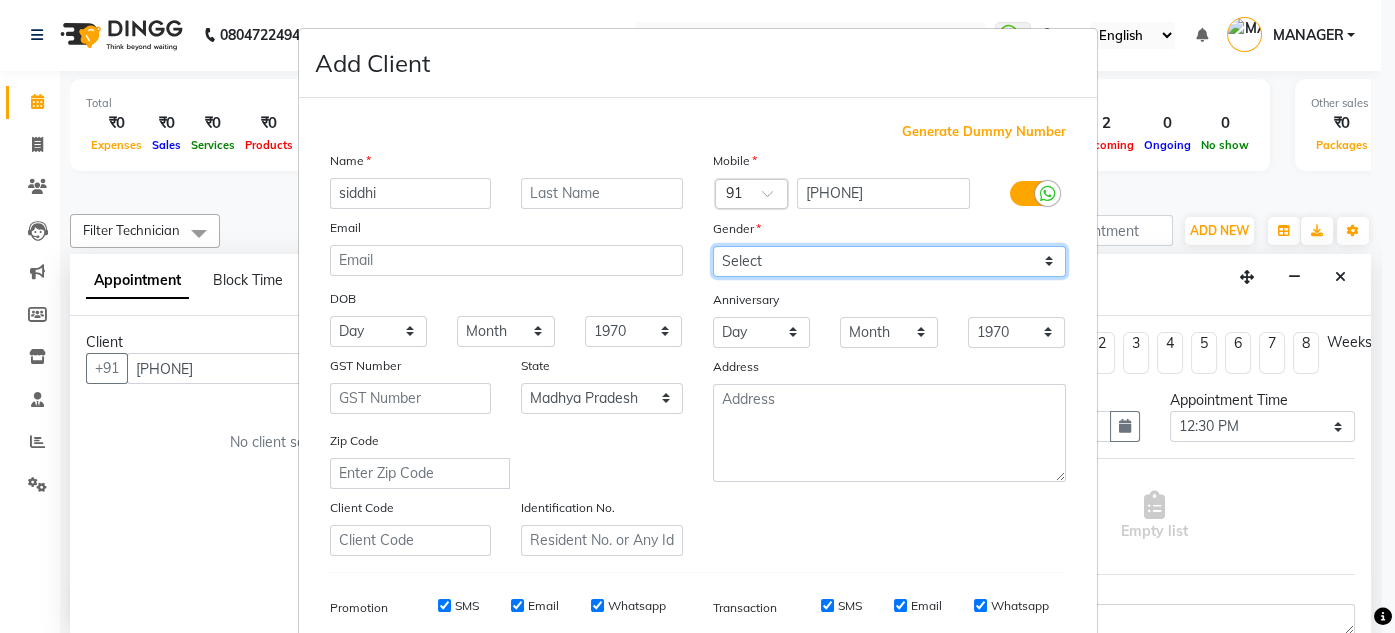 click on "Select Male Female Other Prefer Not To Say" at bounding box center [889, 261] 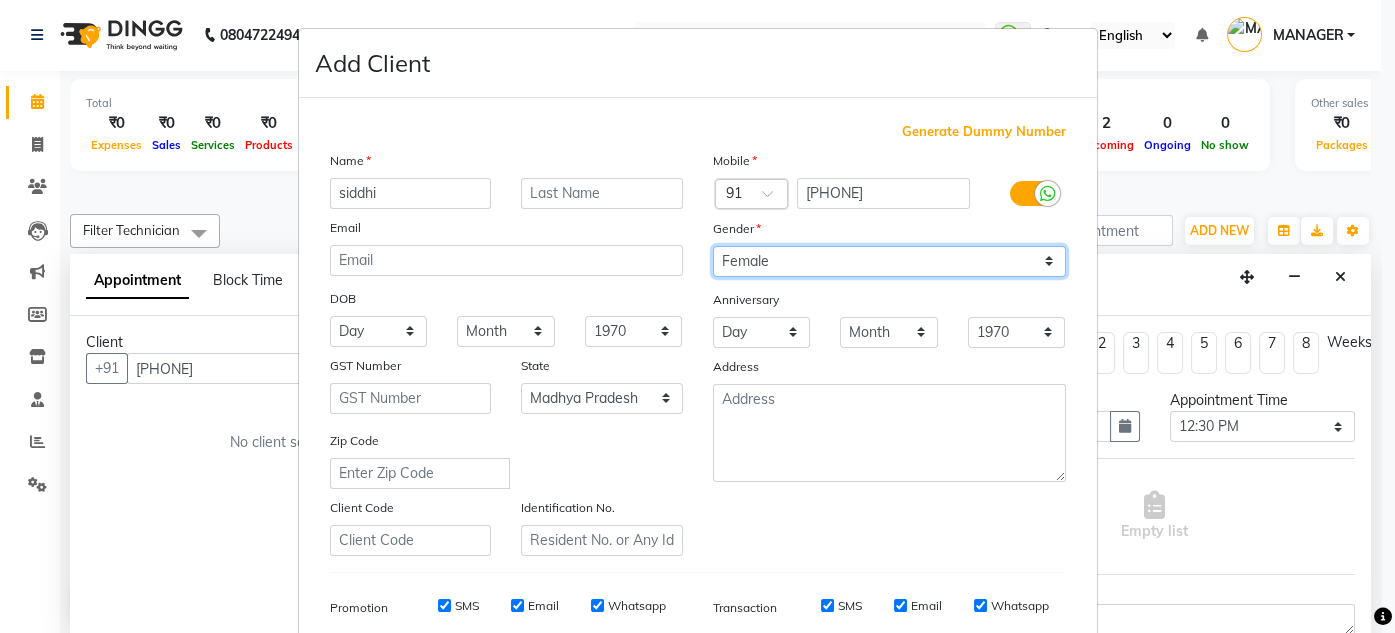 click on "Select Male Female Other Prefer Not To Say" at bounding box center (889, 261) 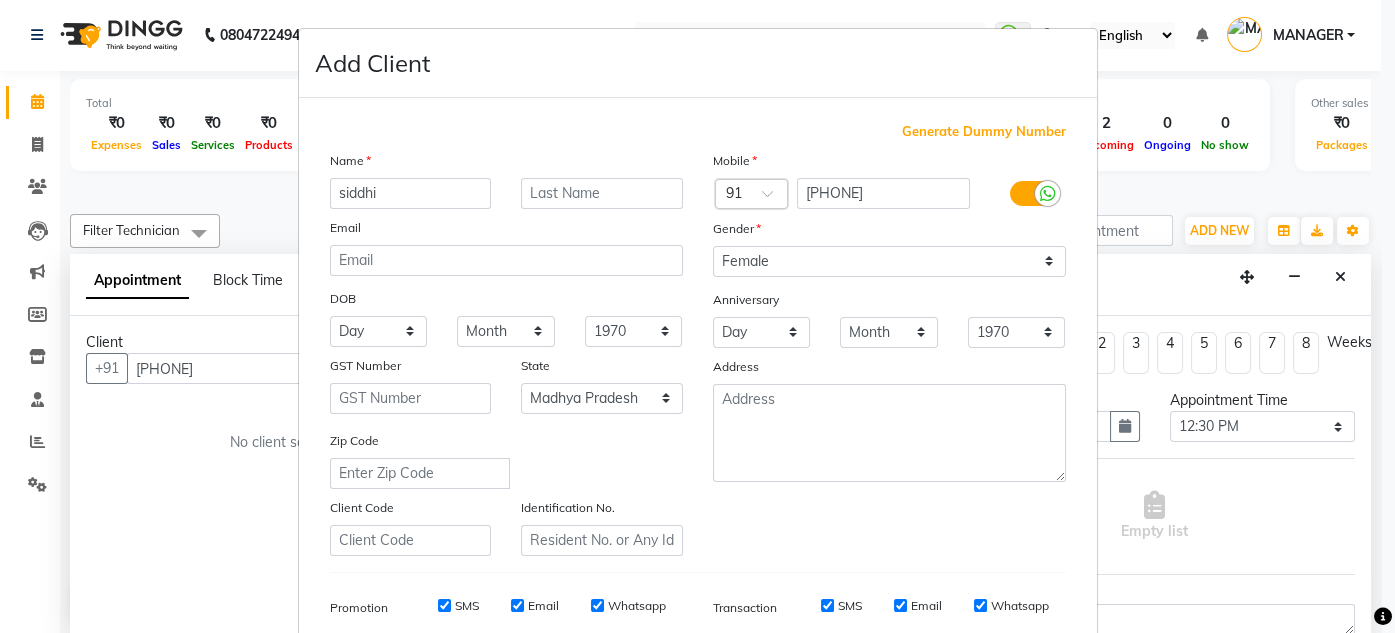 scroll, scrollTop: 289, scrollLeft: 0, axis: vertical 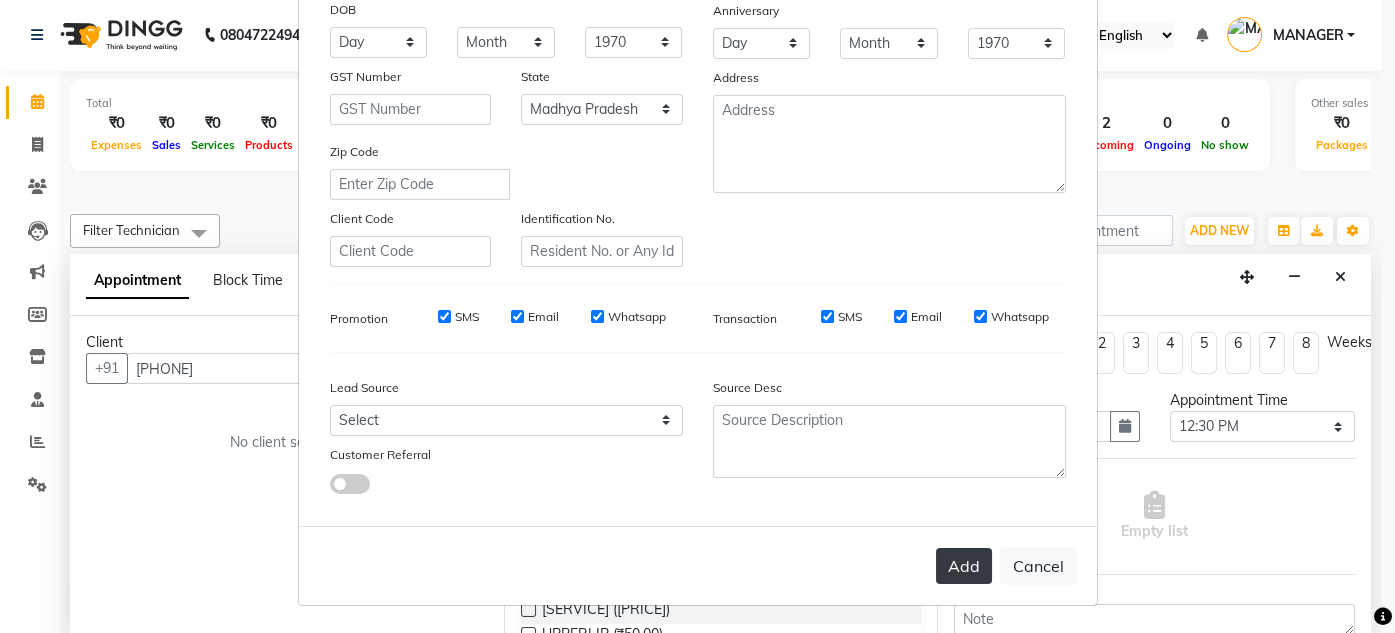 click on "Add" at bounding box center [964, 566] 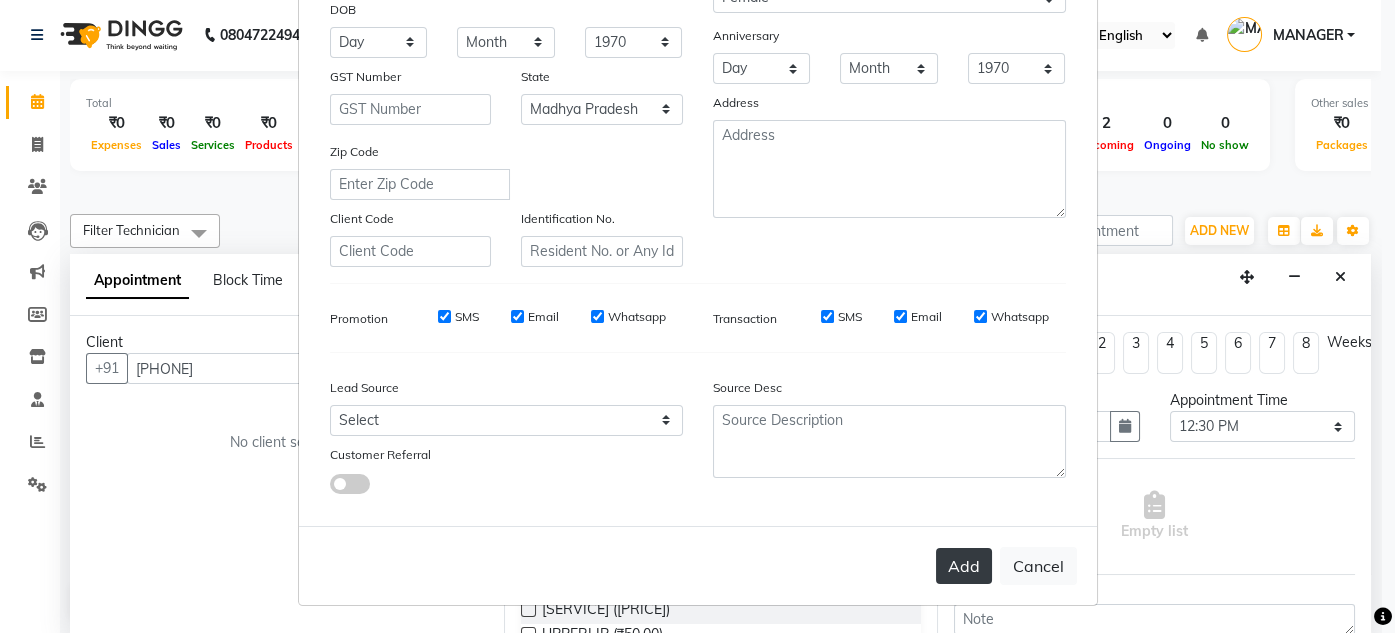 click on "Add" at bounding box center (964, 566) 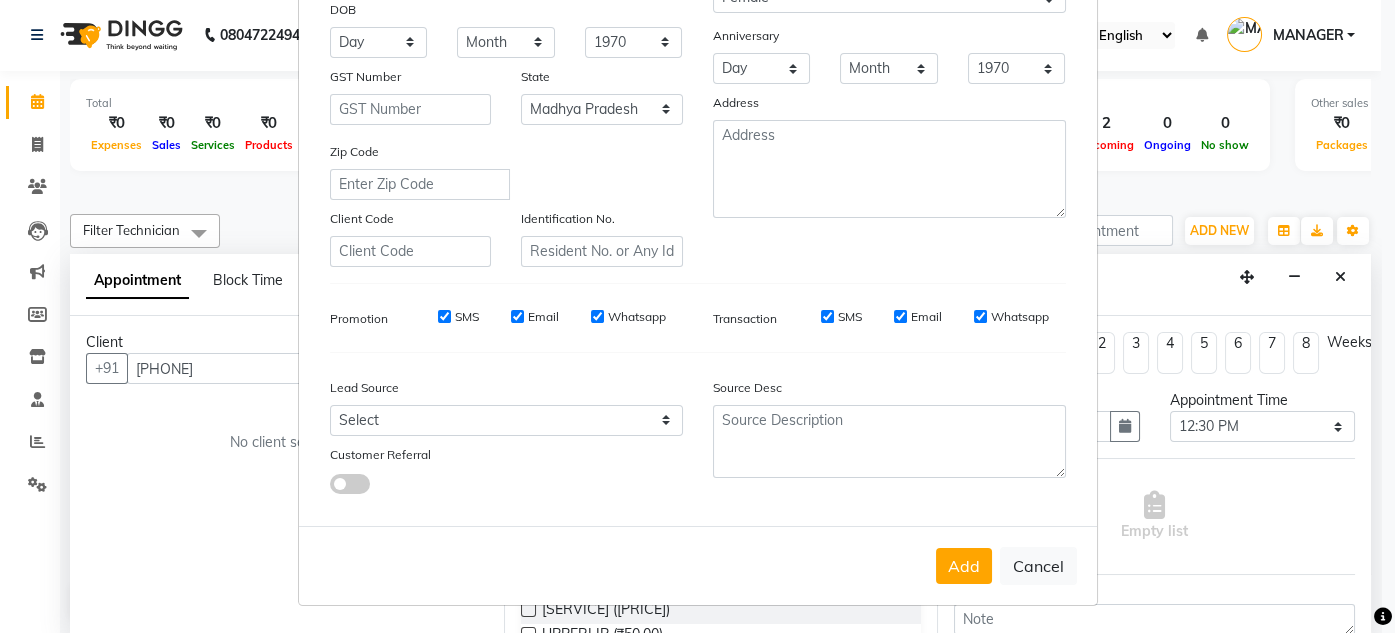 drag, startPoint x: 1361, startPoint y: 436, endPoint x: 1392, endPoint y: 402, distance: 46.010868 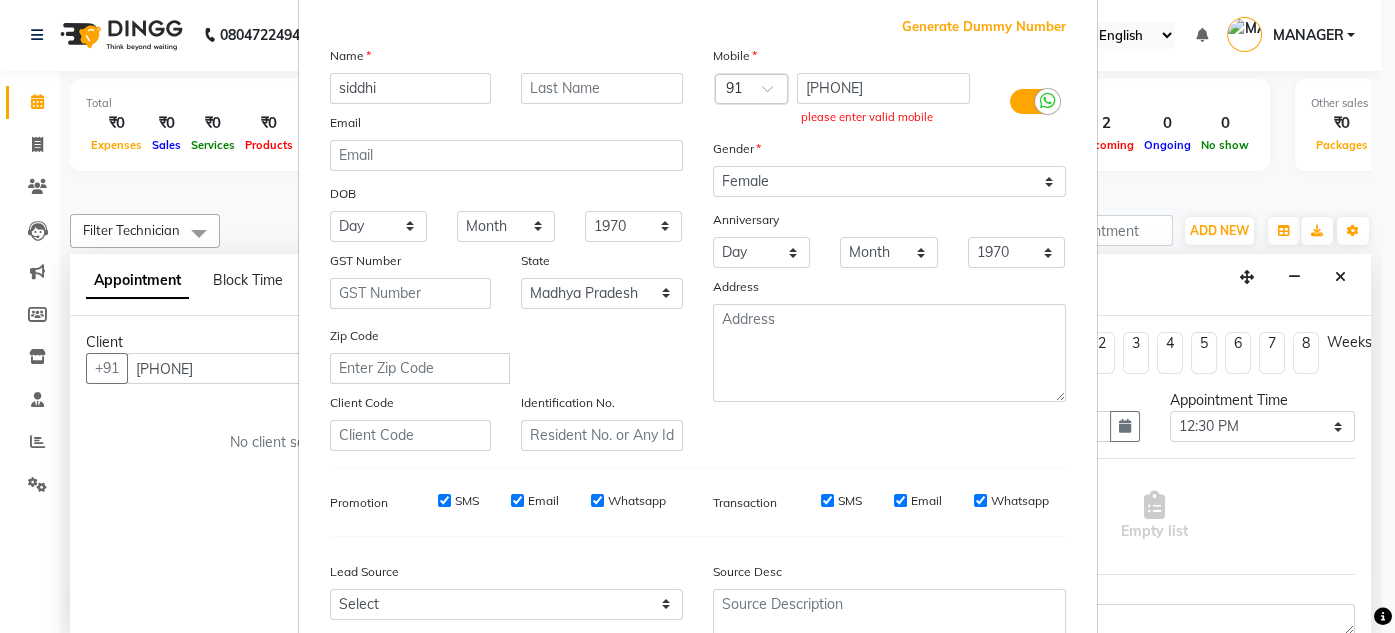 scroll, scrollTop: 103, scrollLeft: 0, axis: vertical 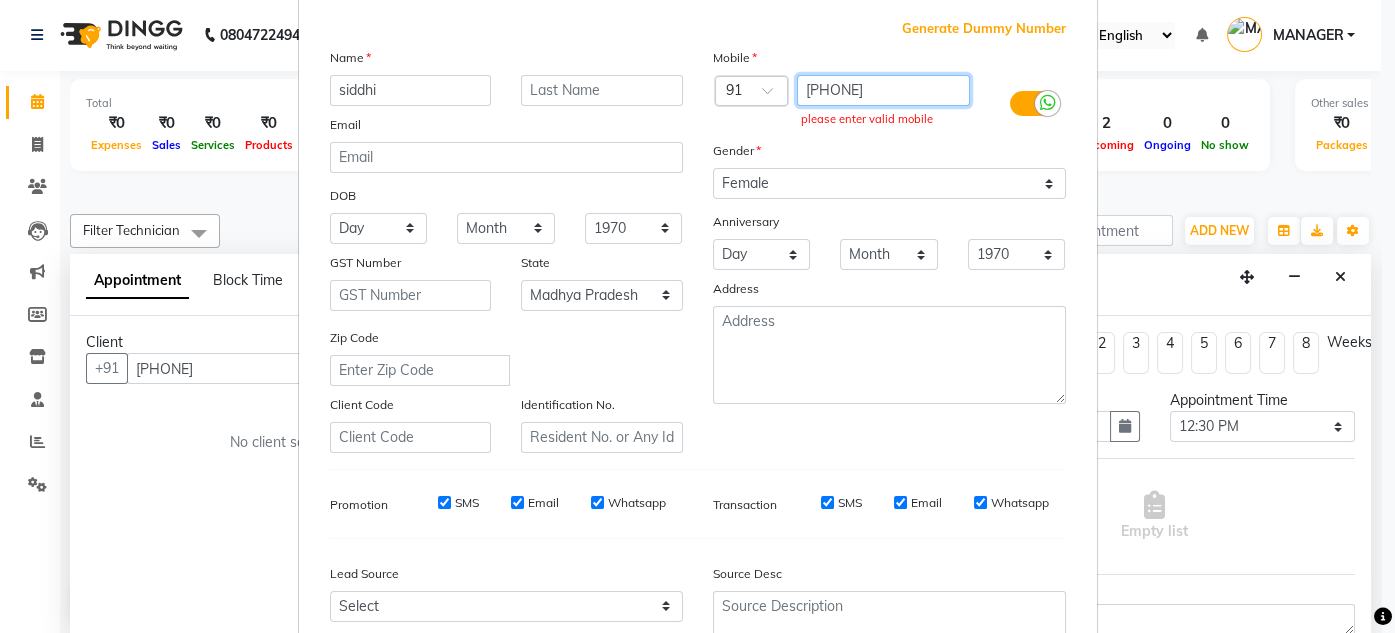 click on "[PHONE]" at bounding box center [883, 90] 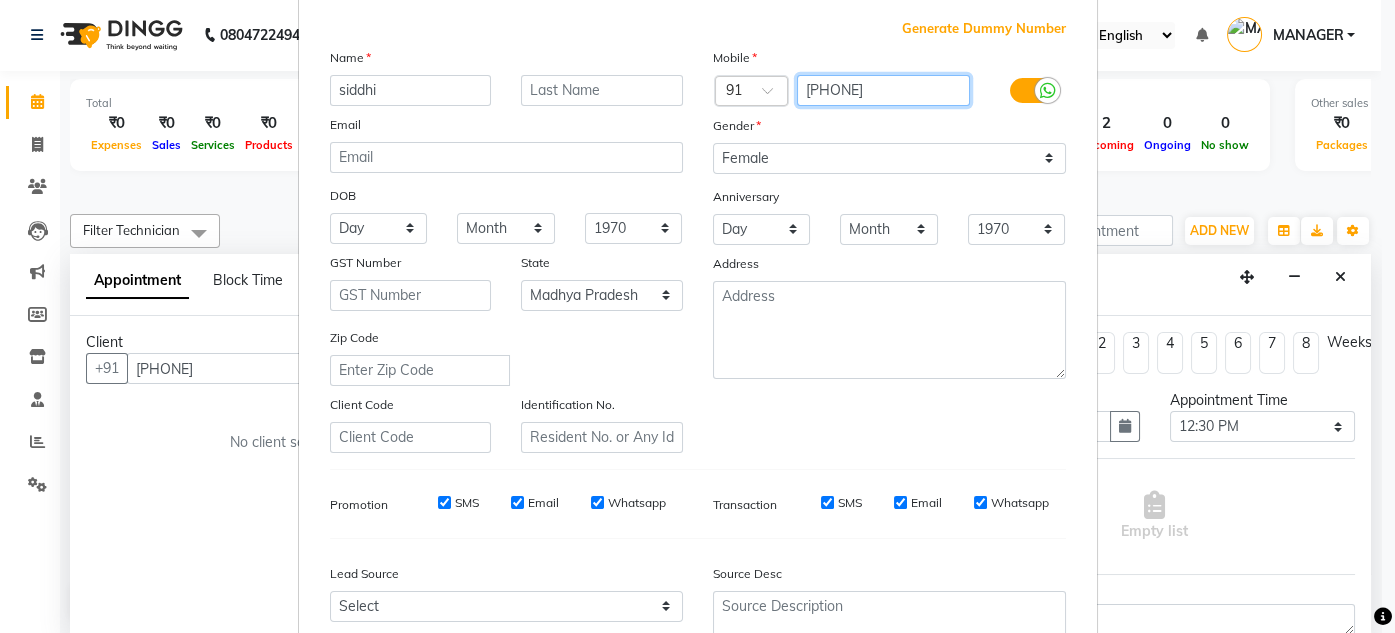 type on "[PHONE]" 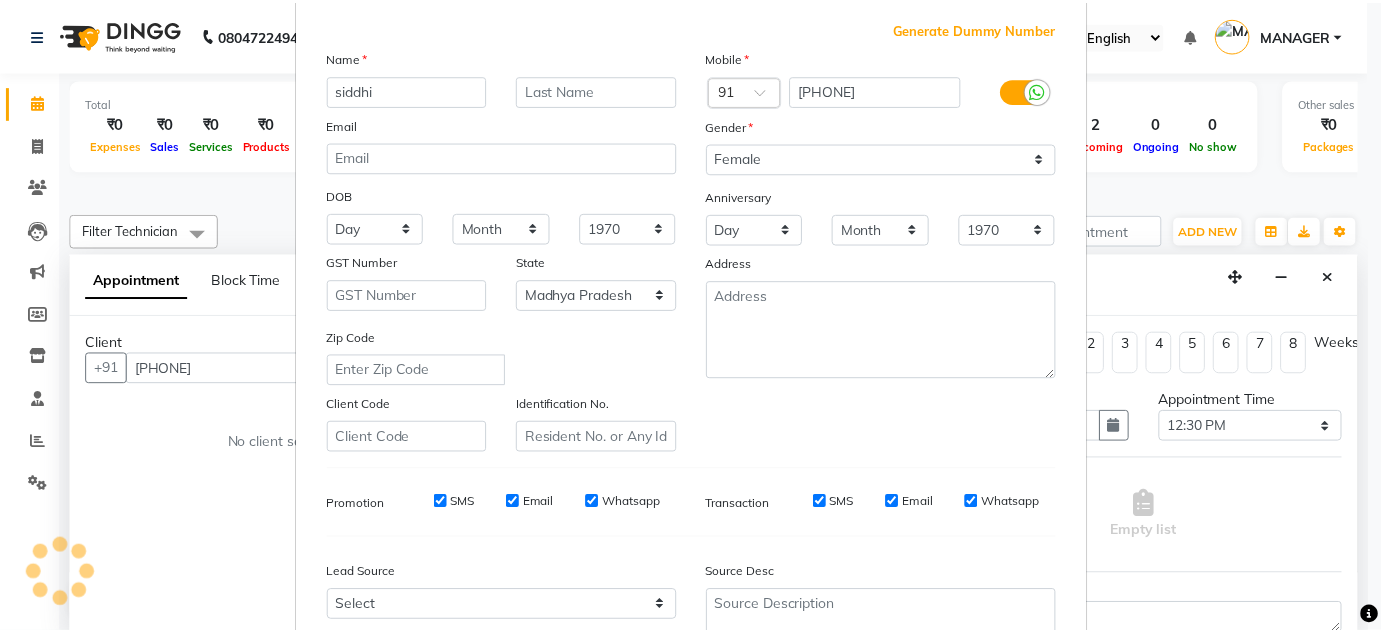 scroll, scrollTop: 289, scrollLeft: 0, axis: vertical 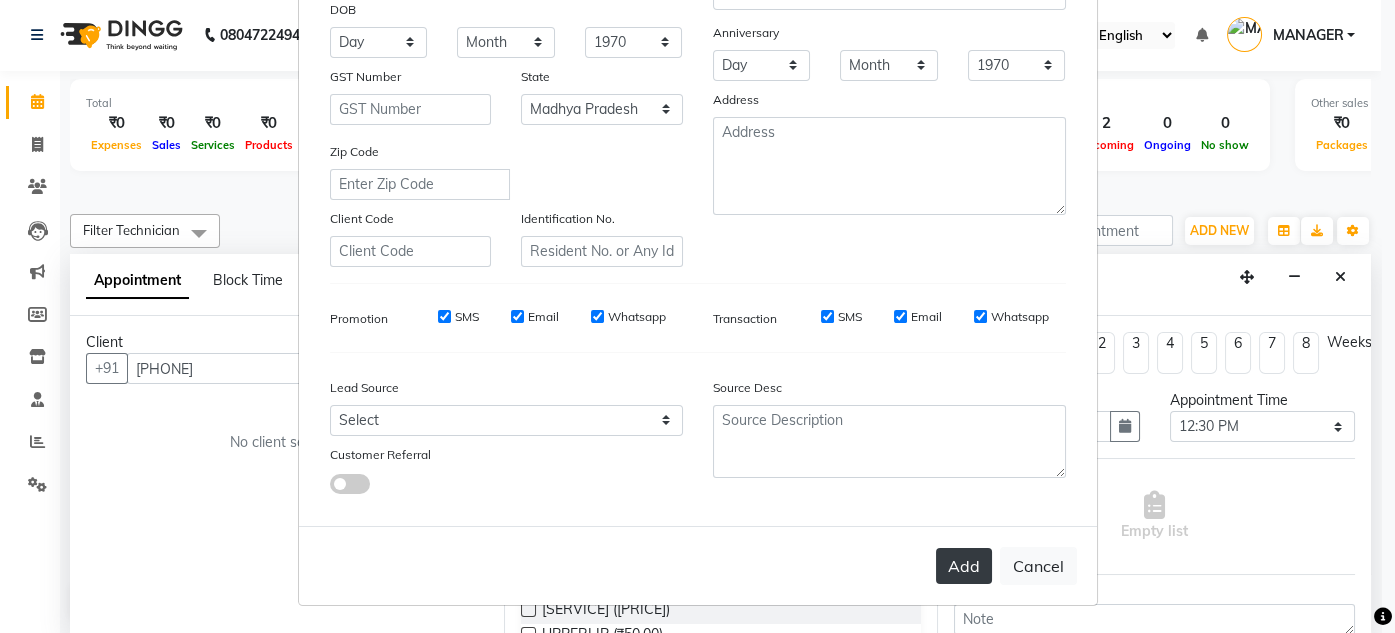 click on "Add" at bounding box center [964, 566] 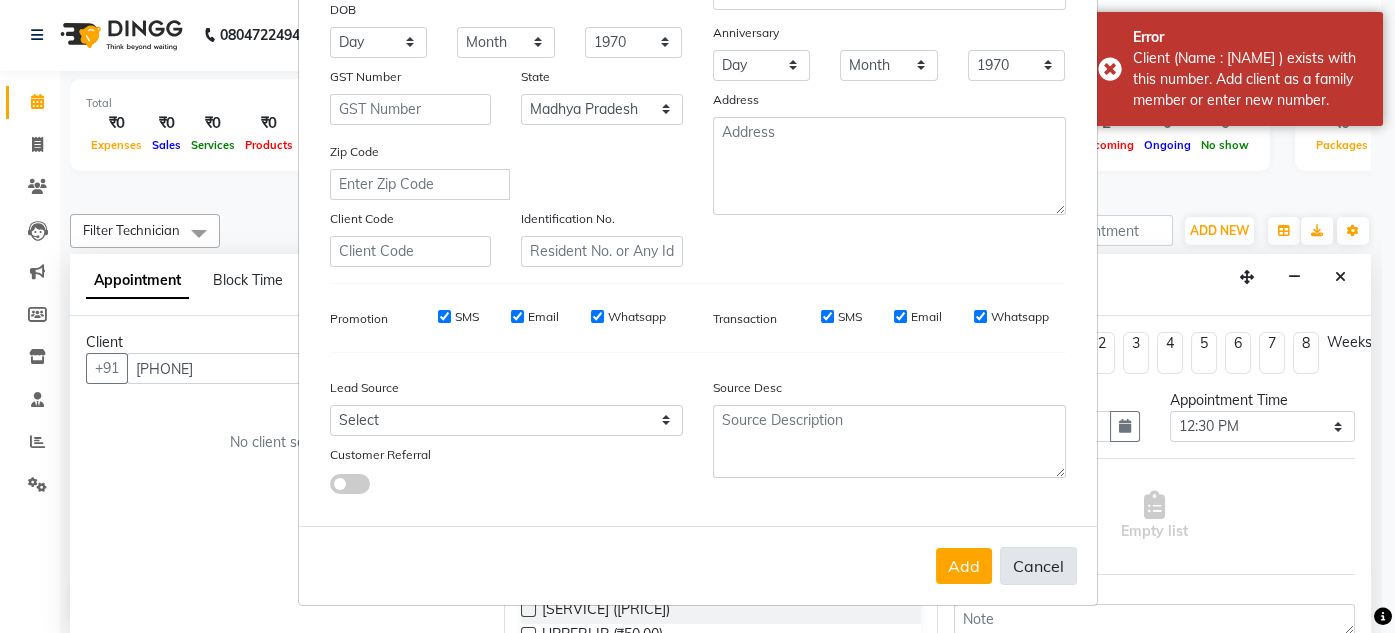 click on "Cancel" at bounding box center [1038, 566] 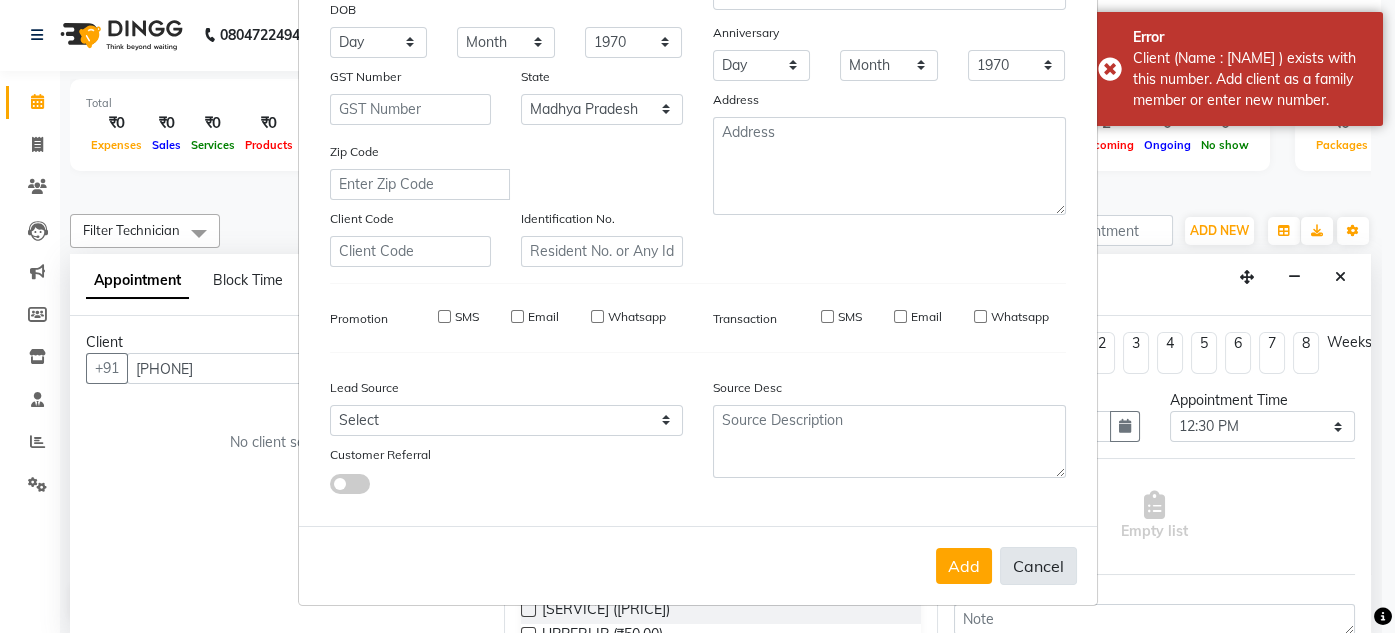 type 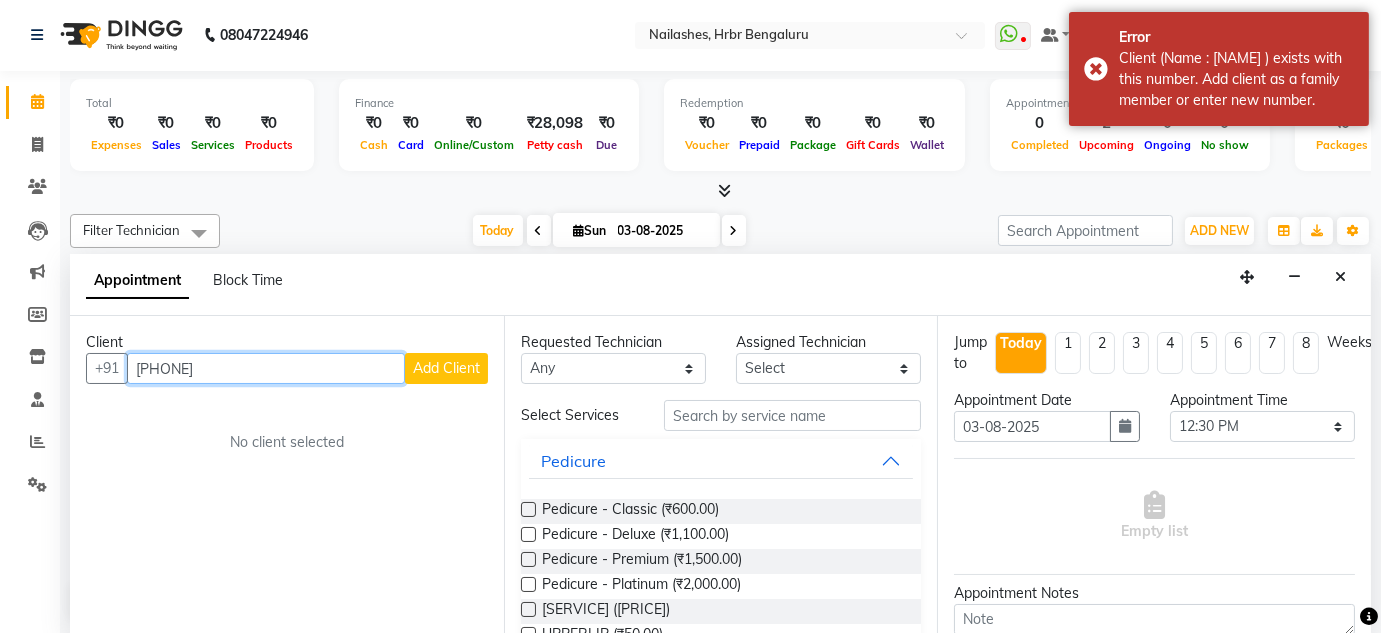 click on "[PHONE]" at bounding box center (266, 368) 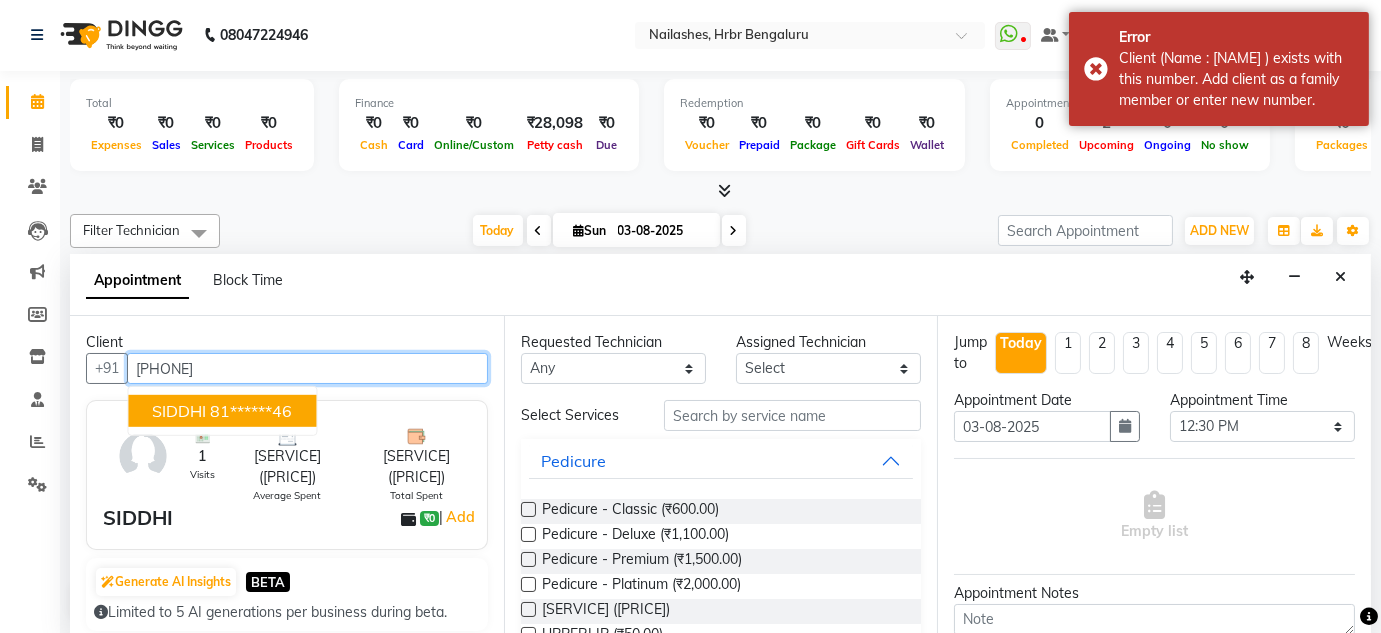 click on "SIDDHI" at bounding box center [179, 411] 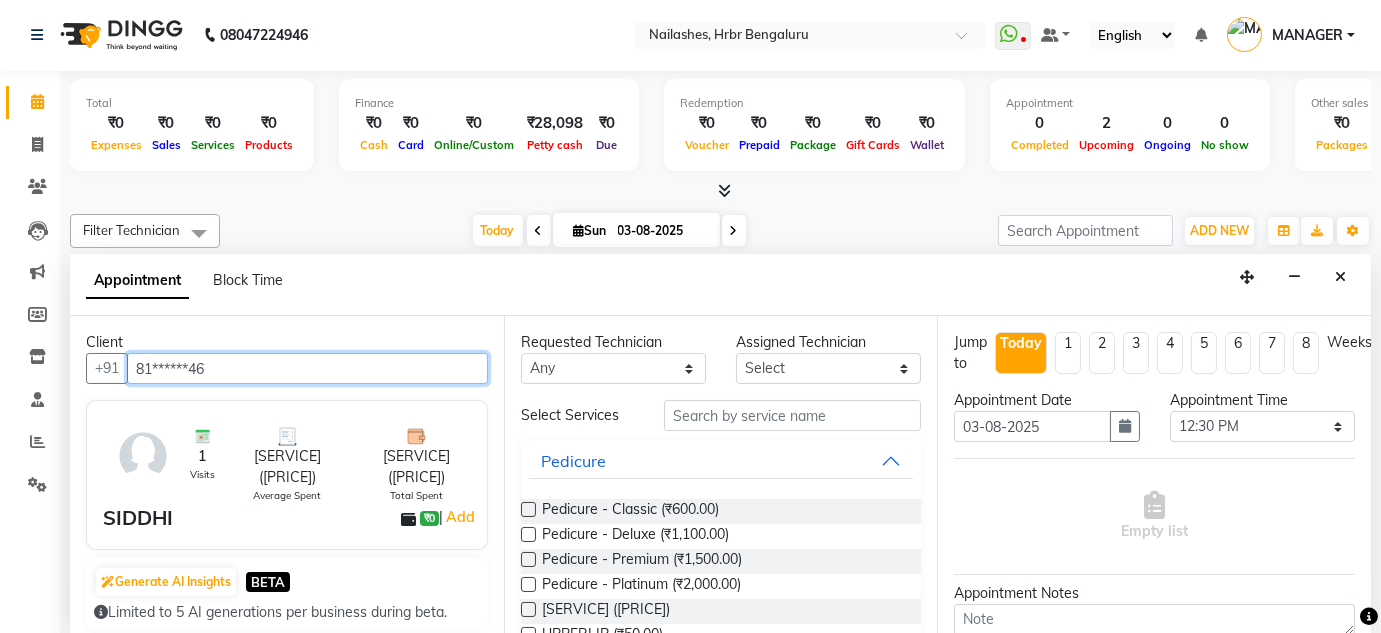 type on "81******46" 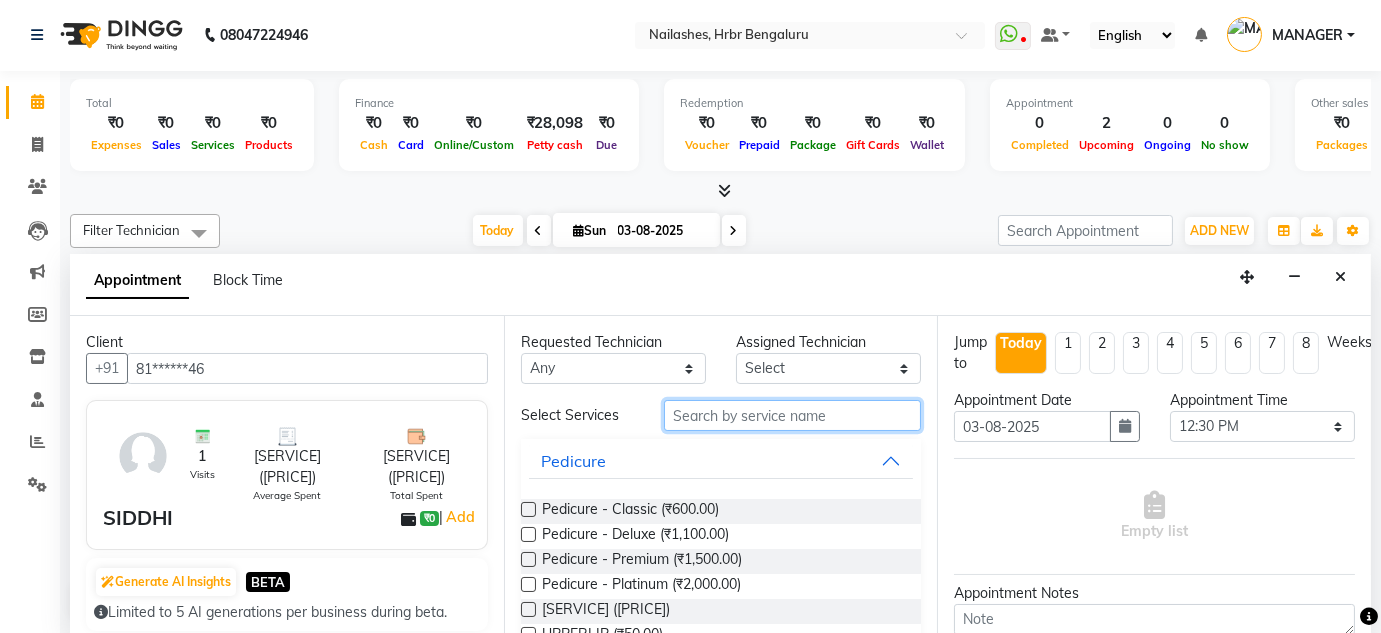 click at bounding box center [792, 415] 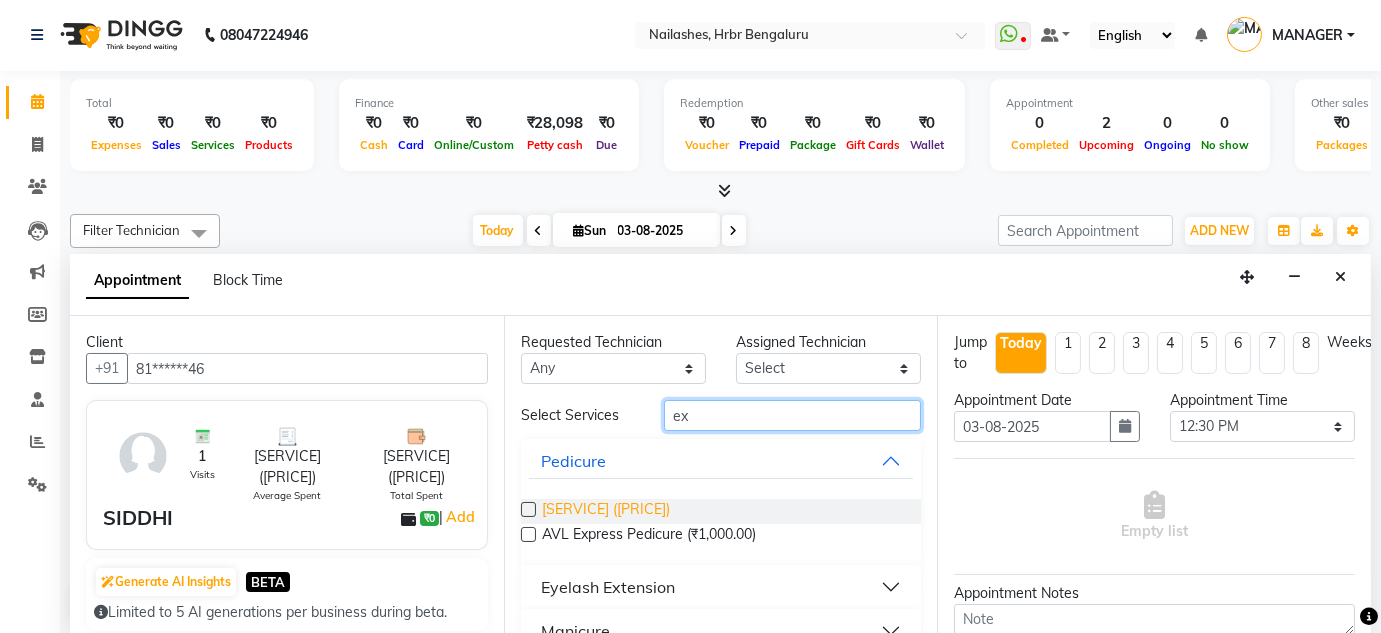 type on "ex" 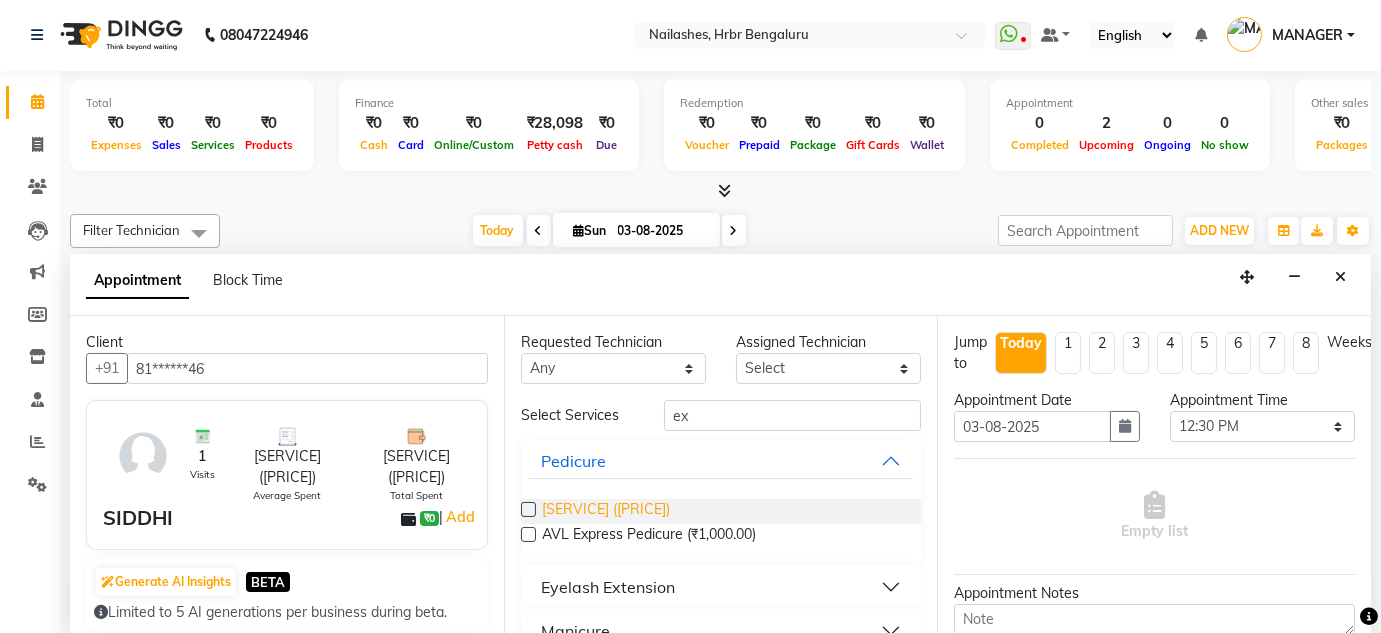 click on "[SERVICE] ([PRICE])" at bounding box center (606, 511) 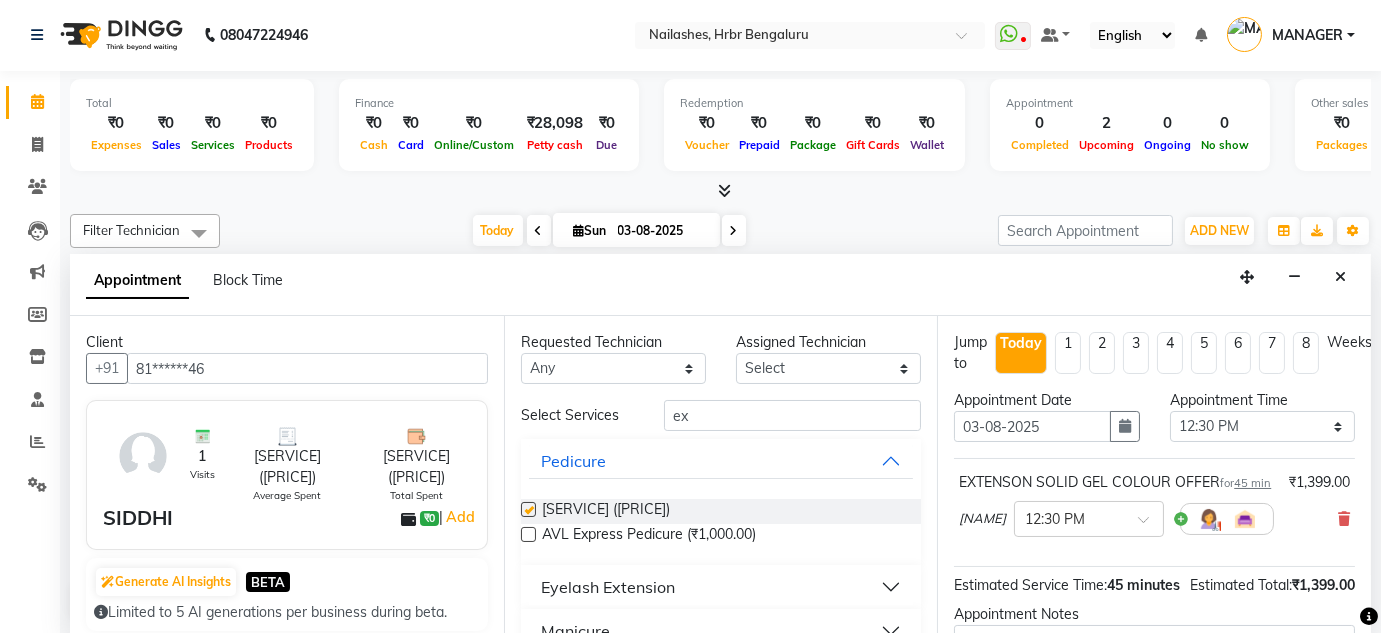 checkbox on "false" 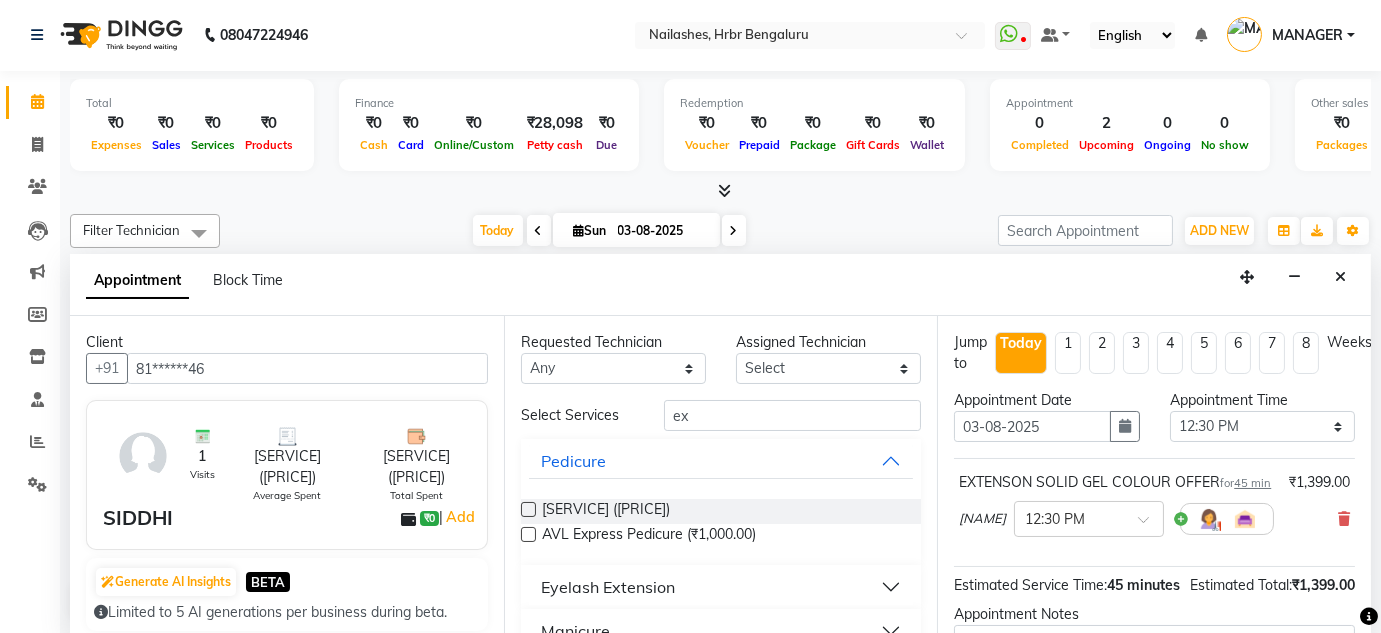 scroll, scrollTop: 249, scrollLeft: 0, axis: vertical 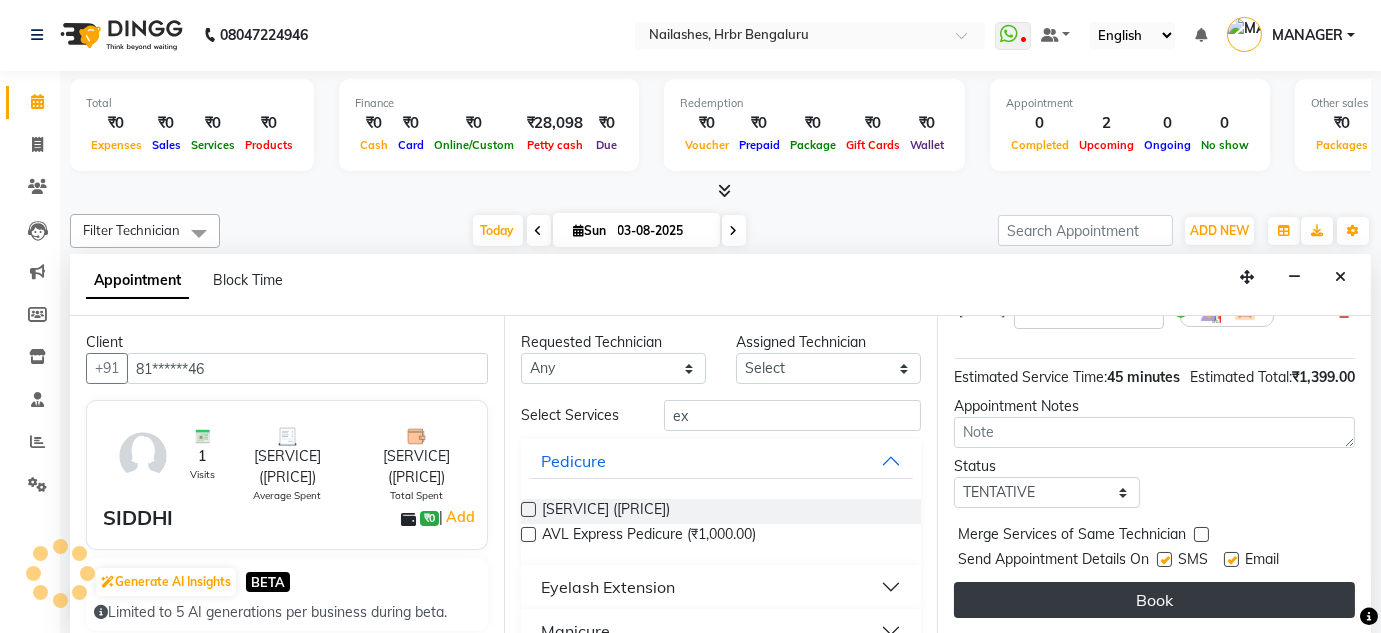 click on "Book" at bounding box center (1154, 600) 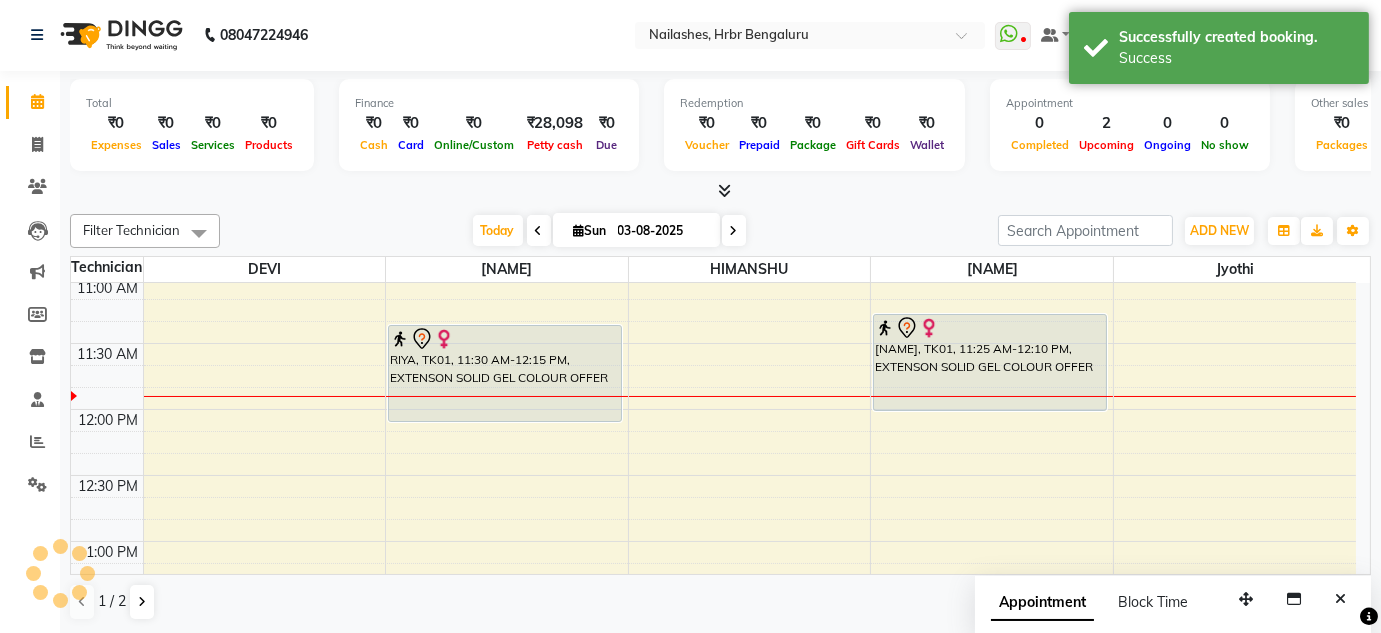 scroll, scrollTop: 0, scrollLeft: 0, axis: both 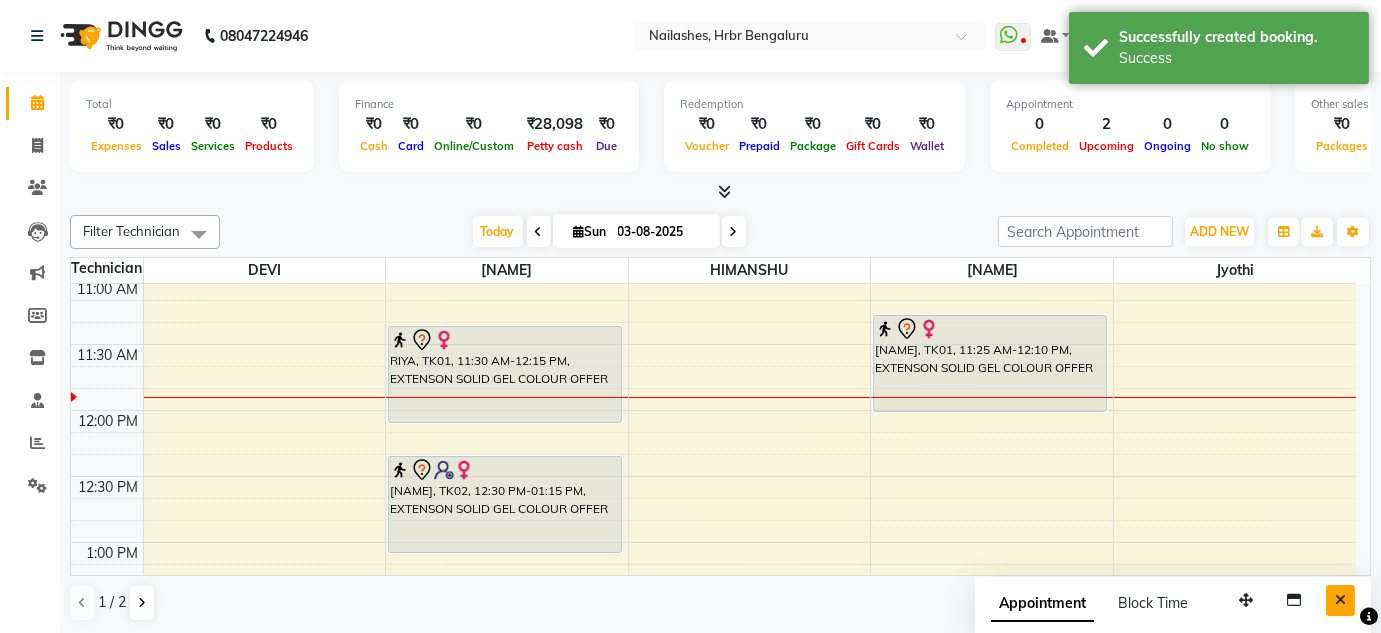 click at bounding box center [1340, 600] 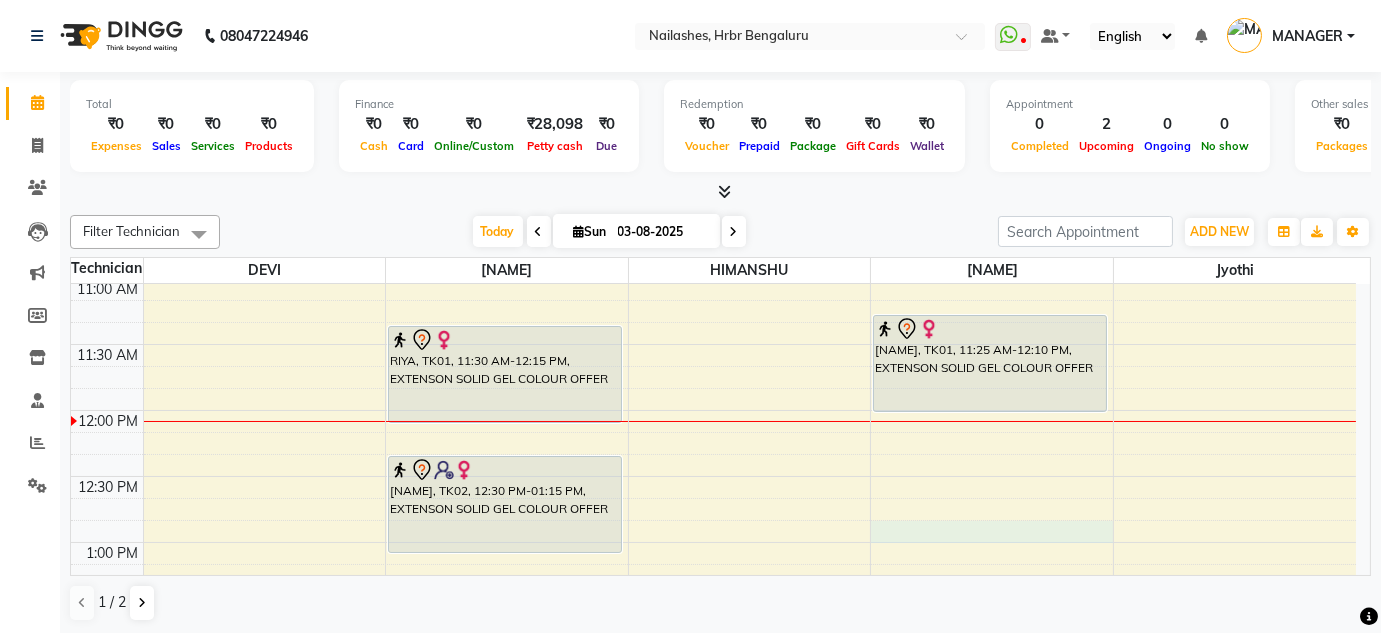 click on "12:00 AM 12:30 AM 1:00 AM 1:30 AM 2:00 AM 2:30 AM 3:00 AM 3:30 AM 4:00 AM 4:30 AM 5:00 AM 5:30 AM 6:00 AM 6:30 AM 7:00 AM 7:30 AM 8:00 AM 8:30 AM 9:00 AM 9:30 AM 10:00 AM 10:30 AM 11:00 AM 11:30 AM 12:00 PM 12:30 PM 1:00 PM 1:30 PM 2:00 PM 2:30 PM 3:00 PM 3:30 PM 4:00 PM 4:30 PM 5:00 PM 5:30 PM 6:00 PM 6:30 PM 7:00 PM 7:30 PM 8:00 PM 8:30 PM 9:00 PM 9:30 PM             [NAME], TK01, 11:30 AM-12:15 PM, EXTENSON SOLID GEL COLOUR OFFER             [NAME], TK02, 12:30 PM-01:15 PM, EXTENSON SOLID GEL COLOUR OFFER             [NAME], TK01, 11:25 AM-12:10 PM, EXTENSON SOLID GEL COLOUR OFFER" at bounding box center (713, 278) 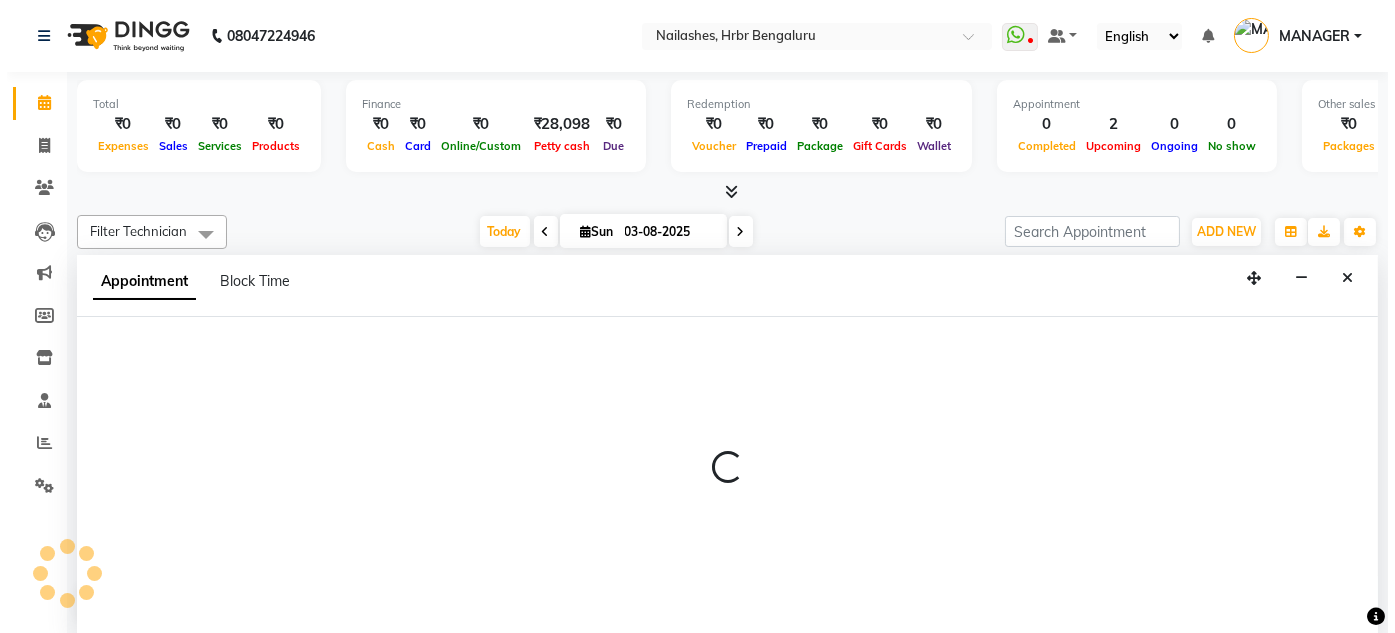 scroll, scrollTop: 1, scrollLeft: 0, axis: vertical 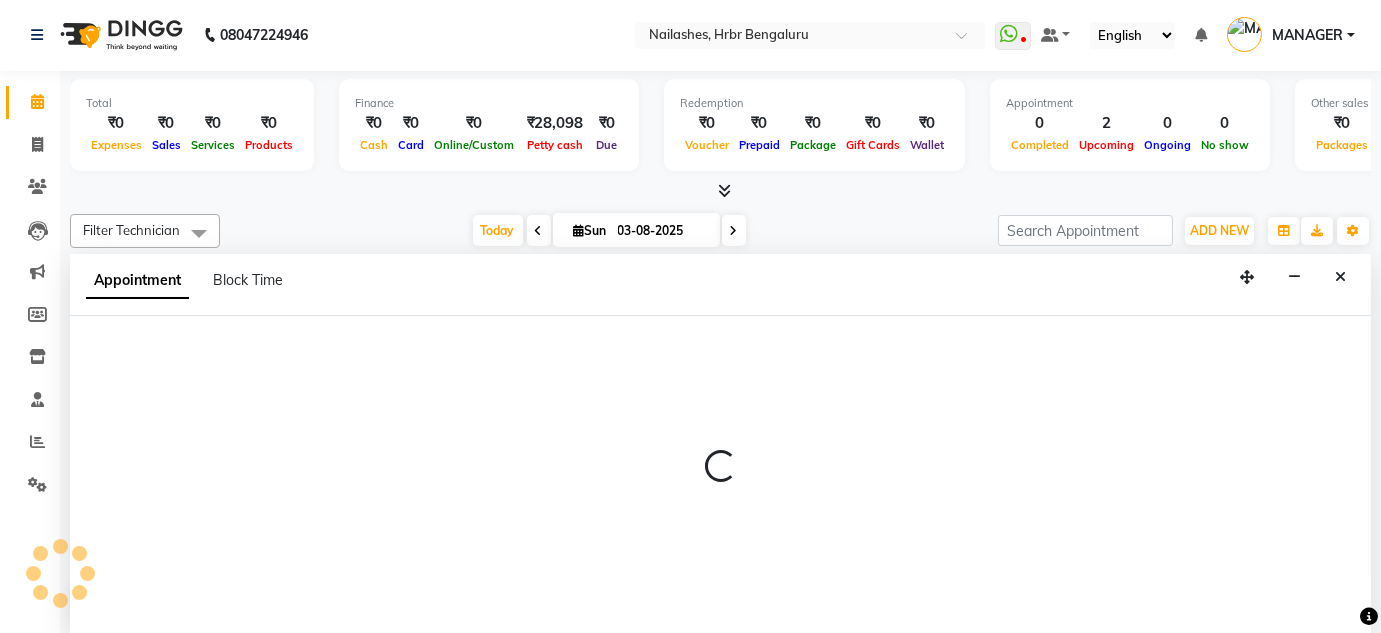 select on "[PHONE]" 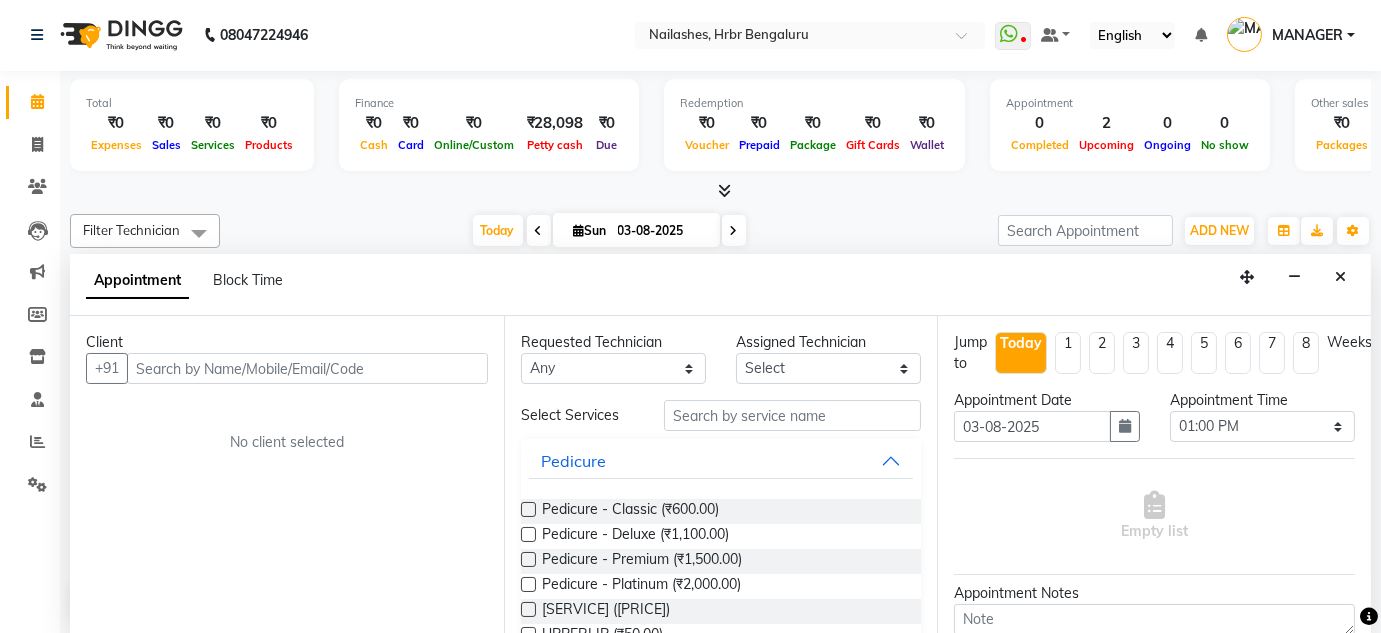 click at bounding box center [307, 368] 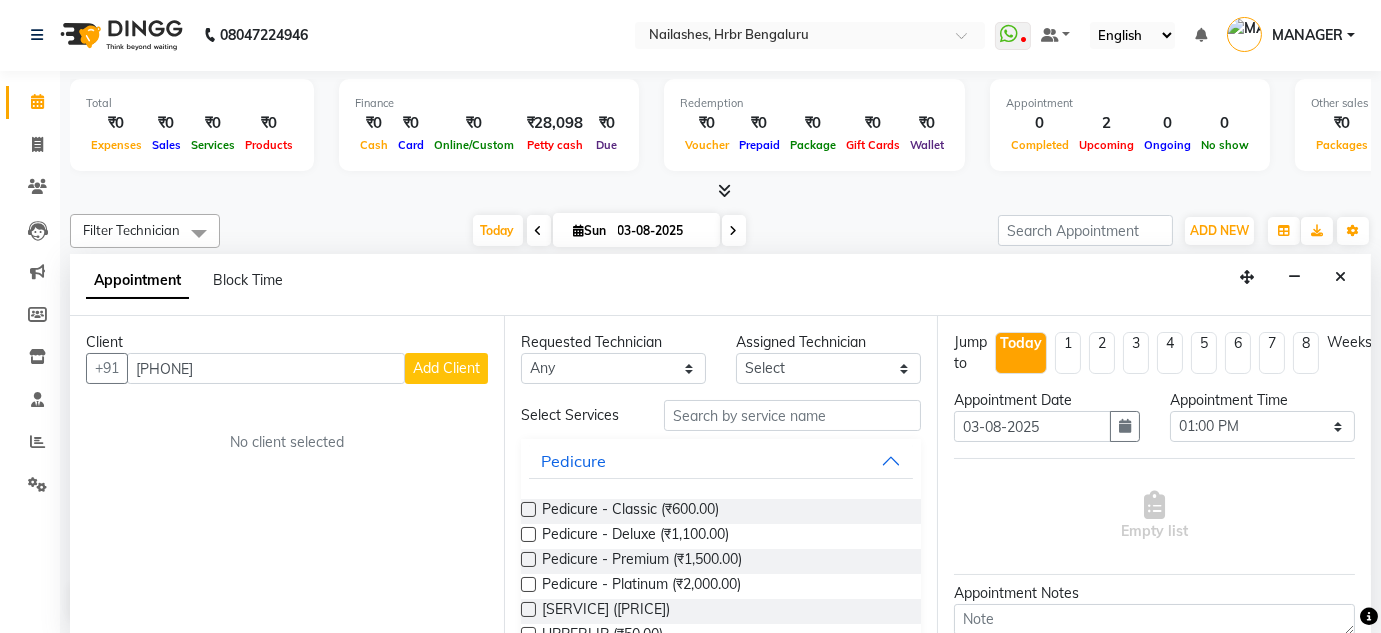 type on "[PHONE]" 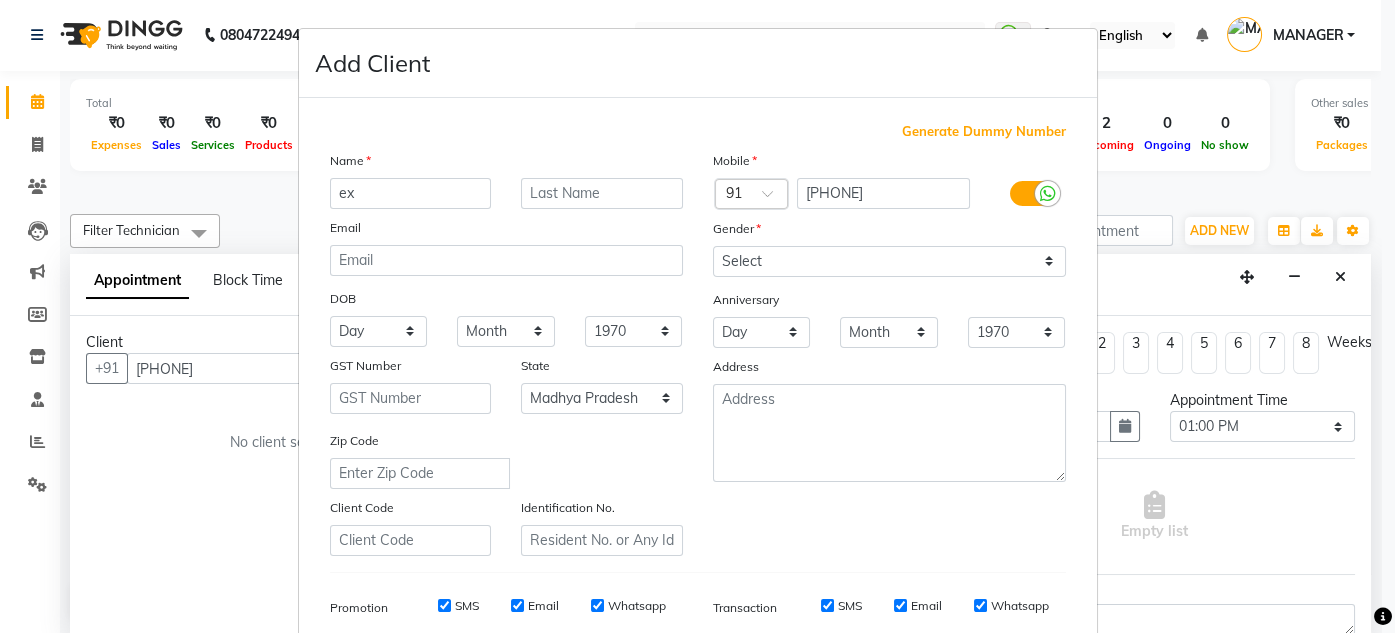 type on "e" 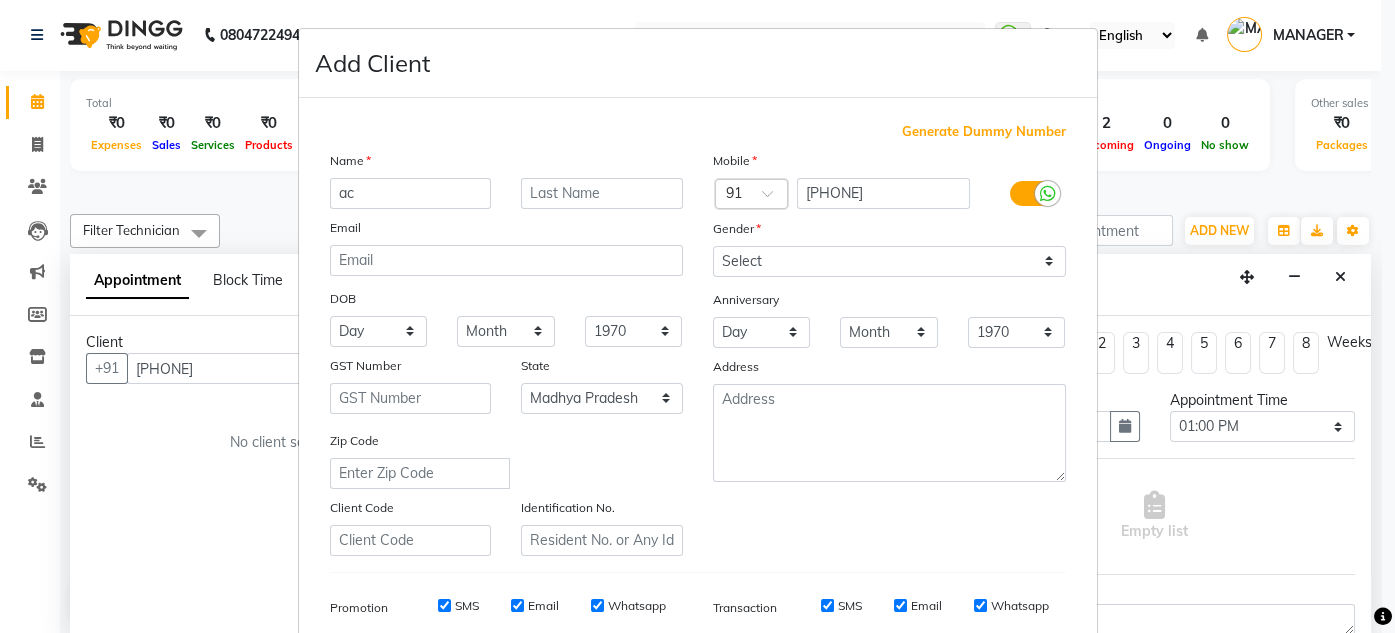 type on "ac" 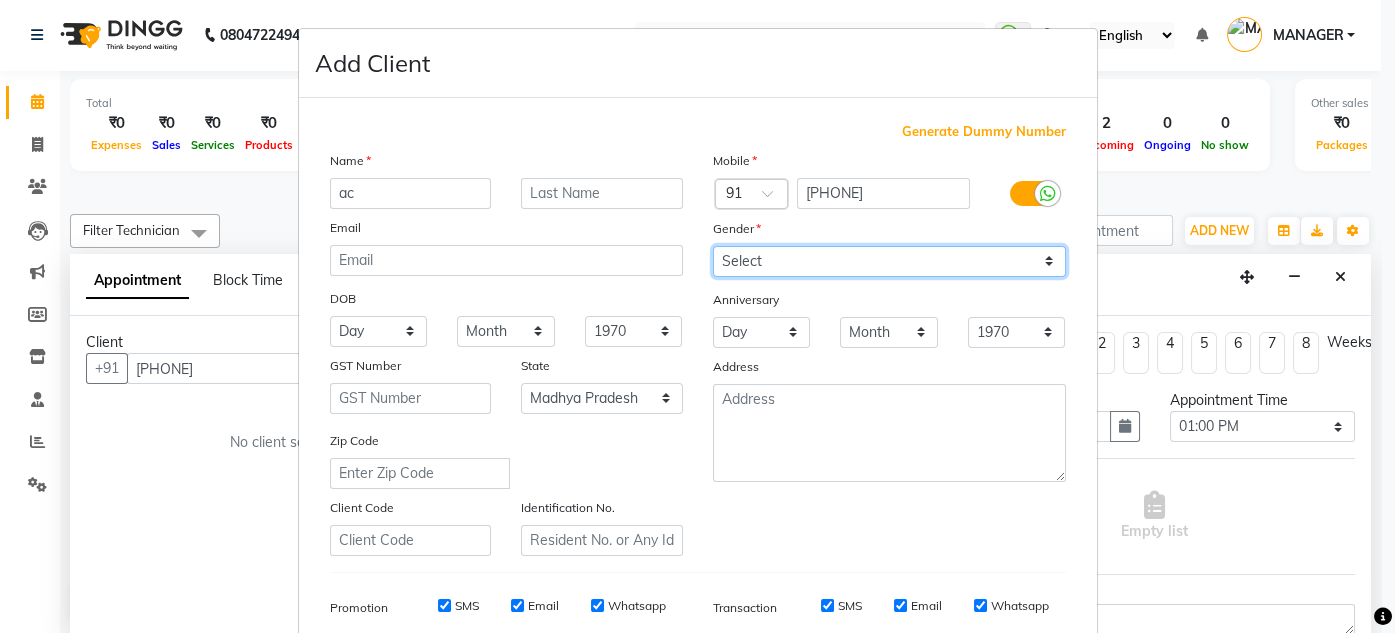 click on "Select Male Female Other Prefer Not To Say" at bounding box center (889, 261) 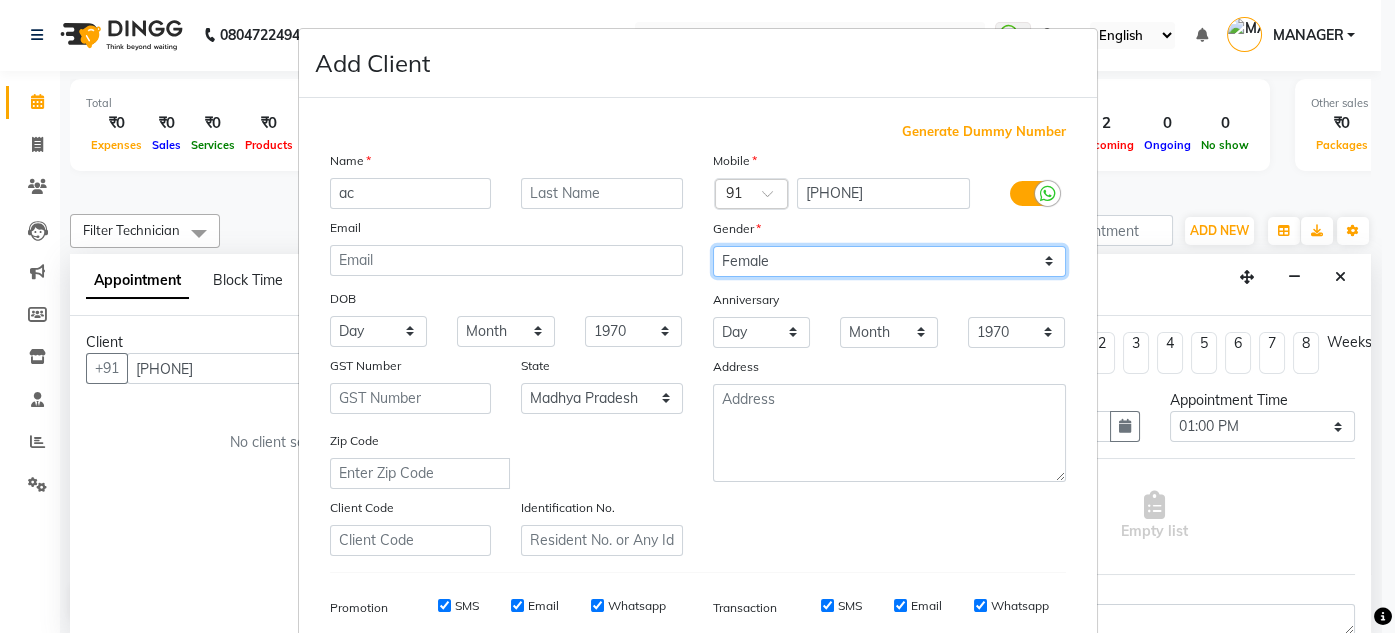 click on "Select Male Female Other Prefer Not To Say" at bounding box center (889, 261) 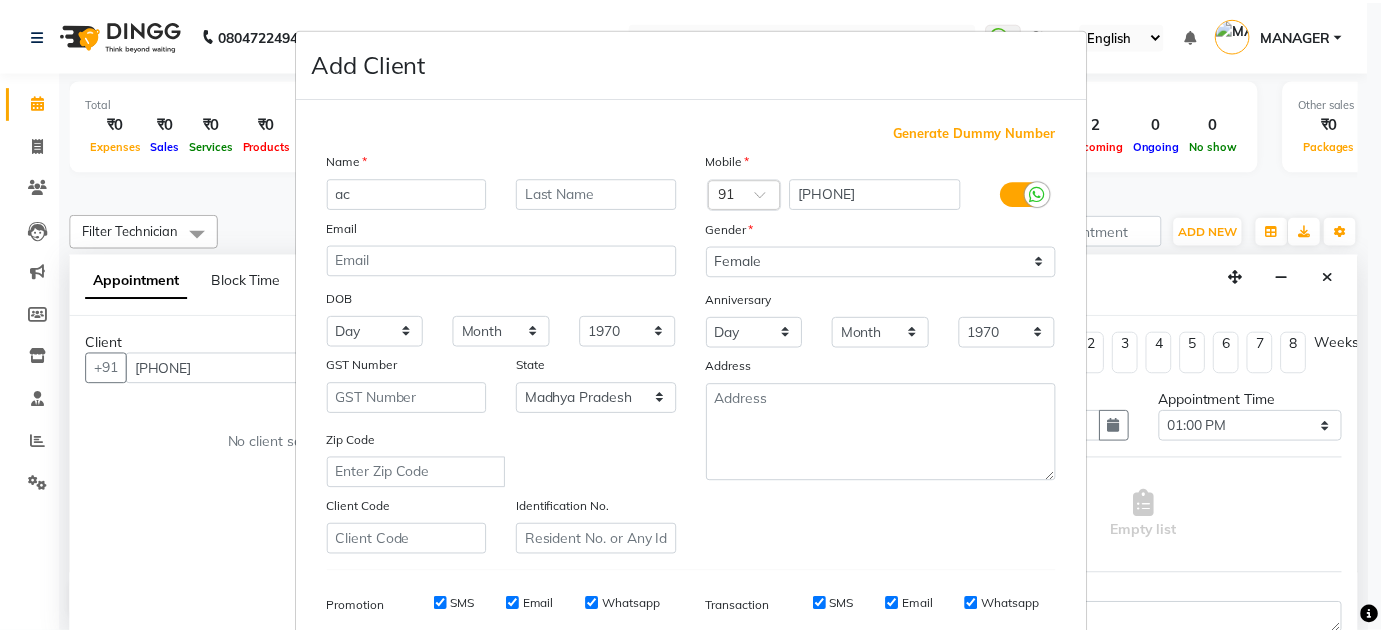 scroll, scrollTop: 289, scrollLeft: 0, axis: vertical 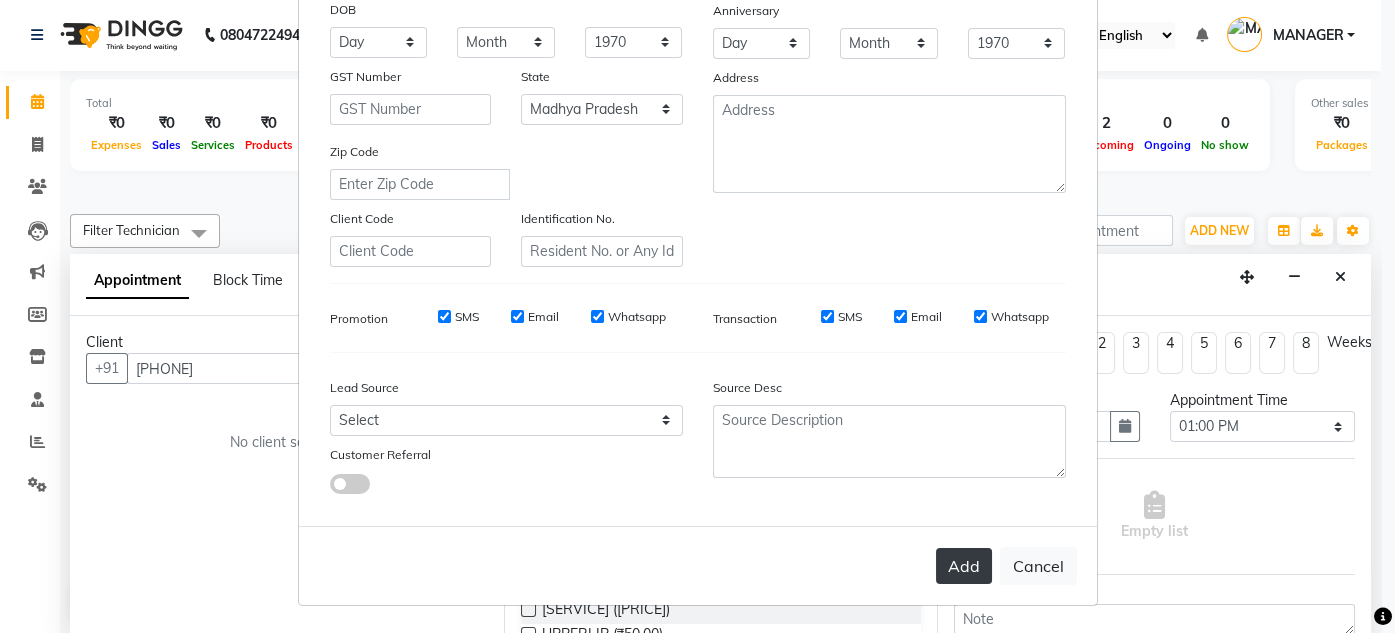 click on "Add" at bounding box center (964, 566) 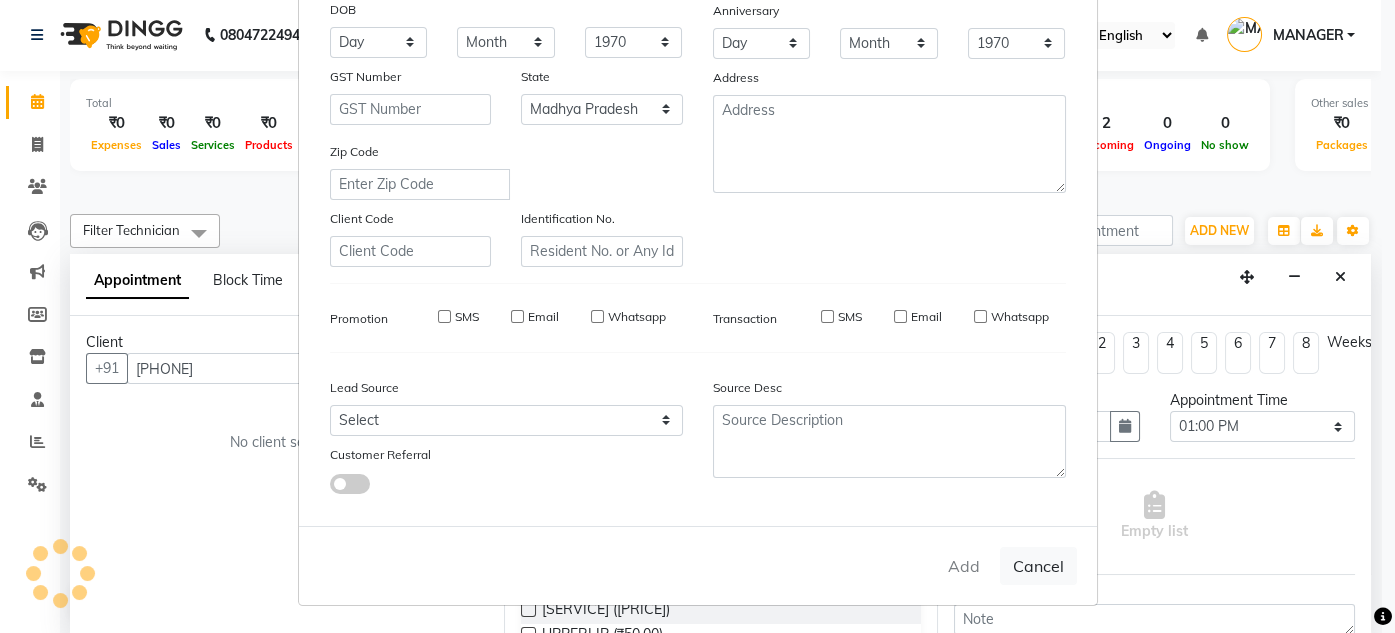 type on "90******32" 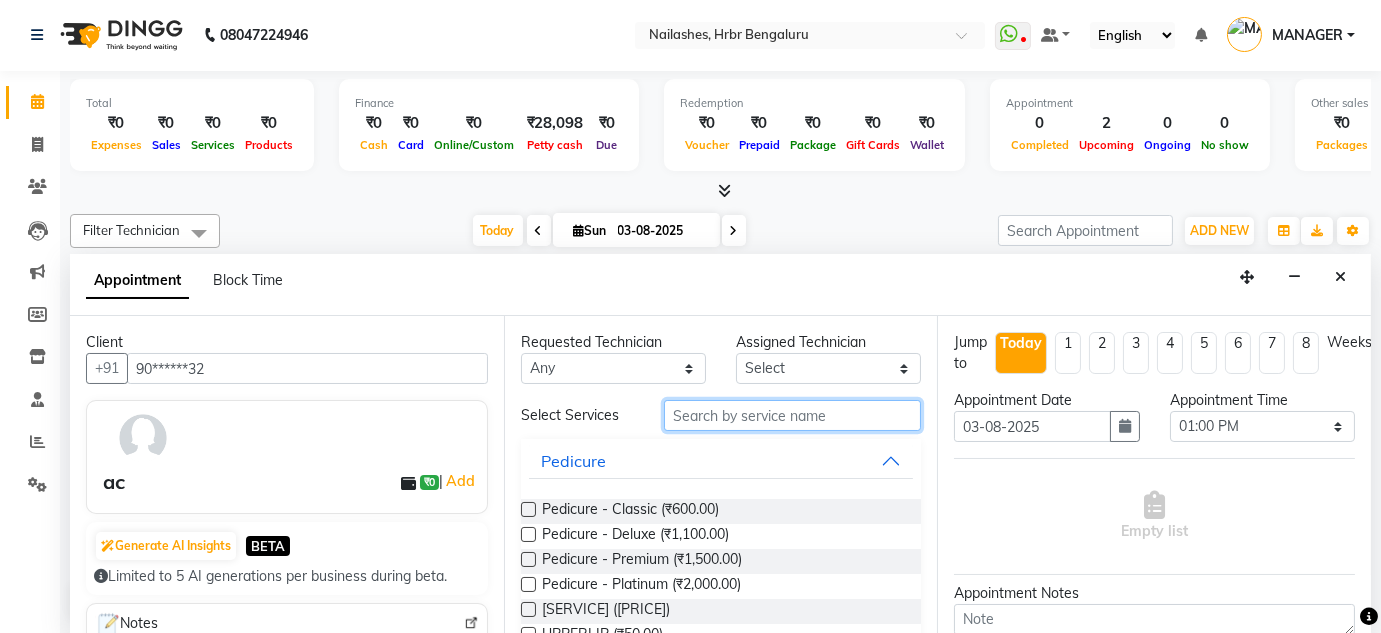 click at bounding box center (792, 415) 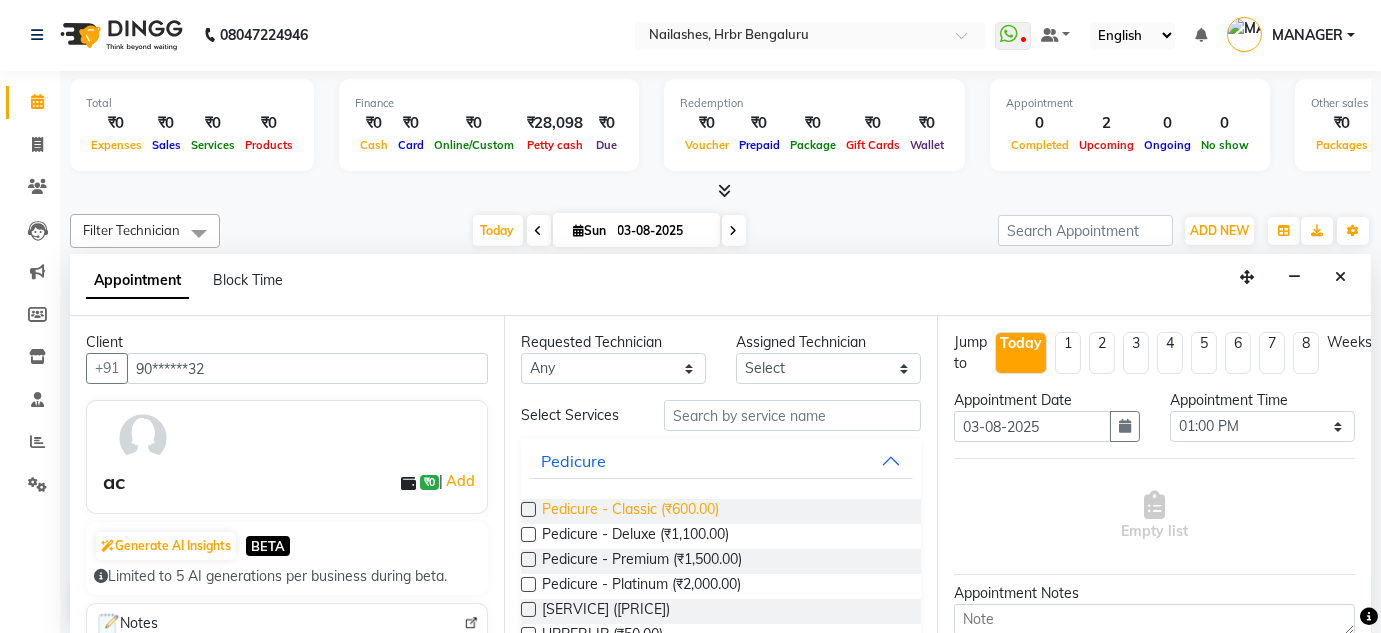 click on "Pedicure - Classic (₹600.00)" at bounding box center (630, 511) 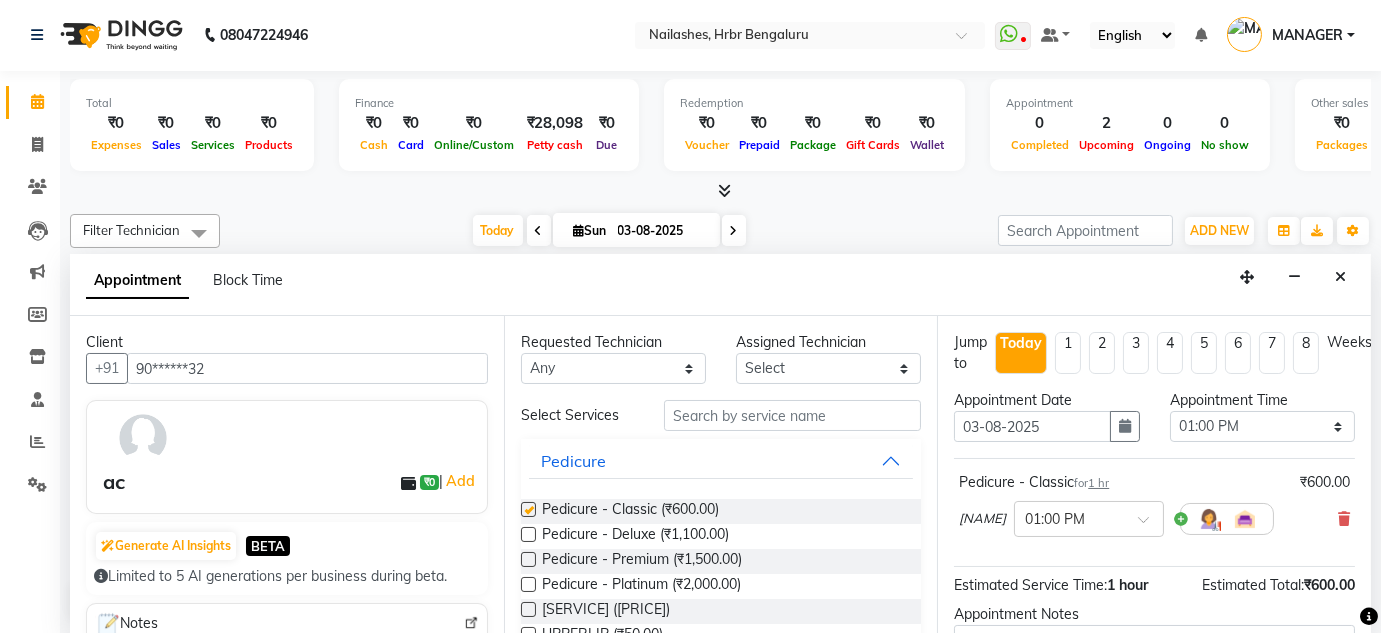 checkbox on "false" 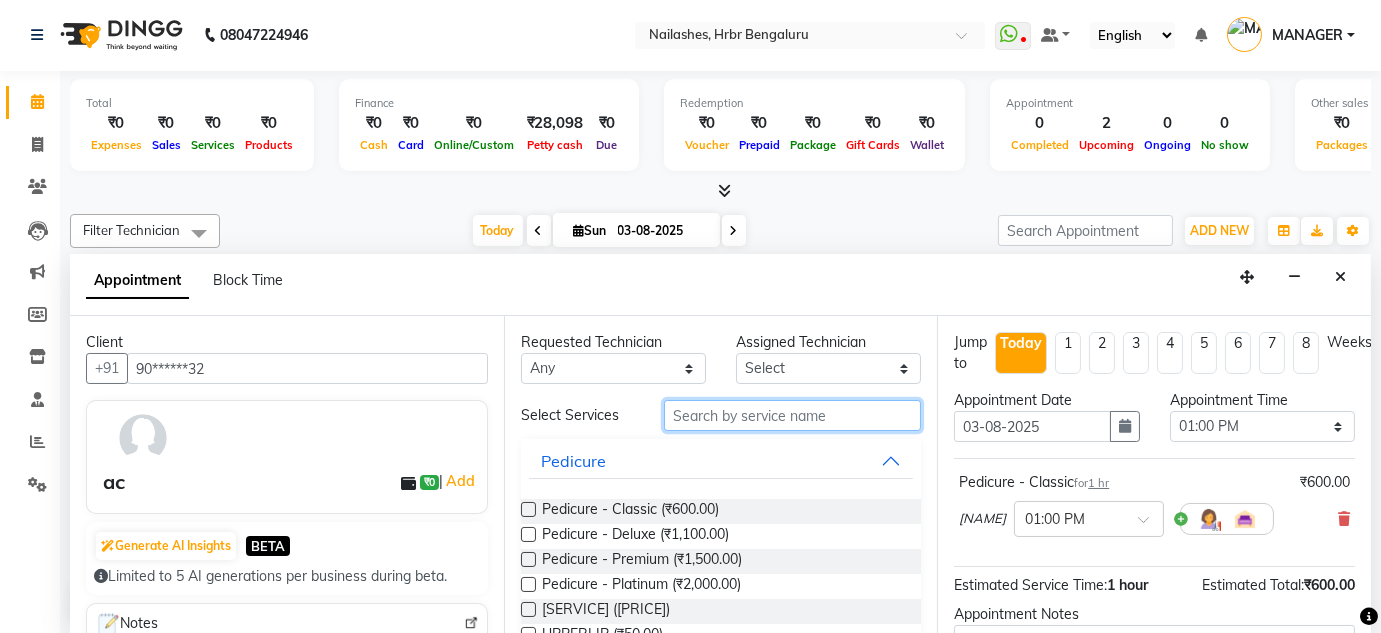 click at bounding box center [792, 415] 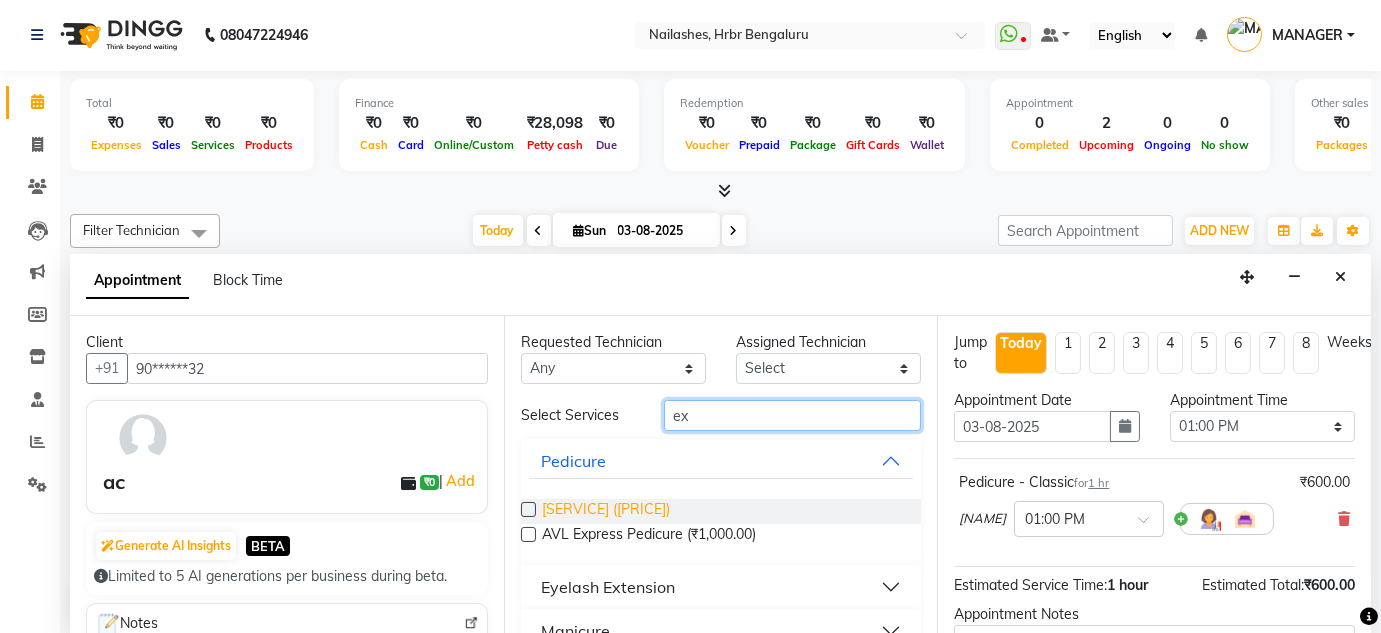 type on "ex" 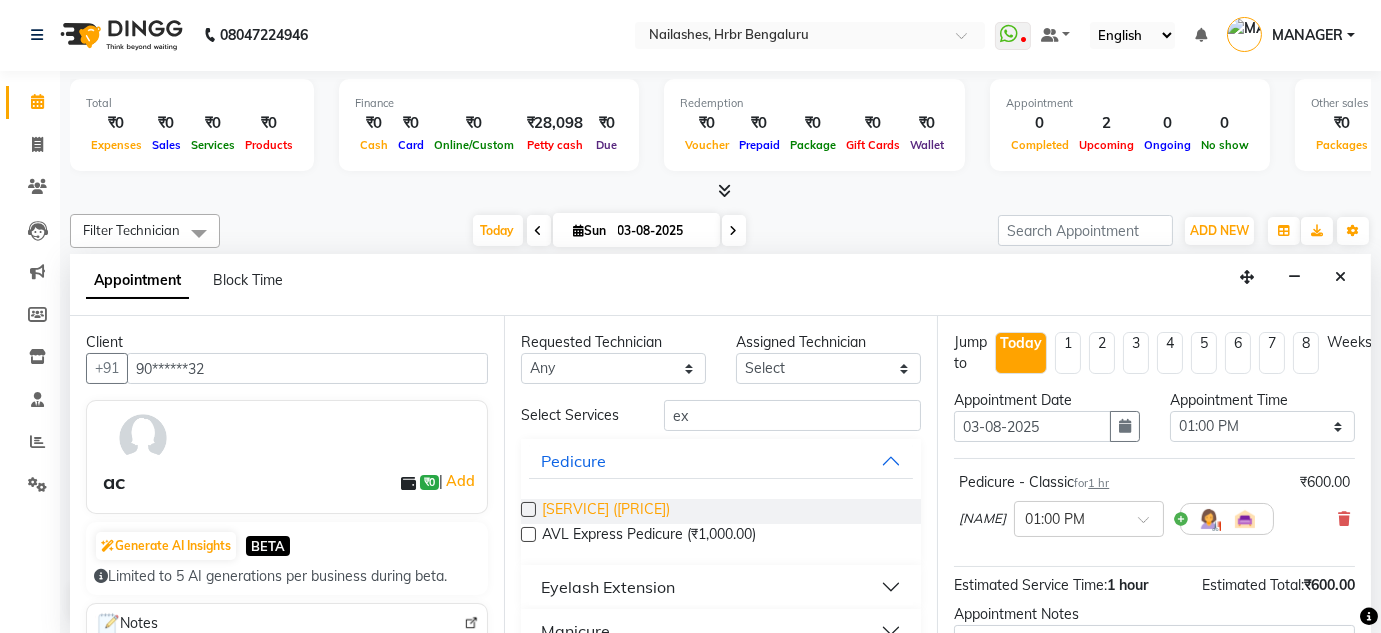 click on "[SERVICE] ([PRICE])" at bounding box center (606, 511) 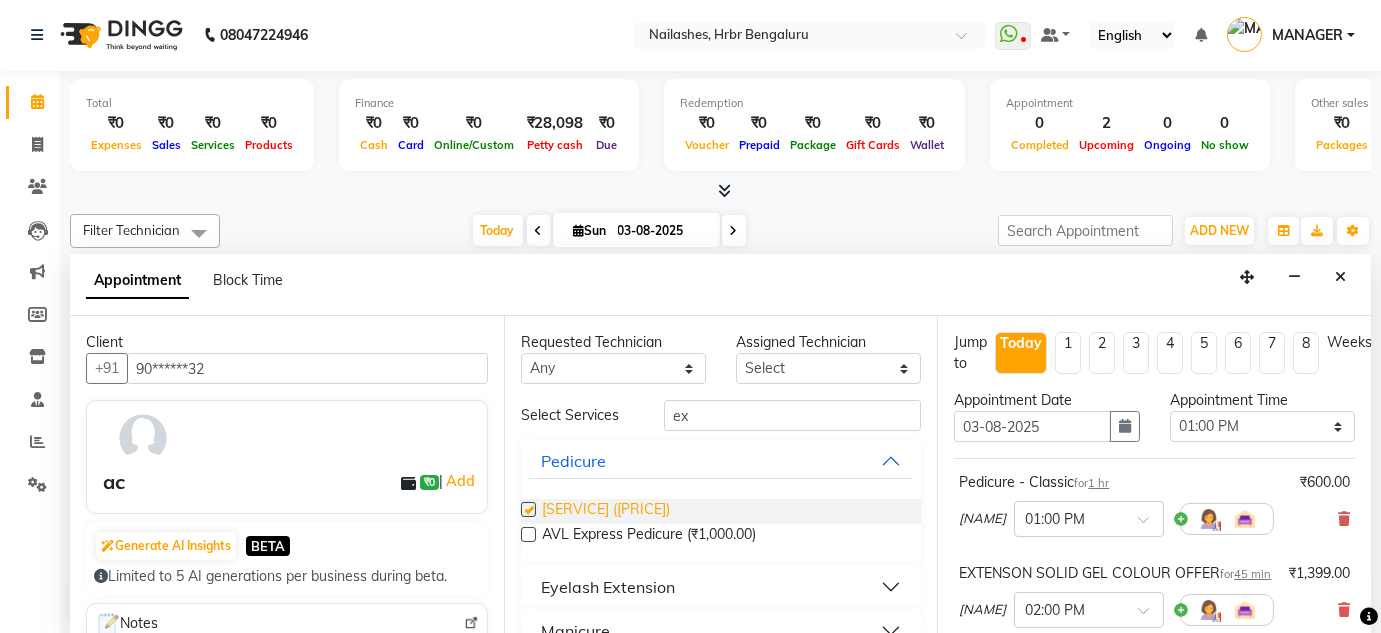 checkbox on "false" 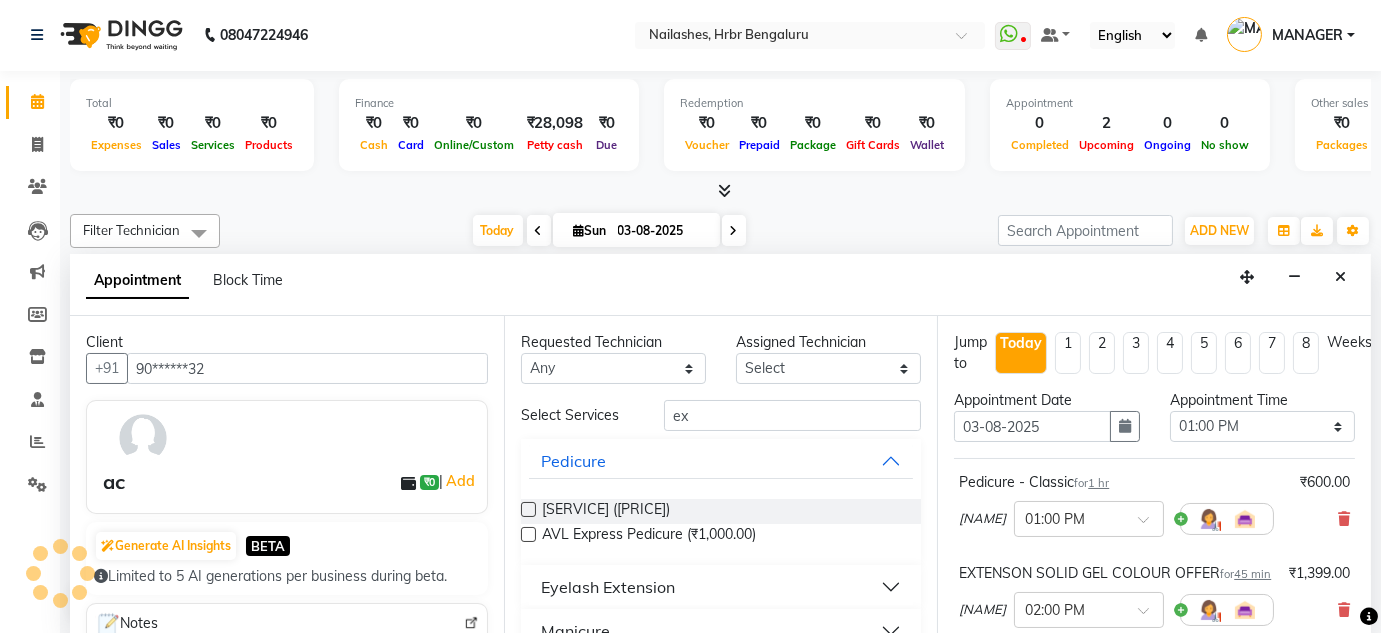 scroll, scrollTop: 340, scrollLeft: 0, axis: vertical 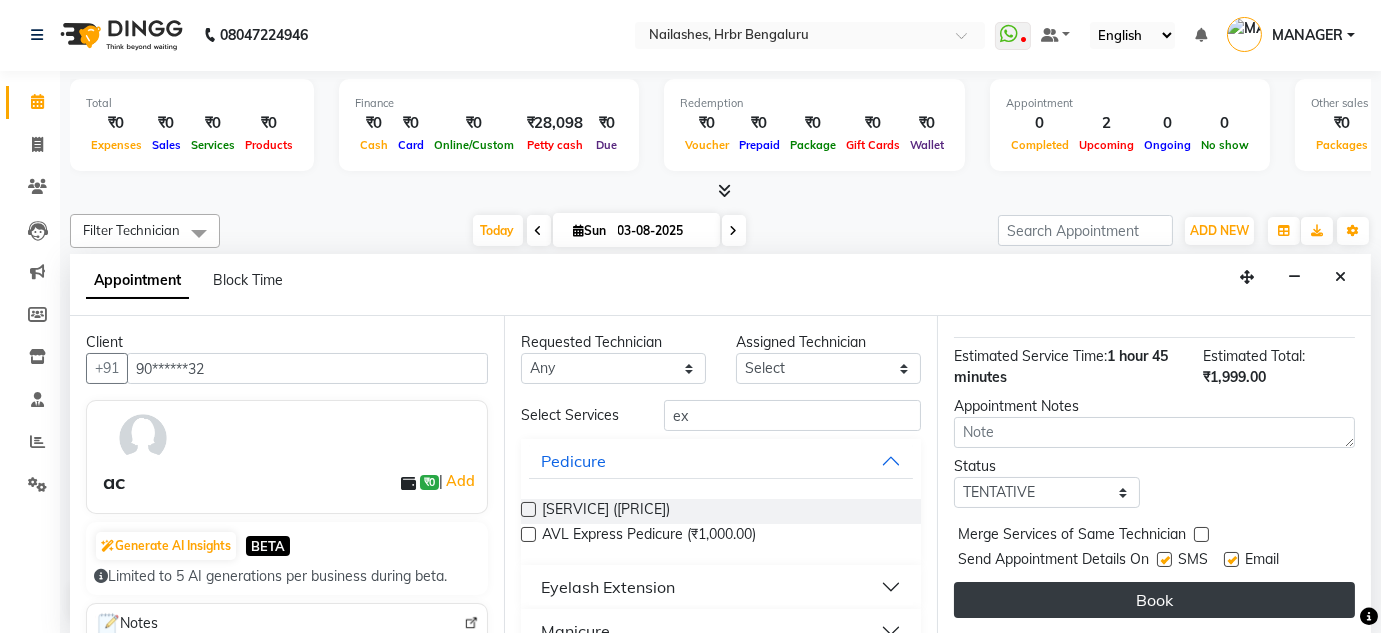 click on "Book" at bounding box center (1154, 600) 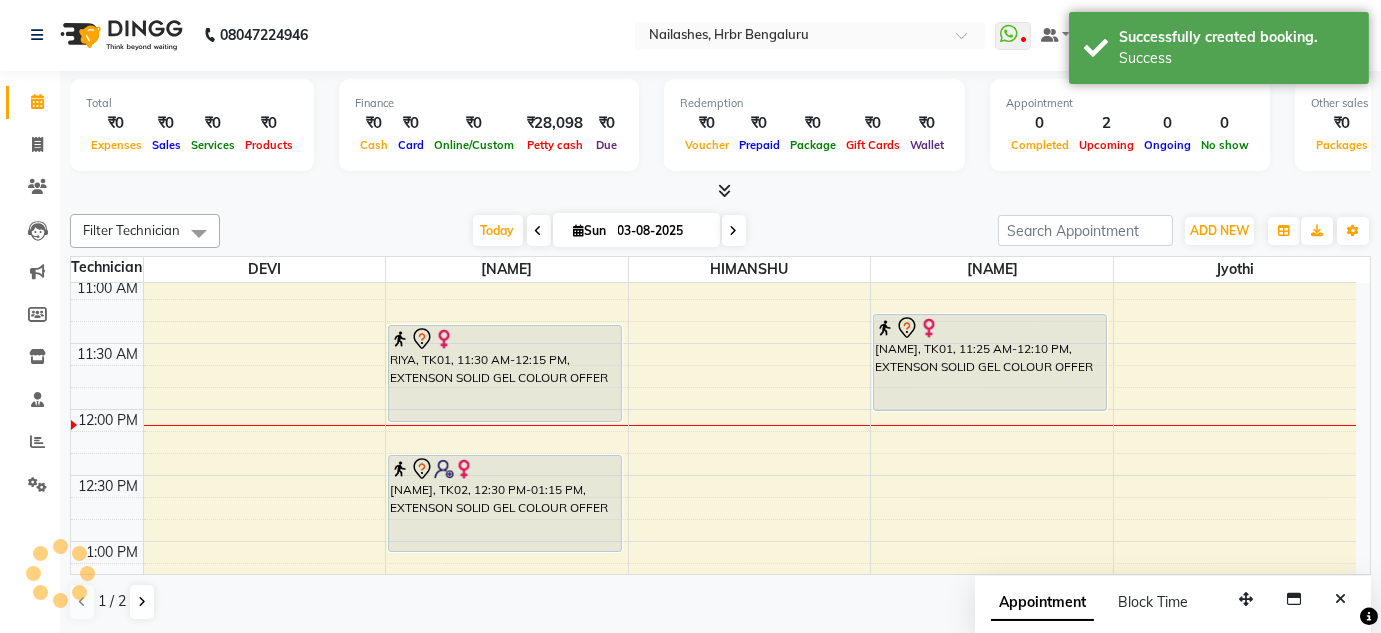 scroll, scrollTop: 0, scrollLeft: 0, axis: both 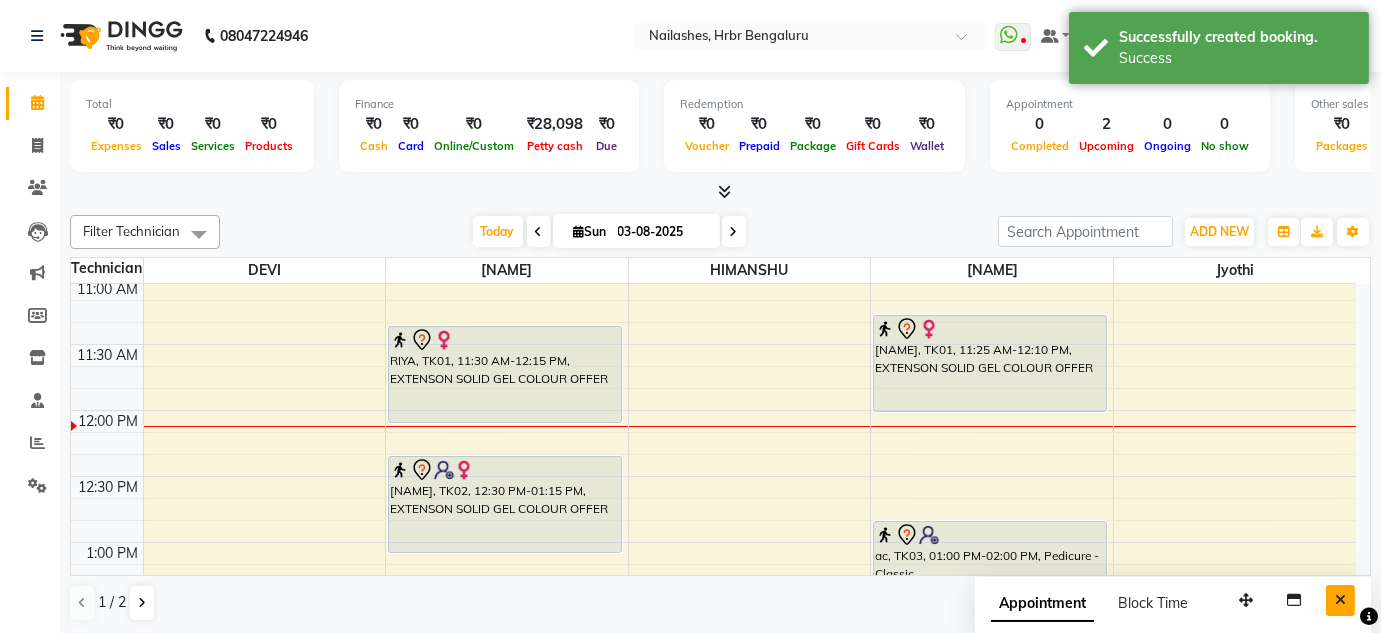 click at bounding box center (1340, 600) 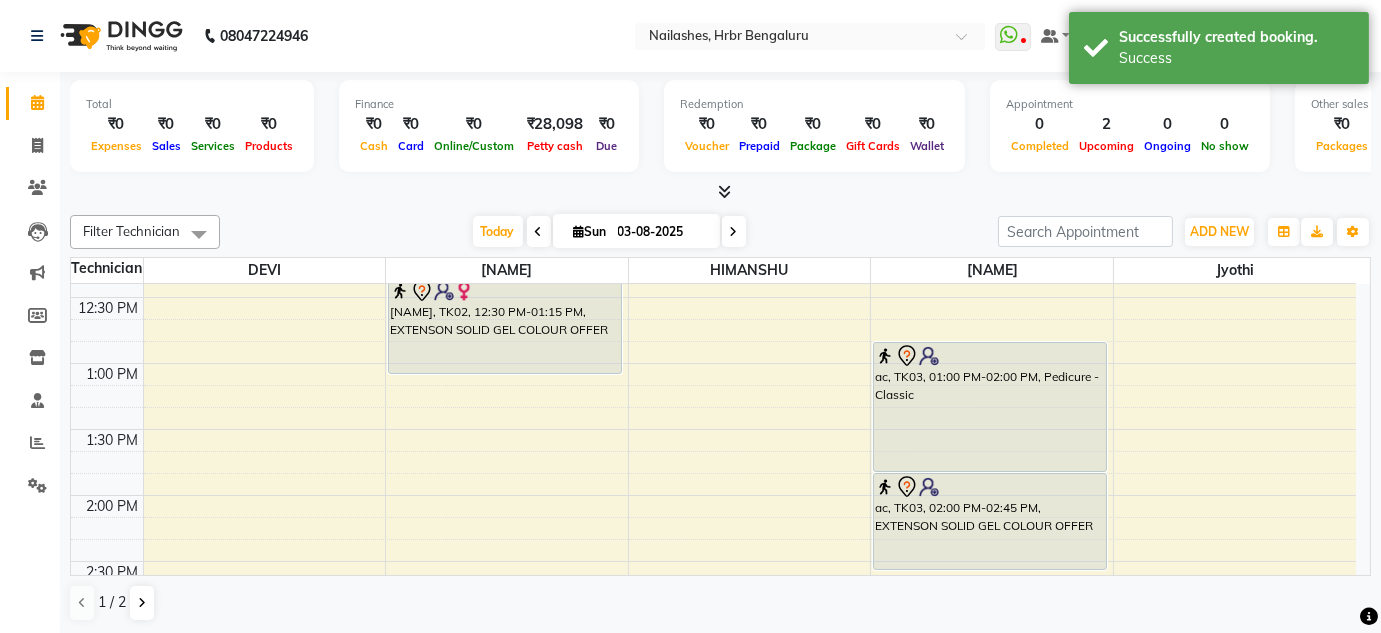 scroll, scrollTop: 1684, scrollLeft: 0, axis: vertical 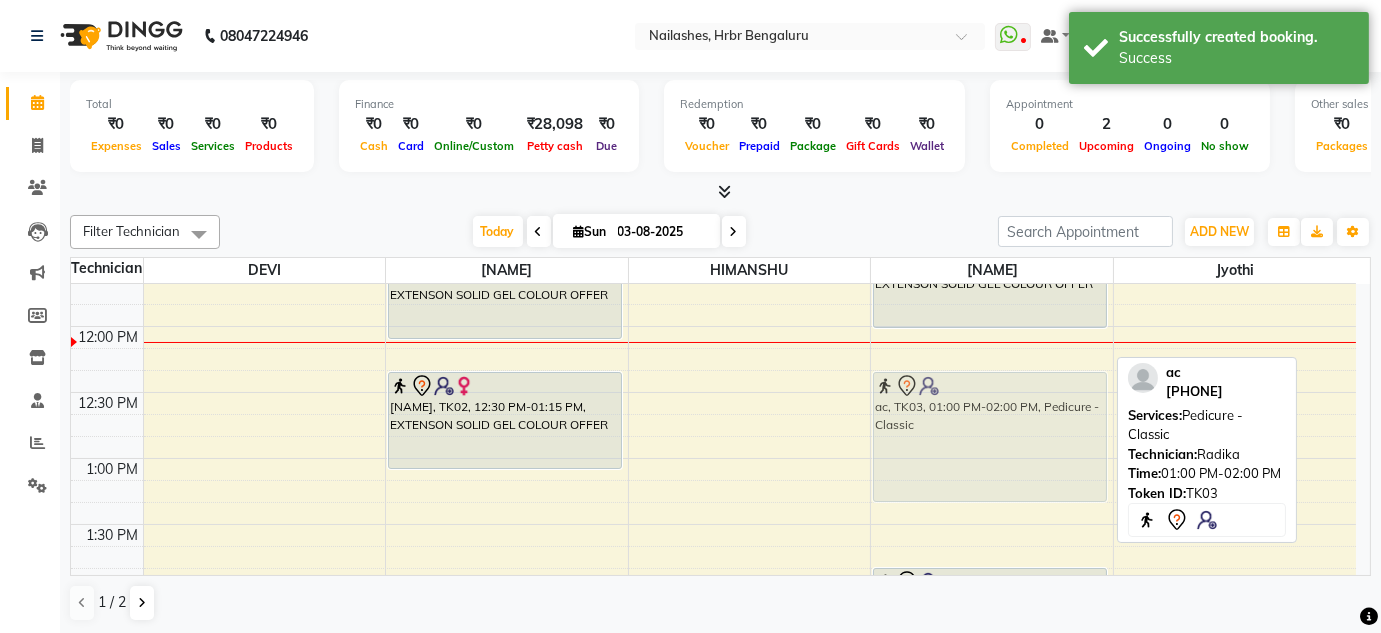 drag, startPoint x: 984, startPoint y: 495, endPoint x: 972, endPoint y: 428, distance: 68.06615 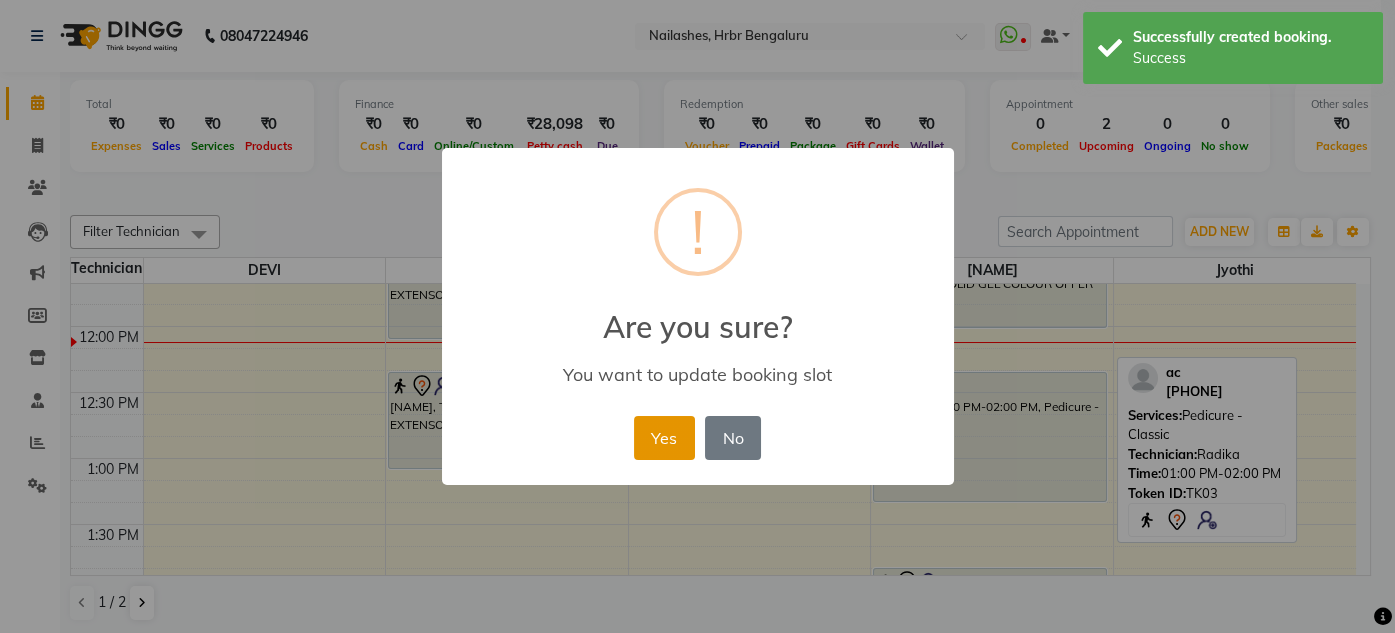 click on "Yes" at bounding box center (664, 438) 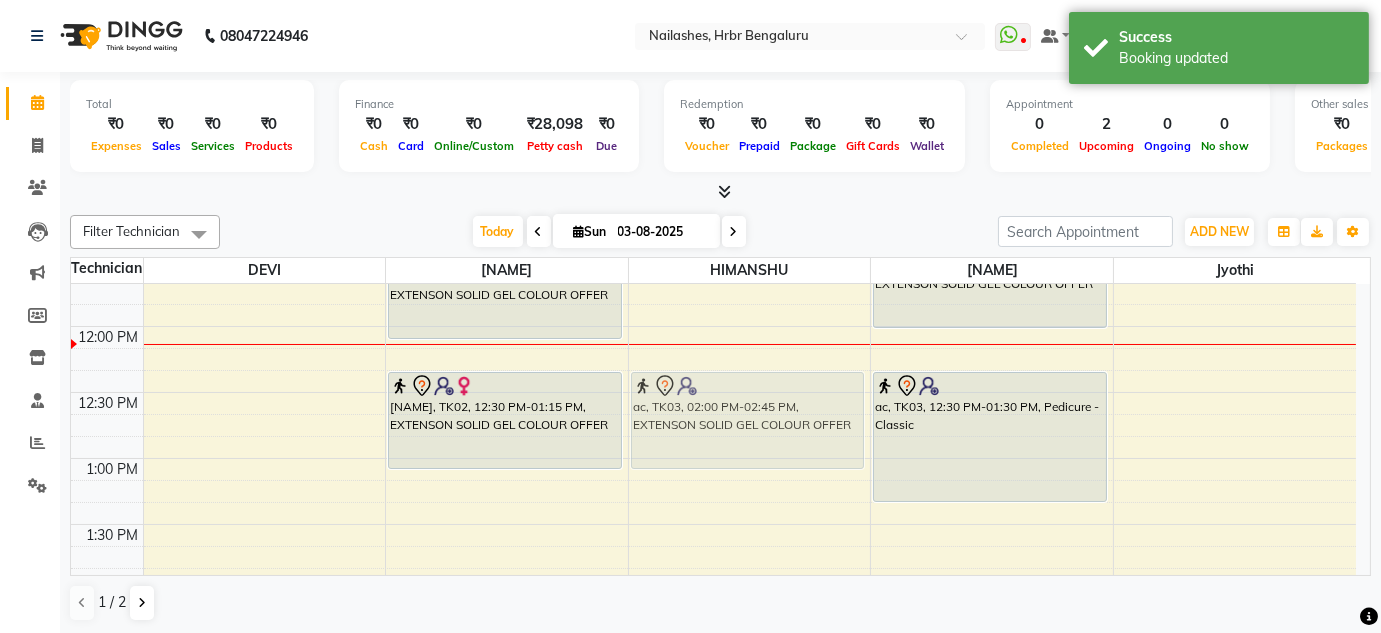 drag, startPoint x: 917, startPoint y: 567, endPoint x: 706, endPoint y: 375, distance: 285.28058 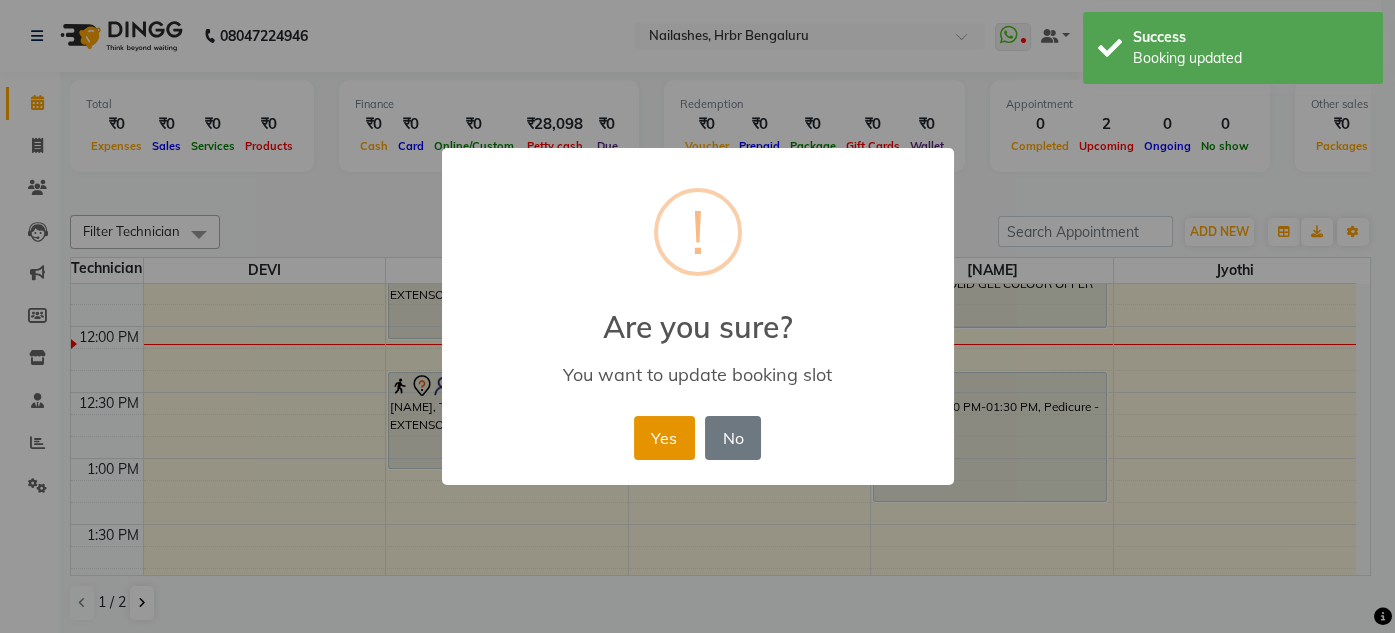click on "Yes" at bounding box center [664, 438] 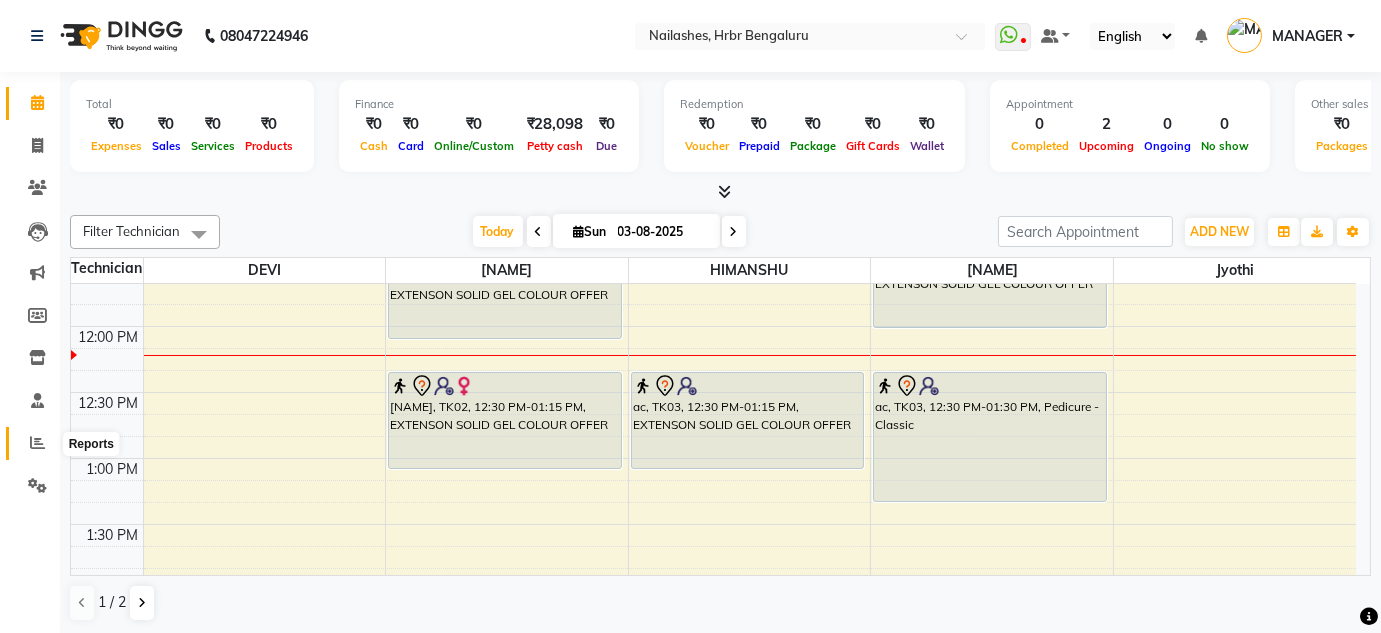click 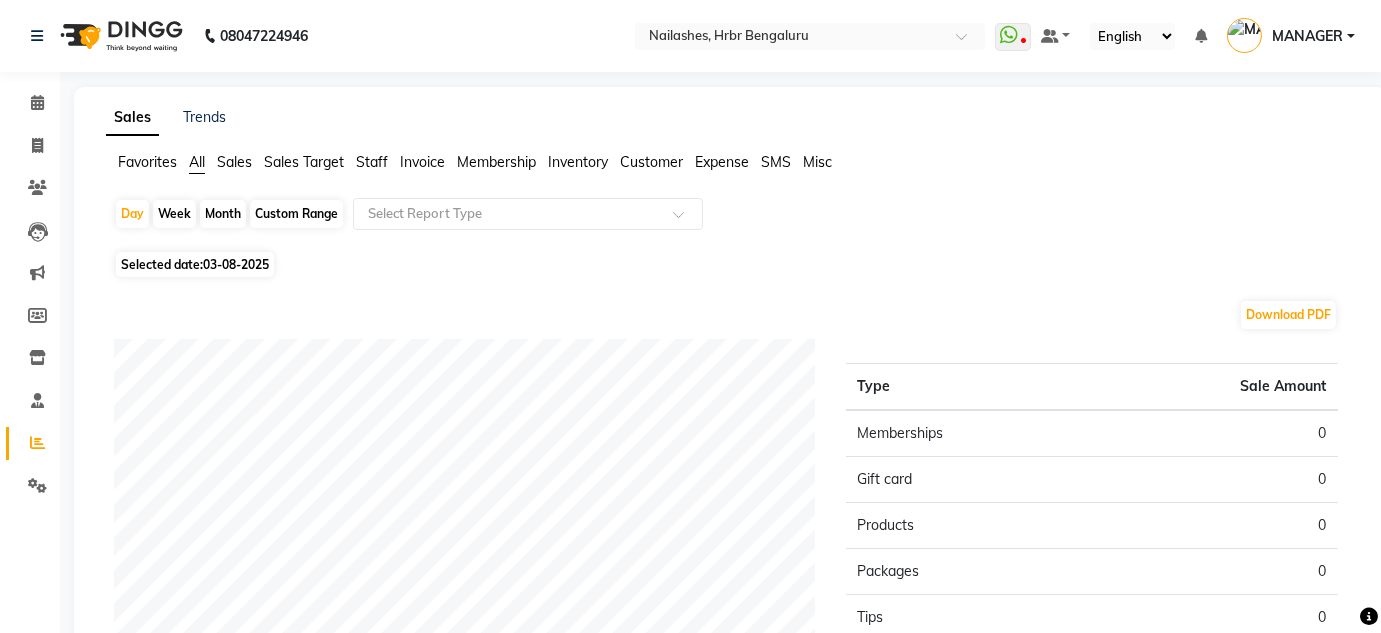 click on "Staff" 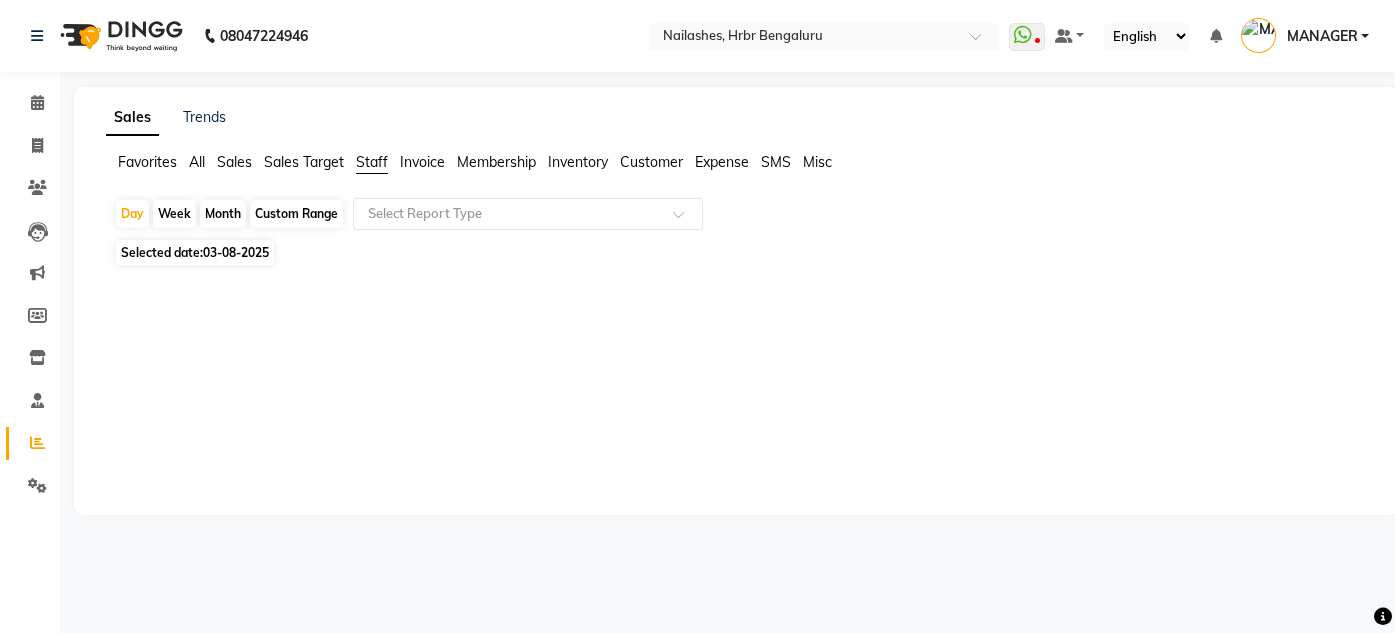 click on "Selected date:  03-08-2025" 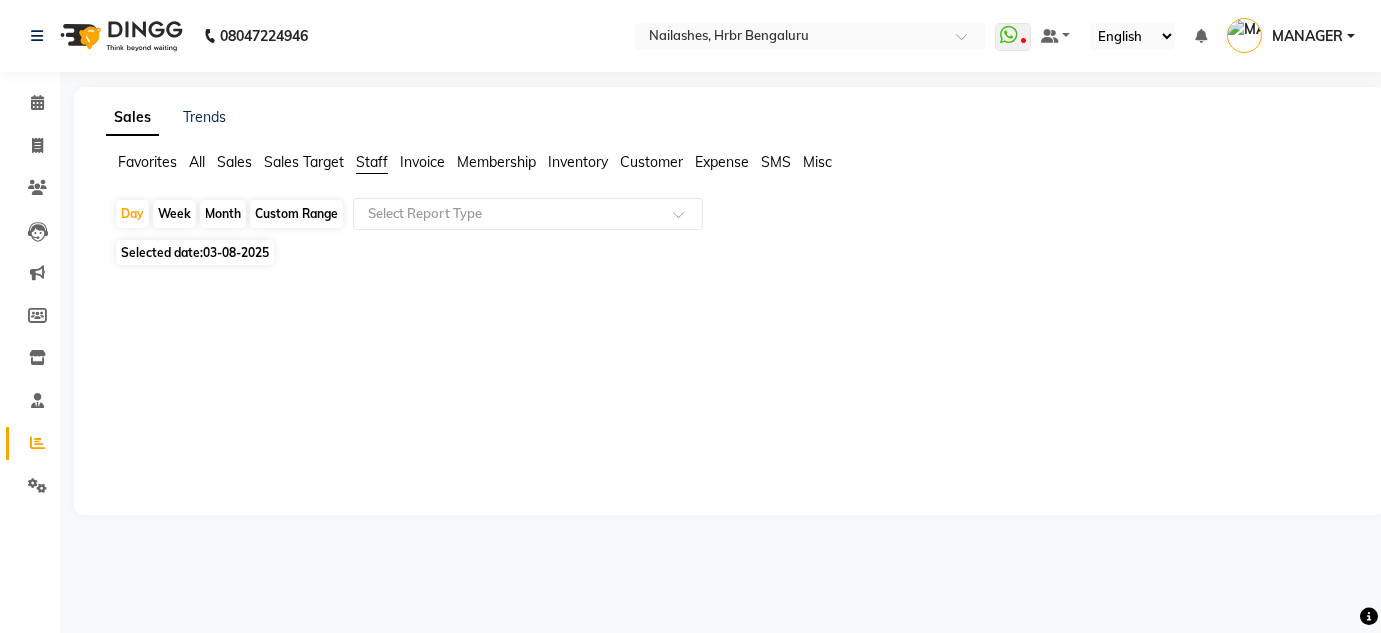select on "8" 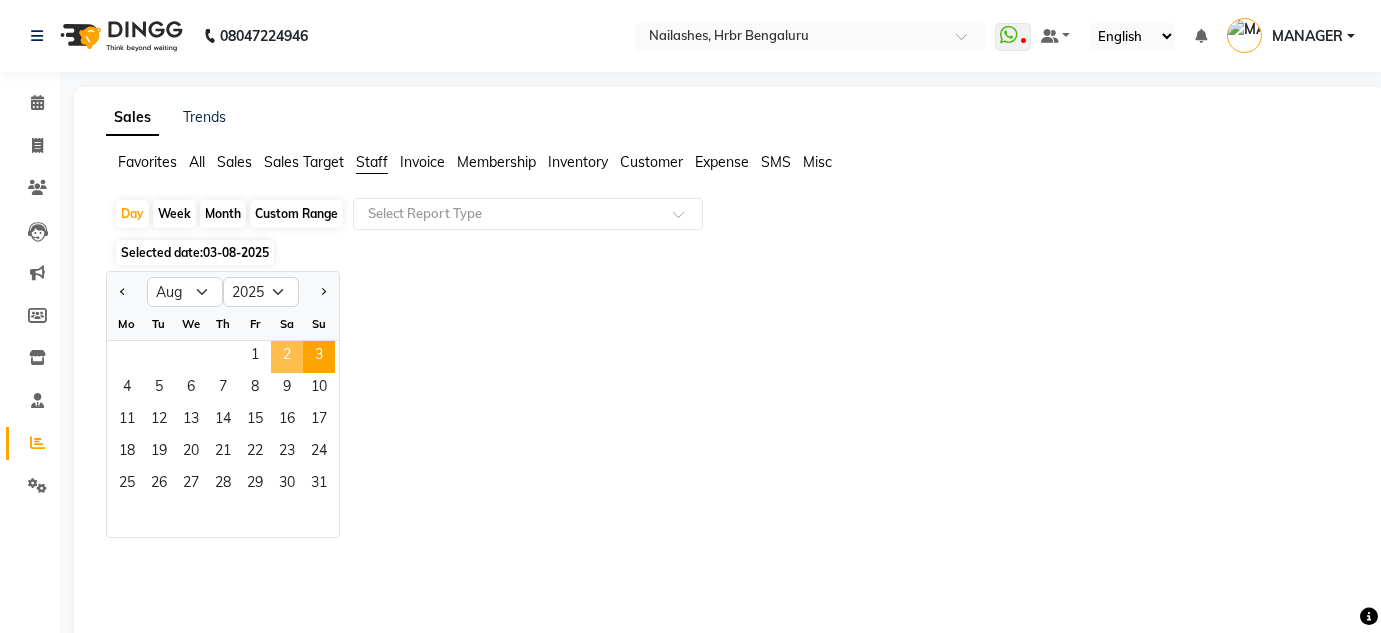 click on "2" 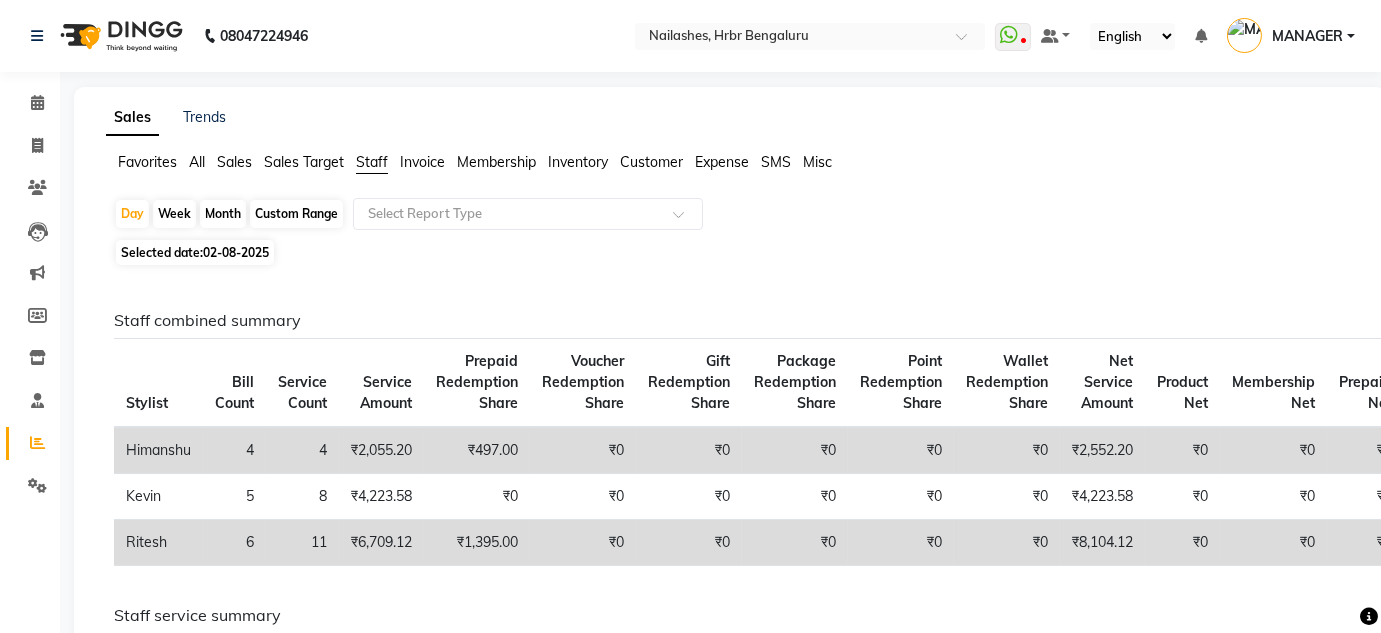click on "Month" 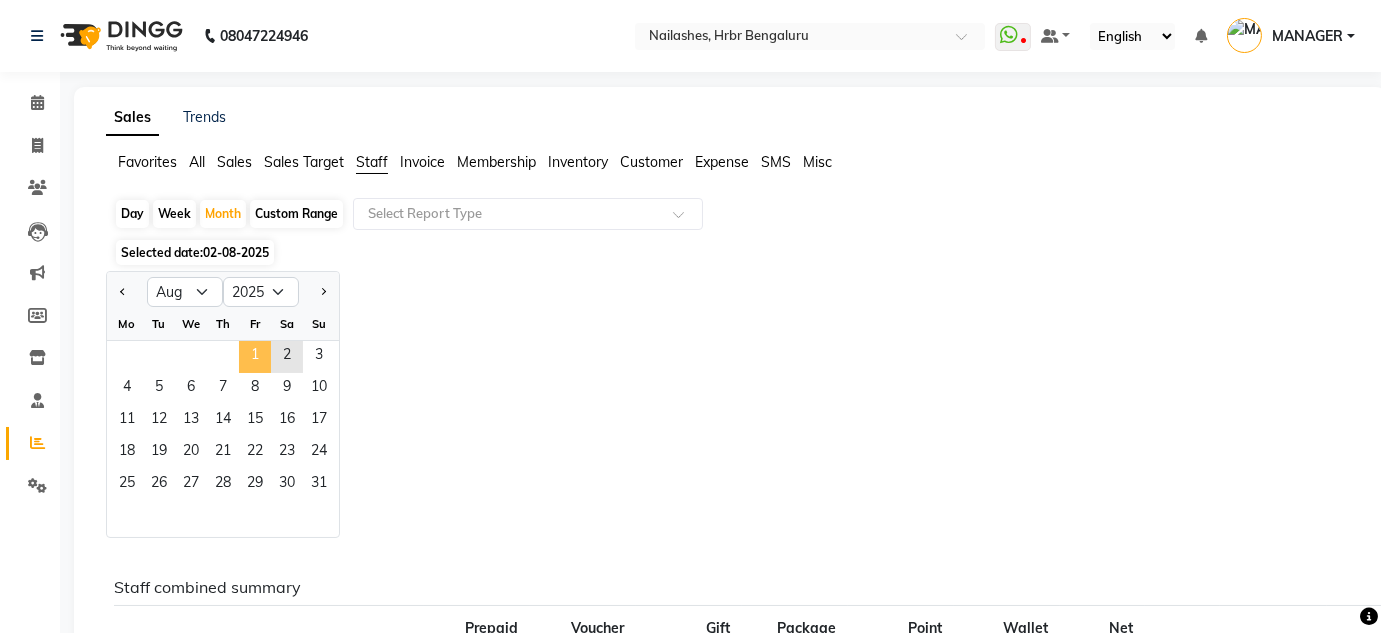 click on "1" 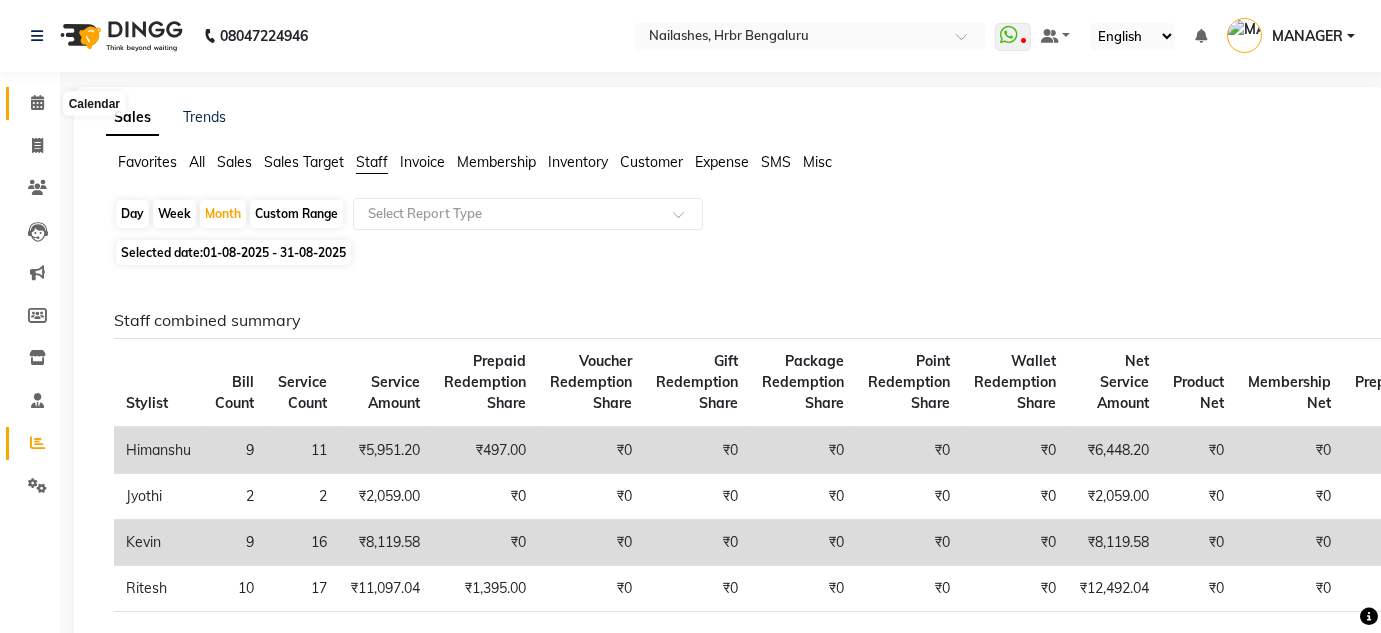 click 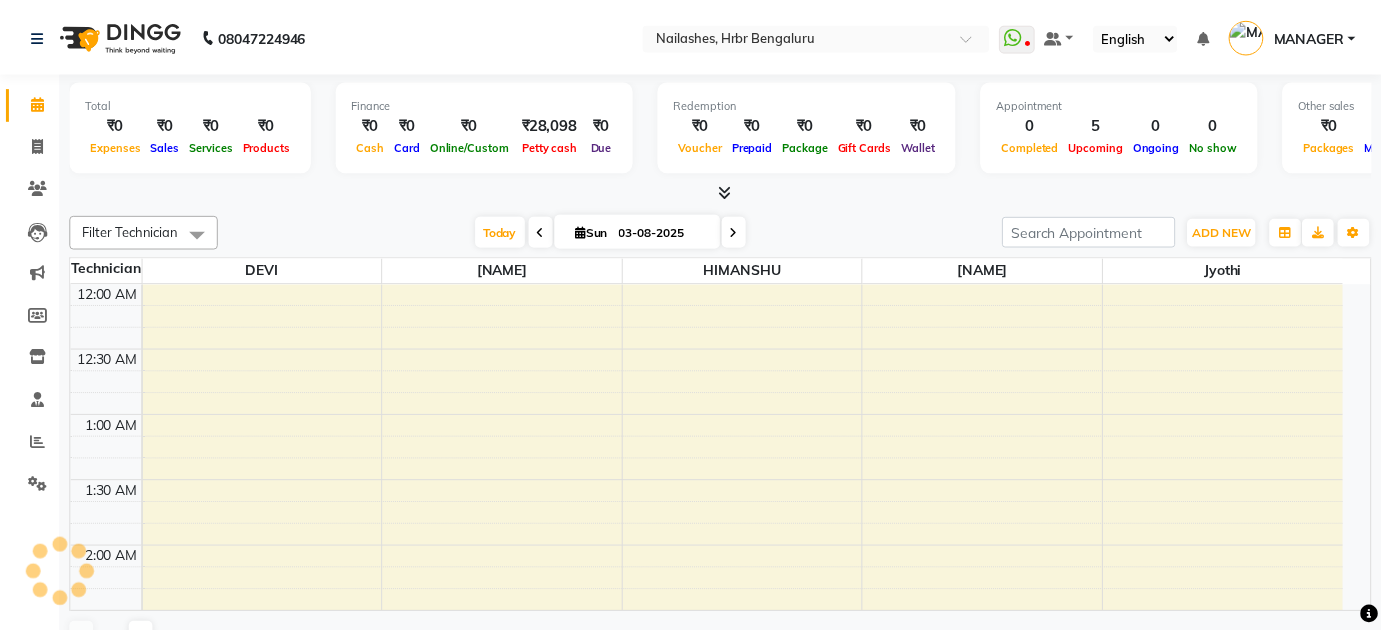 scroll, scrollTop: 783, scrollLeft: 0, axis: vertical 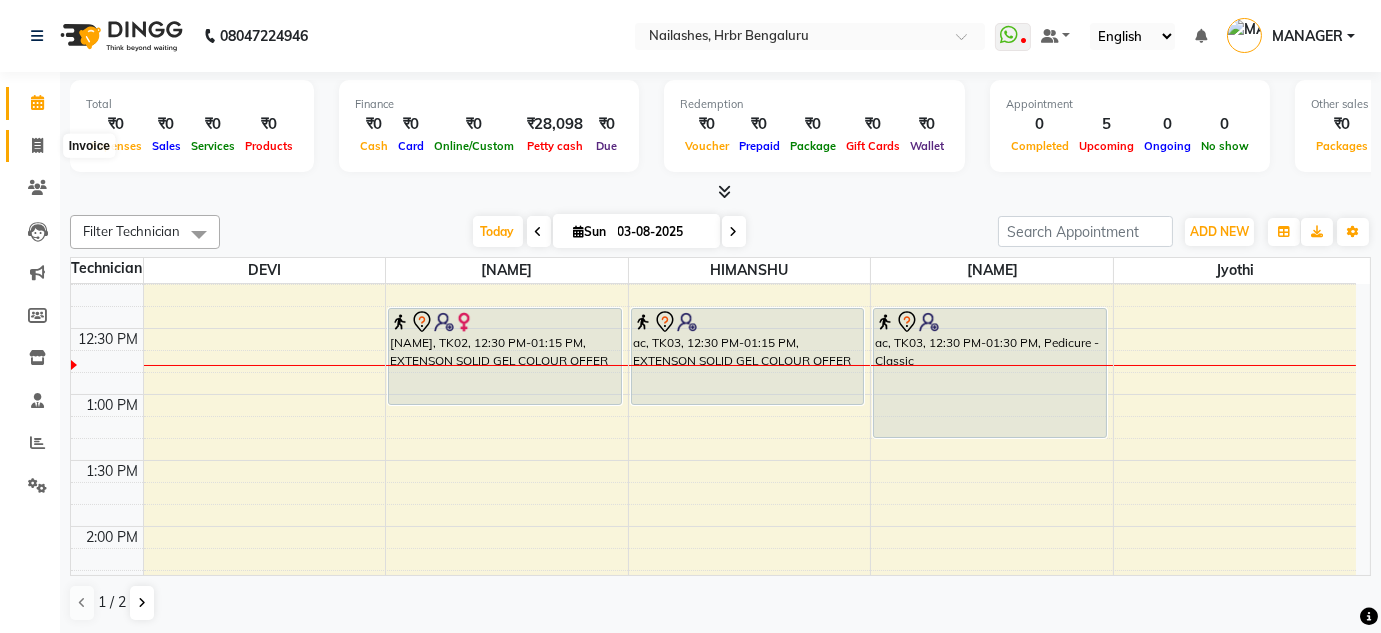 click 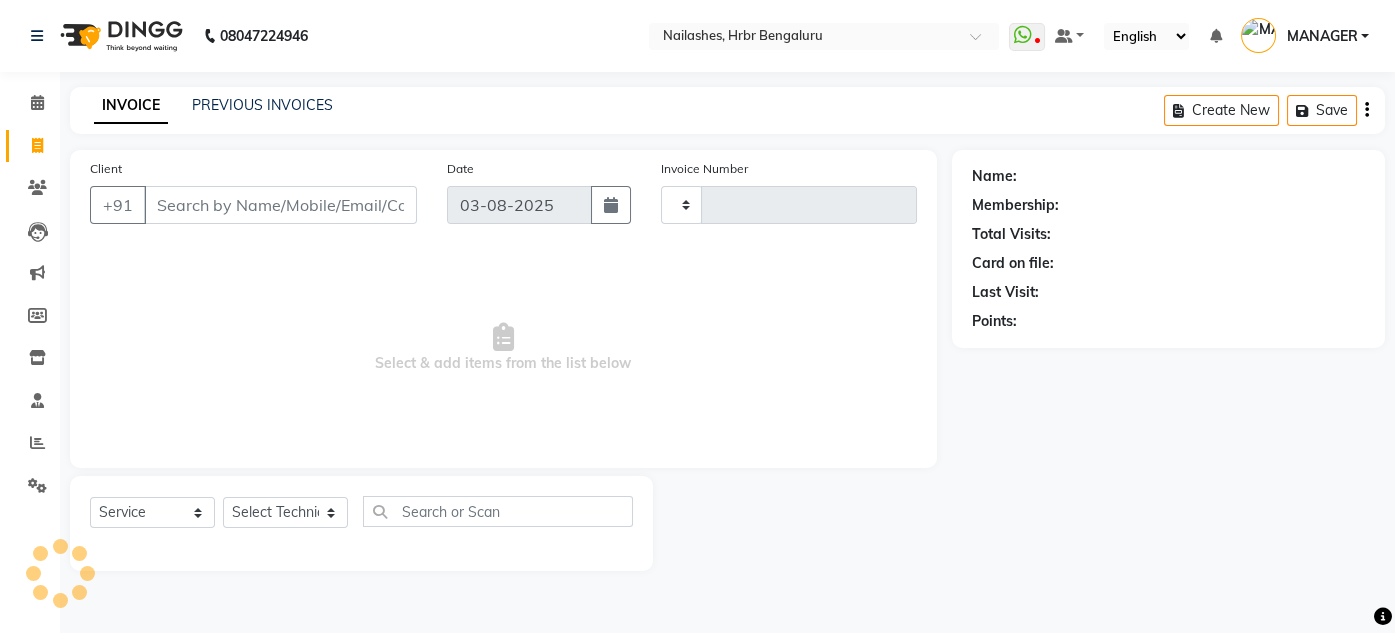 type on "0825" 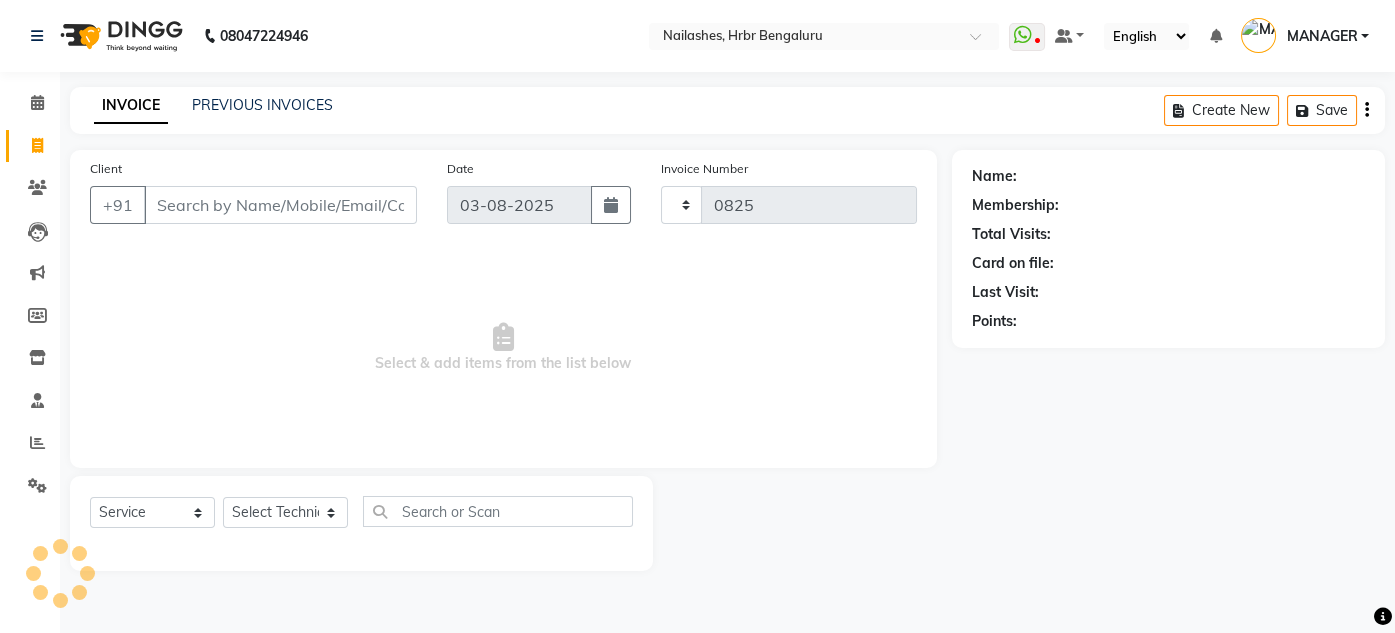 select on "3771" 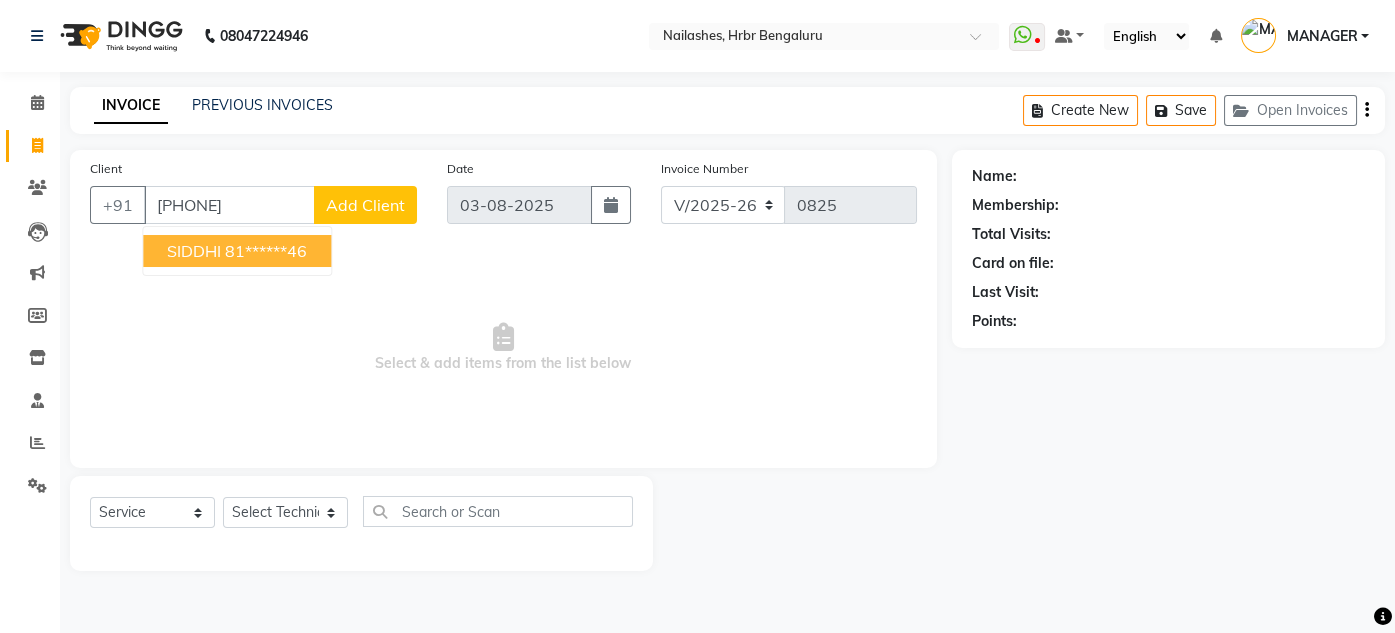 click on "81******46" at bounding box center (266, 251) 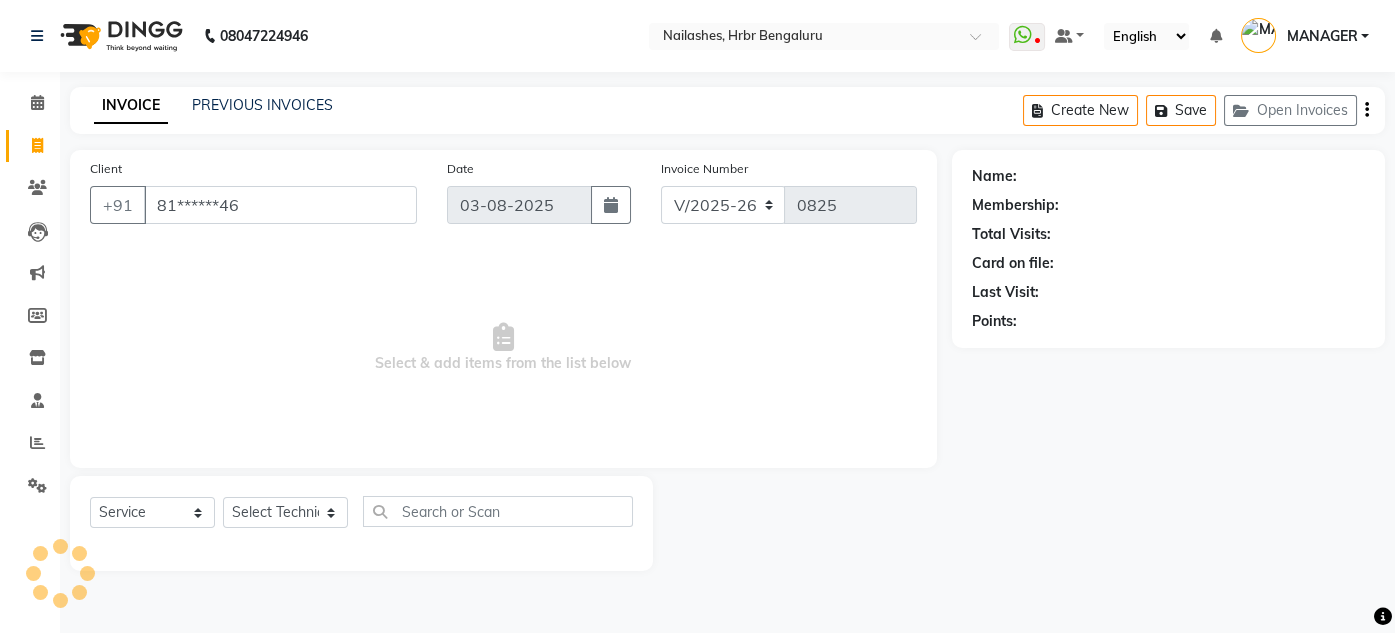 type on "81******46" 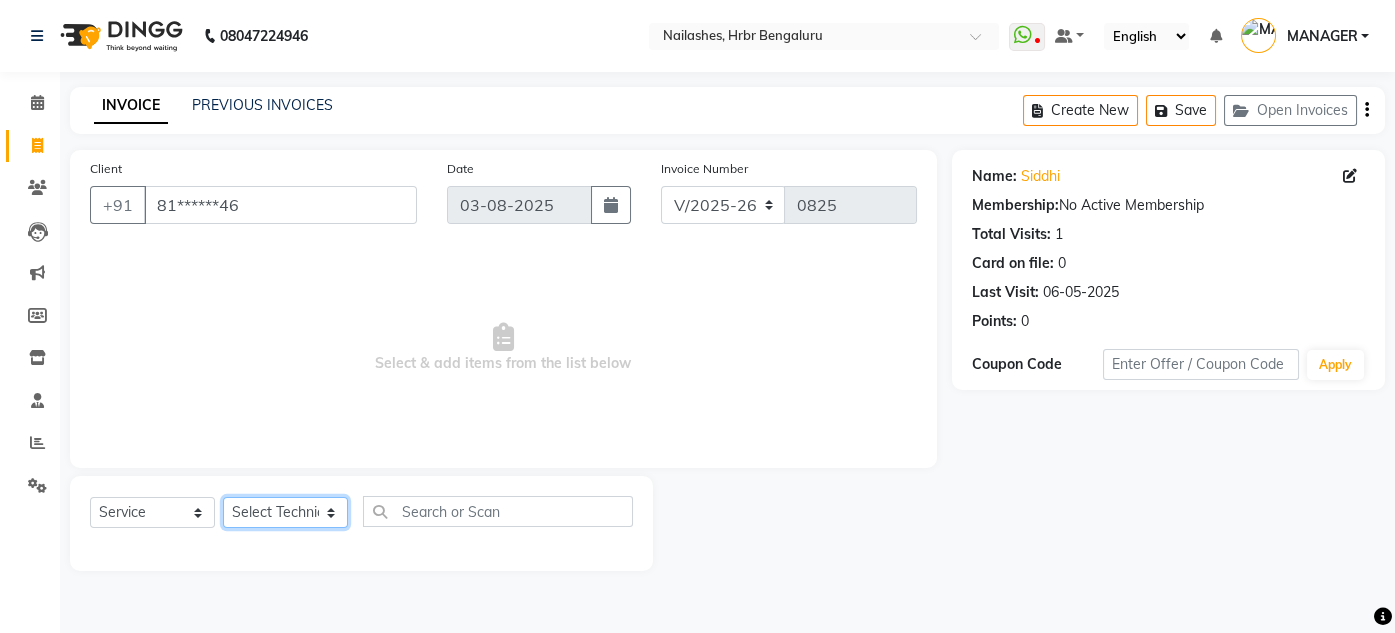 click on "Select Technician [NAME] [NAME] [NAME] [NAME] [NAME] [NAME] [NAME] [NAME]" 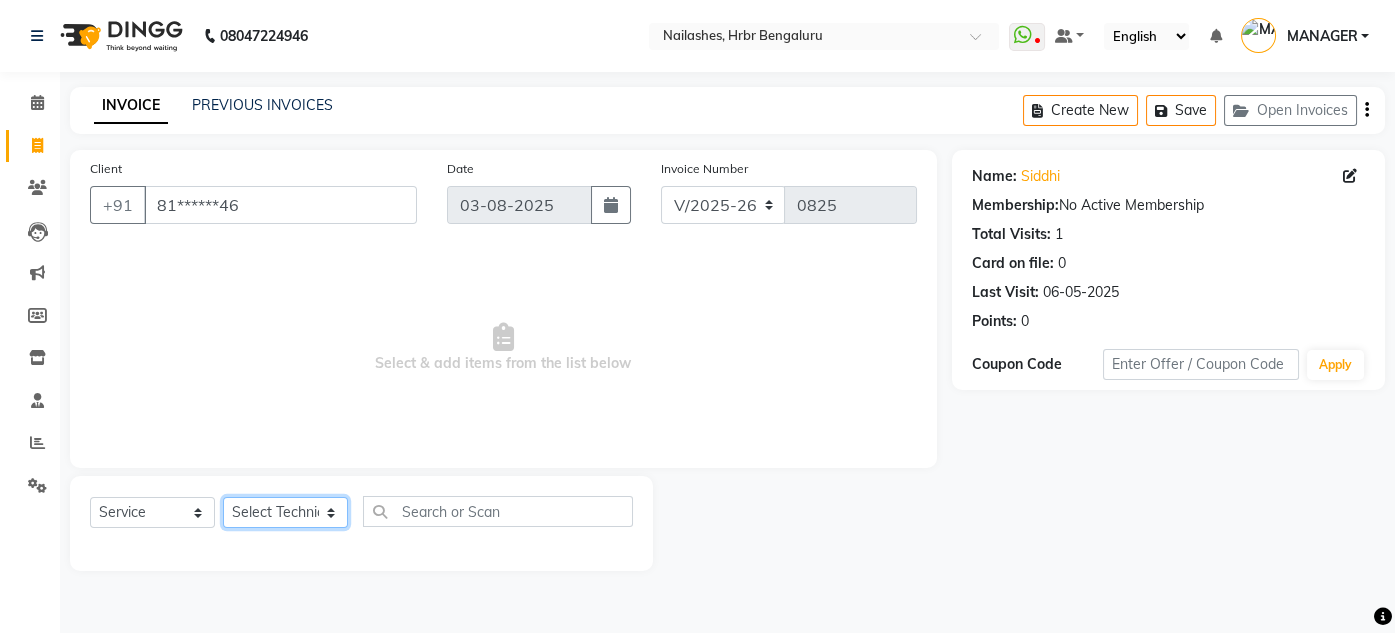 select on "84501" 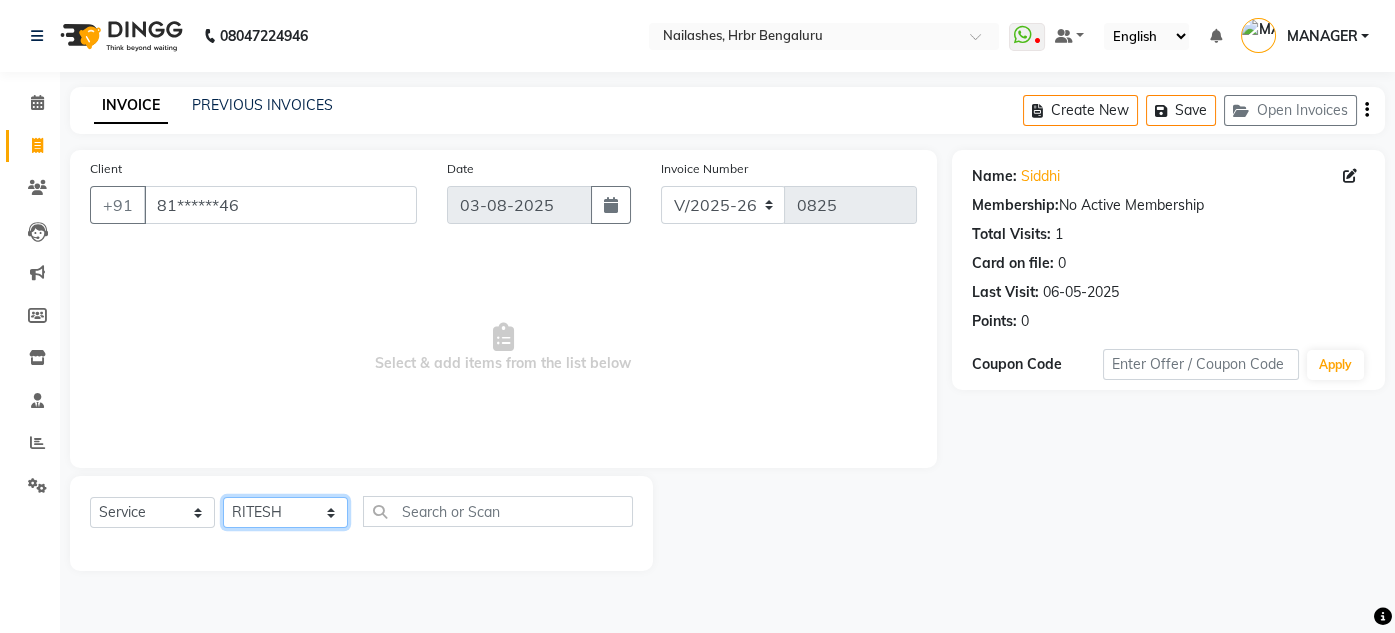 click on "Select Technician [NAME] [NAME] [NAME] [NAME] [NAME] [NAME] [NAME] [NAME]" 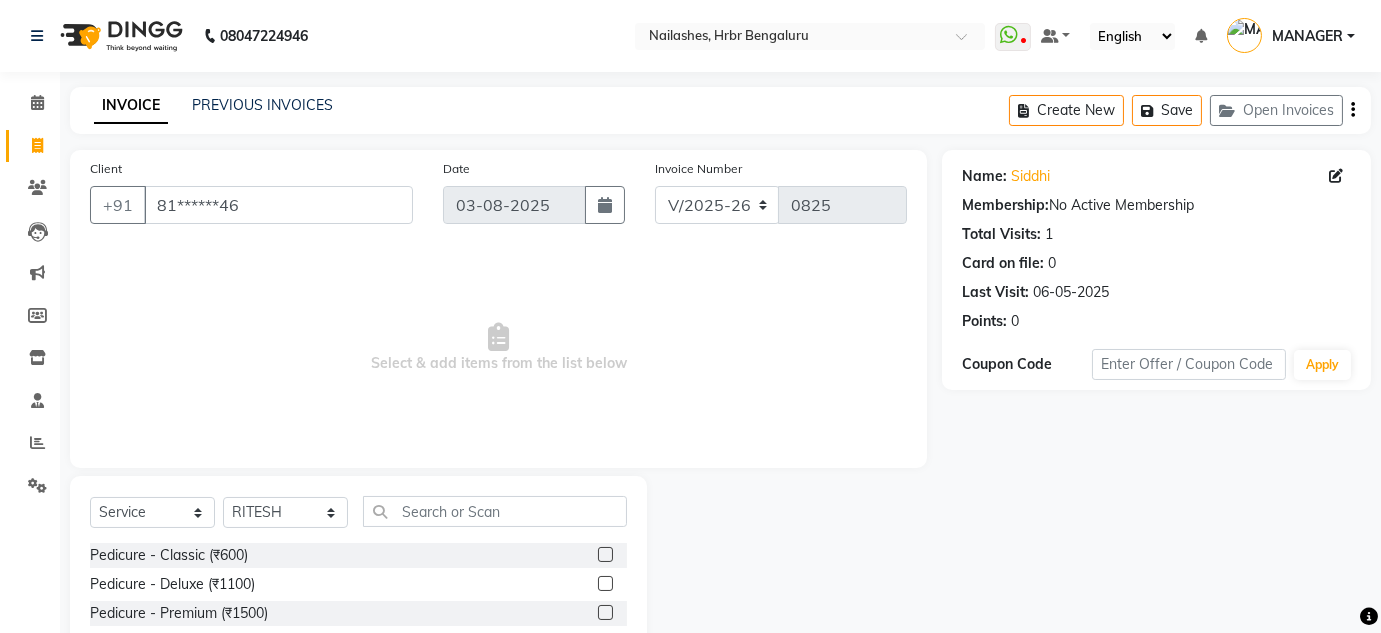 click on "Select  Service  Product  Membership  Package Voucher Prepaid Gift Card  Select Technician [NAME] [NAME] [NAME] [NAME] [NAME] [NAME] [NAME] [NAME] Pedicure - Classic (₹600)  Pedicure - Deluxe (₹1100)  Pedicure - Premium (₹1500)  Pedicure - Platinum (₹2000)  [SERVICE] (₹100)  [SERVICE] (₹50)  FULL HAND  (₹400)  FULL LEG  (₹550)  UNDERARMS (₹350)  HALF LEG (₹275)  HALF HAND (₹200)  EXTENSON SOLID GEL COLOUR OFFER (₹1399)  SOLID GEL COLOUR OFFER (₹499)  upperlip wax (₹80)  upperlip & chin wax (₹100)  O3+ (₹1500)  Café H&F Pedicure (₹600)  AVL Express Pedicure (₹1000)  Bombini Pedicure (₹1600)  AVL Luxury Pedicure (₹1800)  Pedipure Luxury Pedicure (₹2000)  Foot Massage Pedicure (₹400)  Nail Paint Pedicure (₹150)  Nail Cut & File Pedicure (₹100)  Eyelash Extension - Classic (₹2500)  Eyelash Extension - Hybrid (₹3500)  Eyelash Extension - Volume (₹4500)  Eyelash Extension - Mega Volume (₹5500)  Eyelash Extension - Eyelash Lifeting (₹2500)  Matte Coat (₹200)" 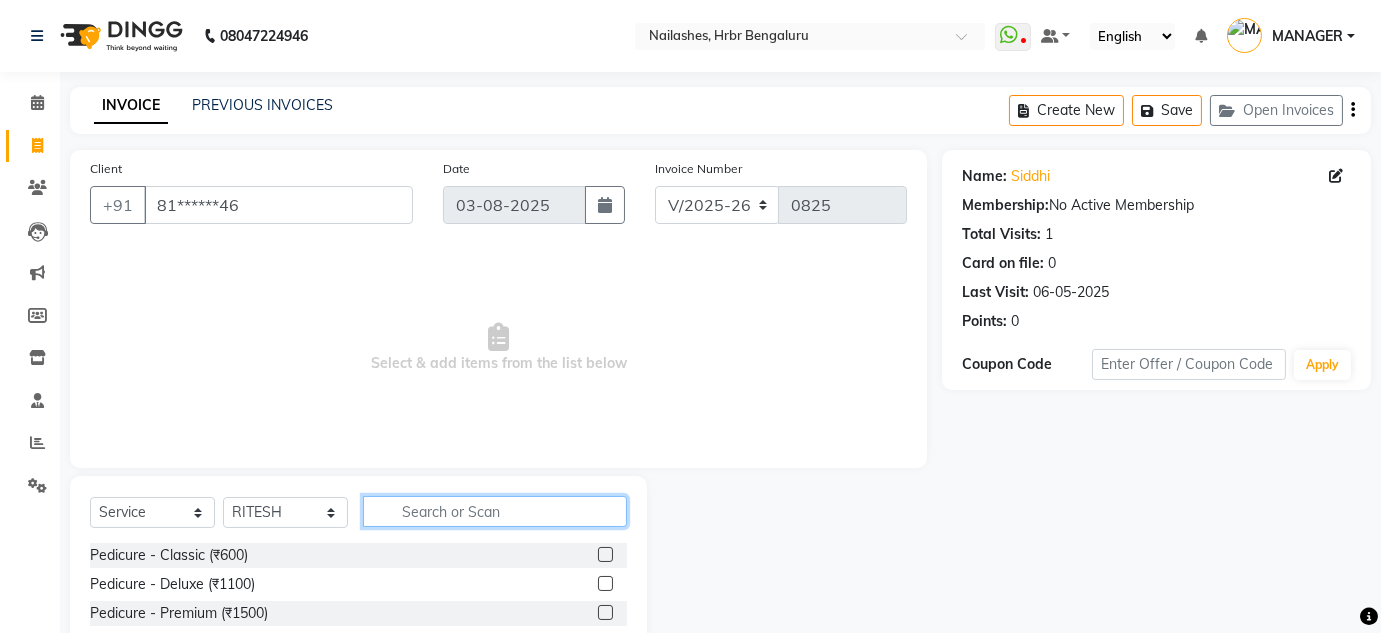 click 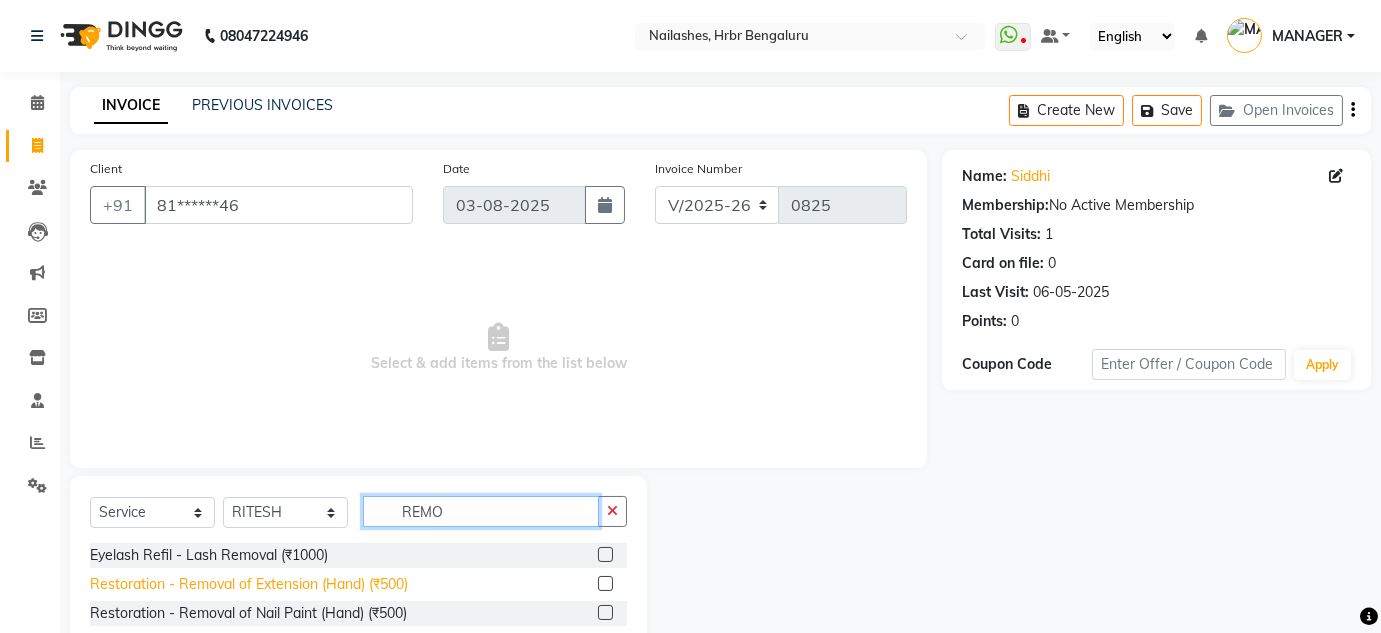 type on "REMO" 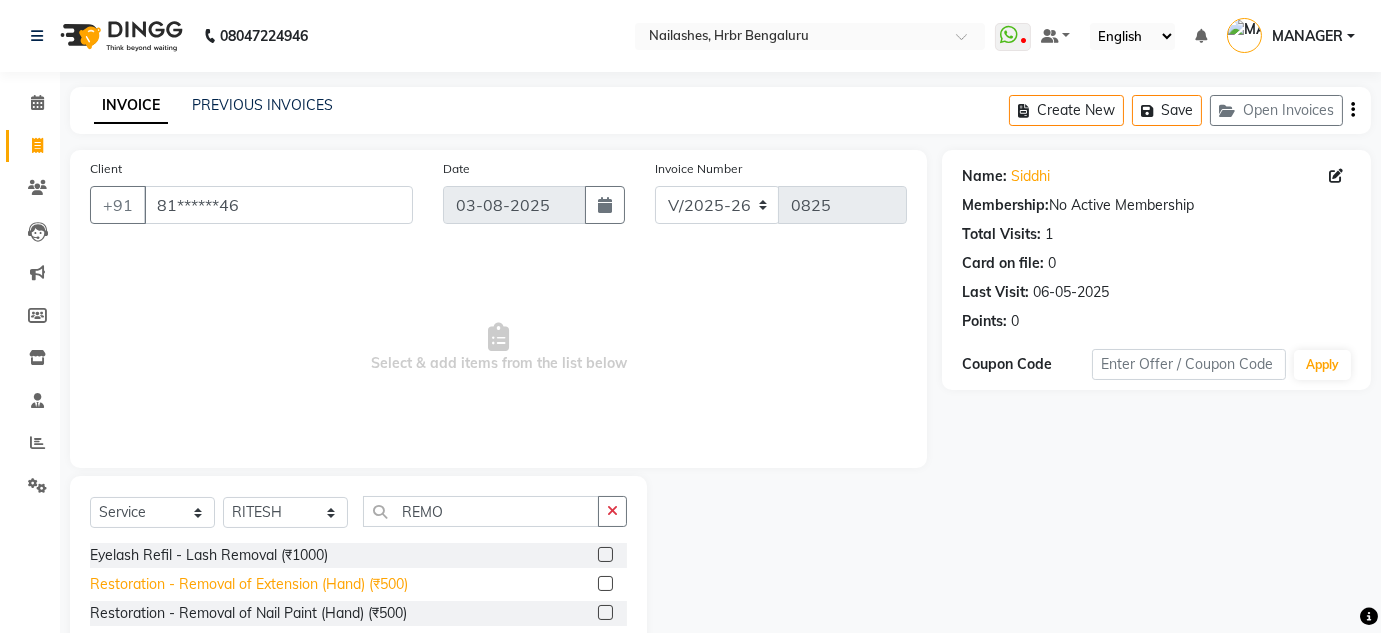 click on "Restoration - Removal of Extension (Hand) (₹500)" 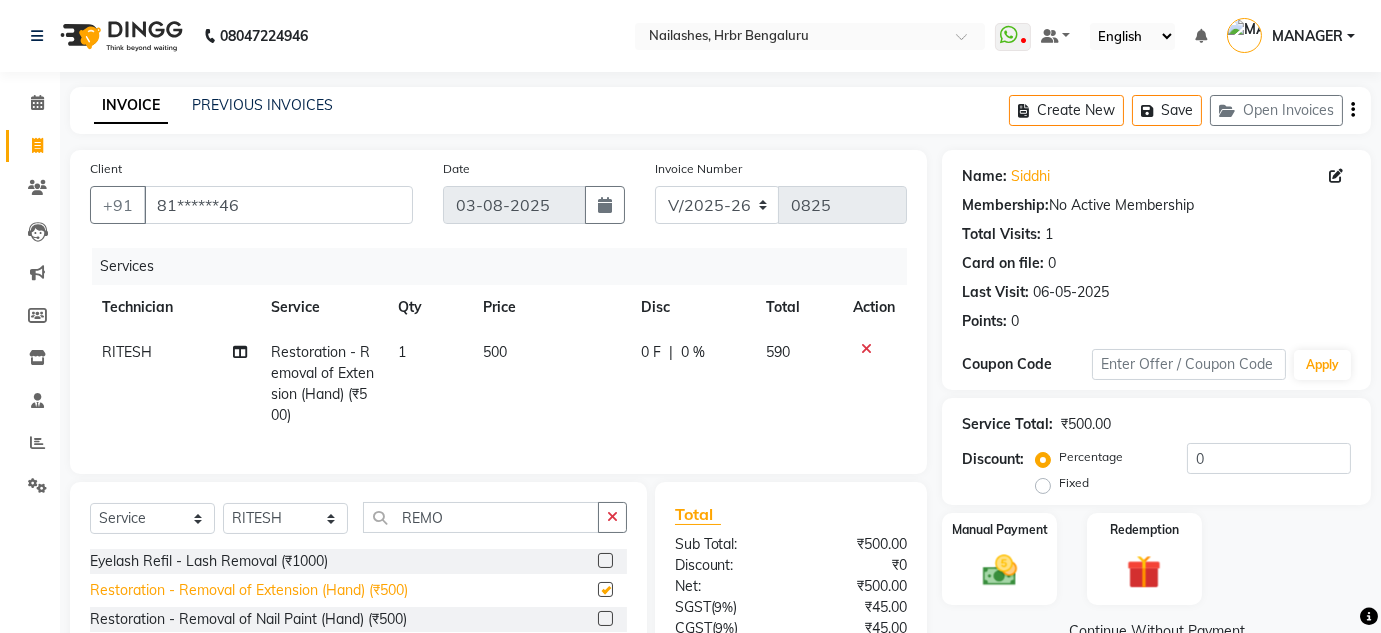 checkbox on "false" 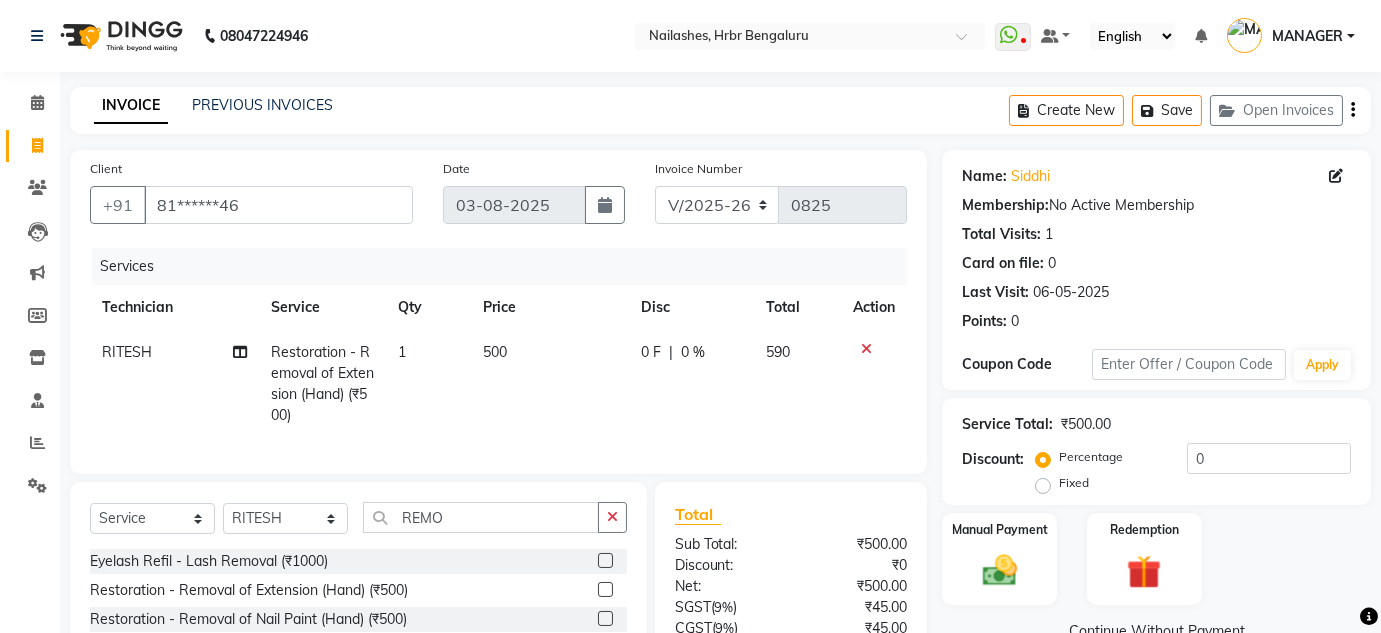 click on "500" 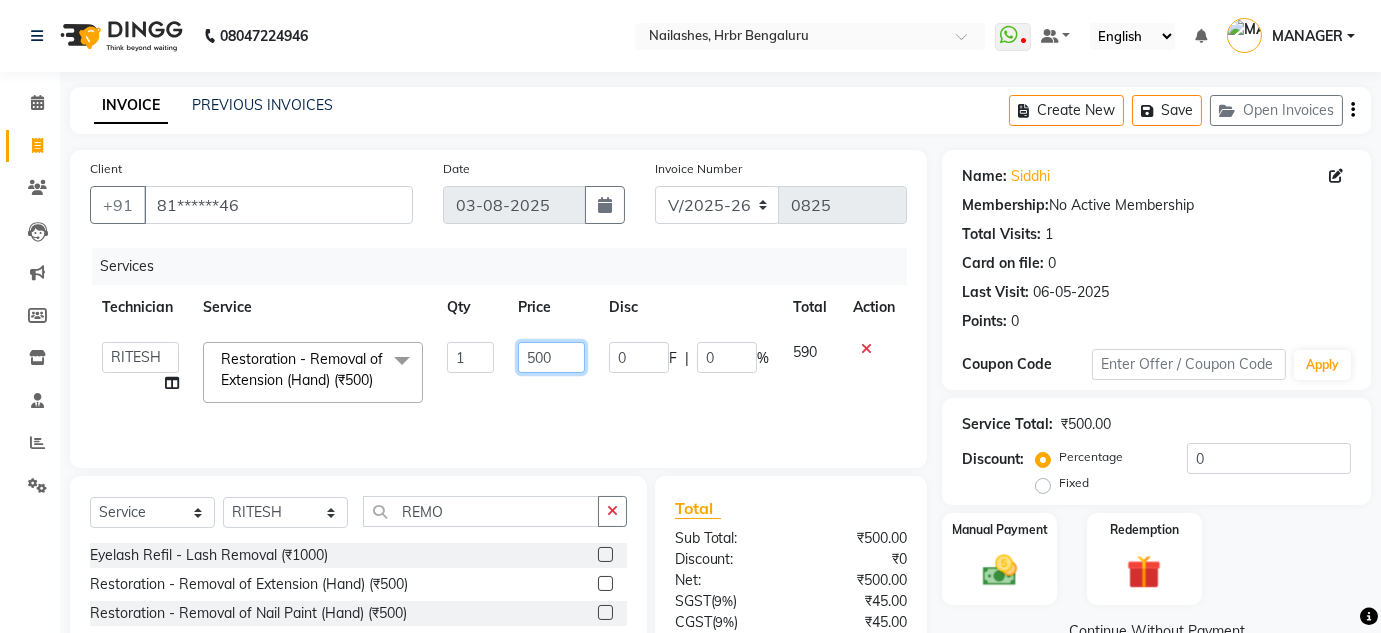 click on "500" 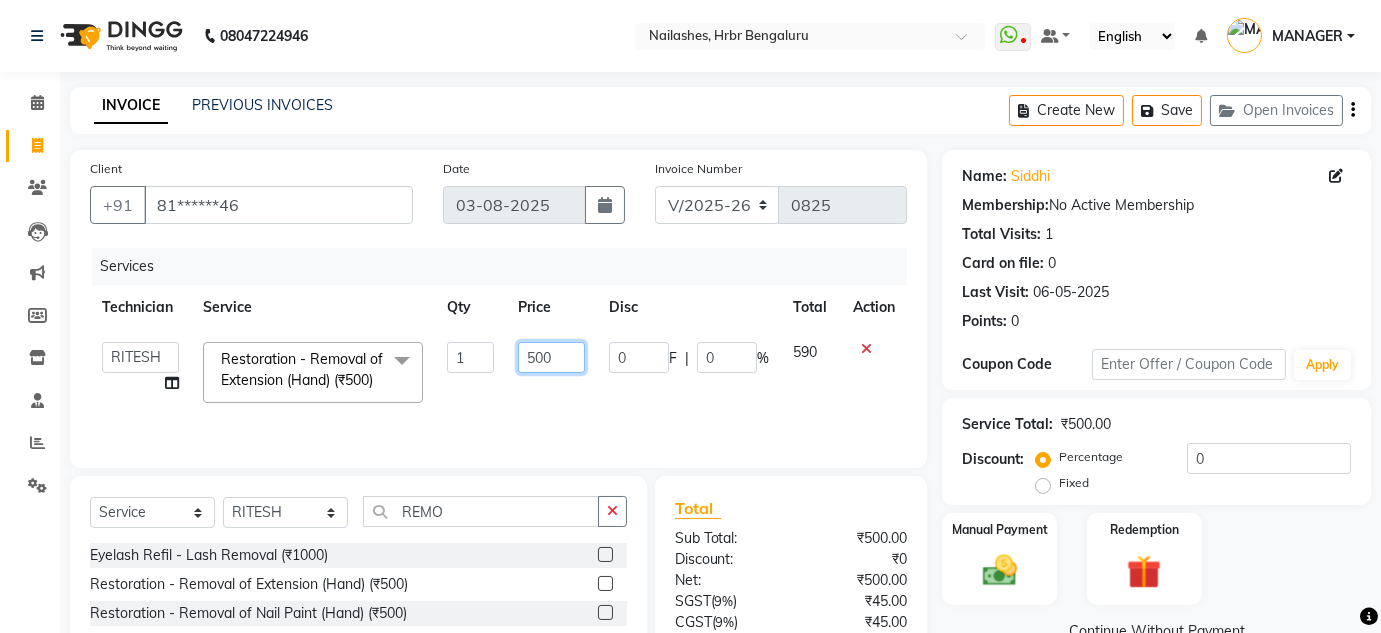 type on "50" 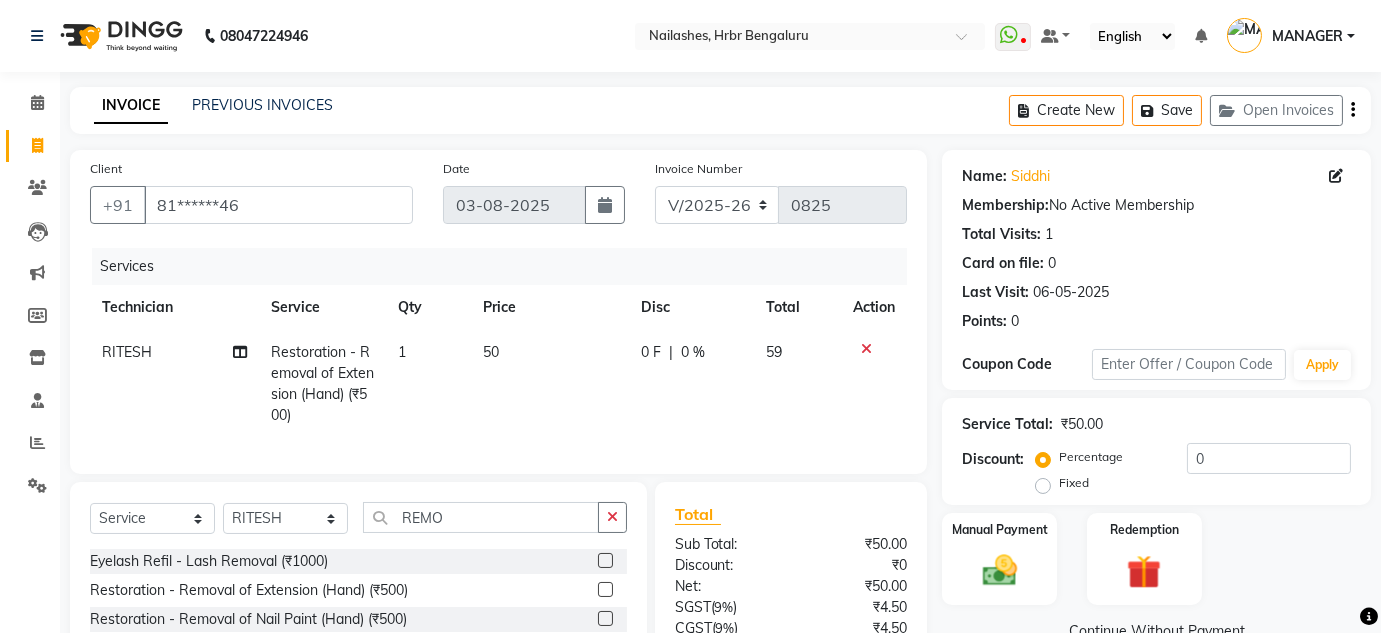 click on "1" 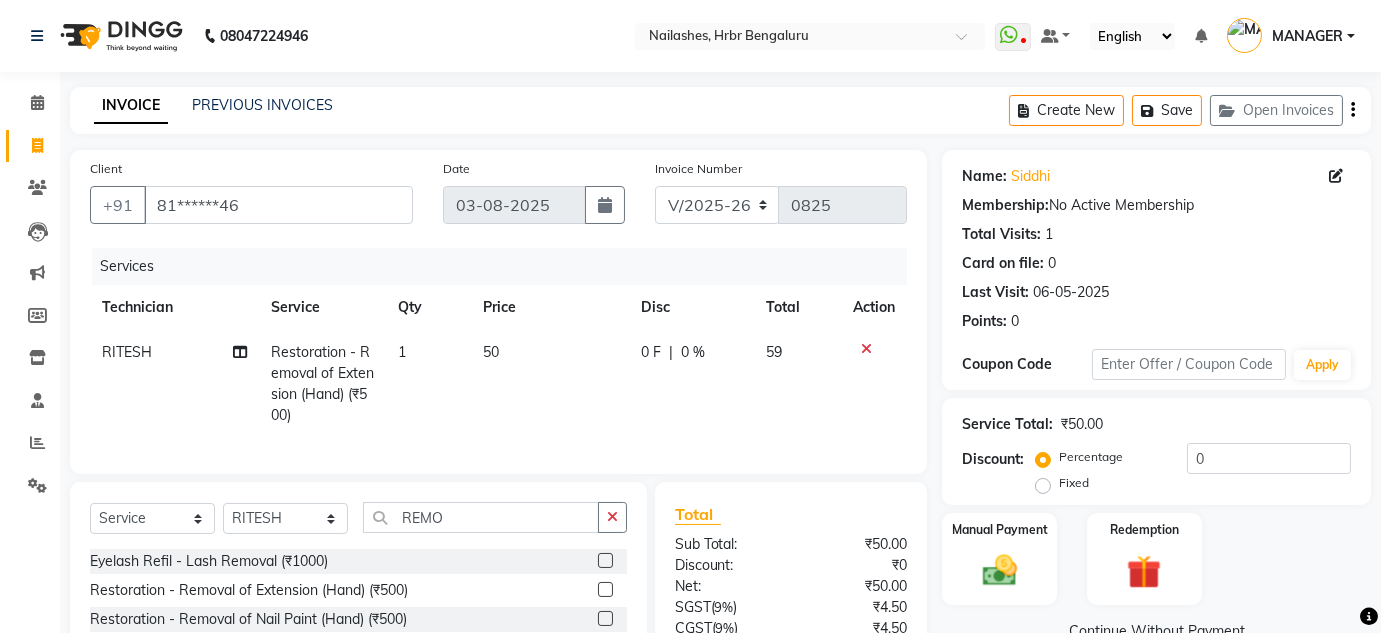select on "84501" 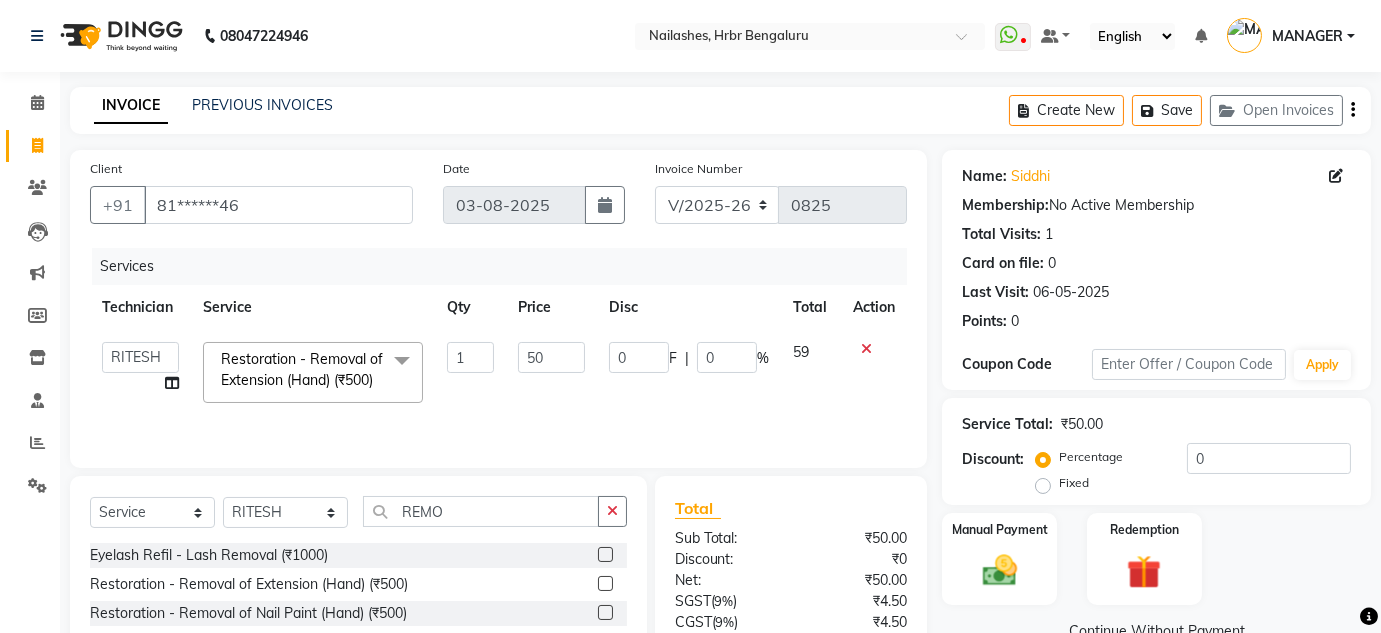 click on "1" 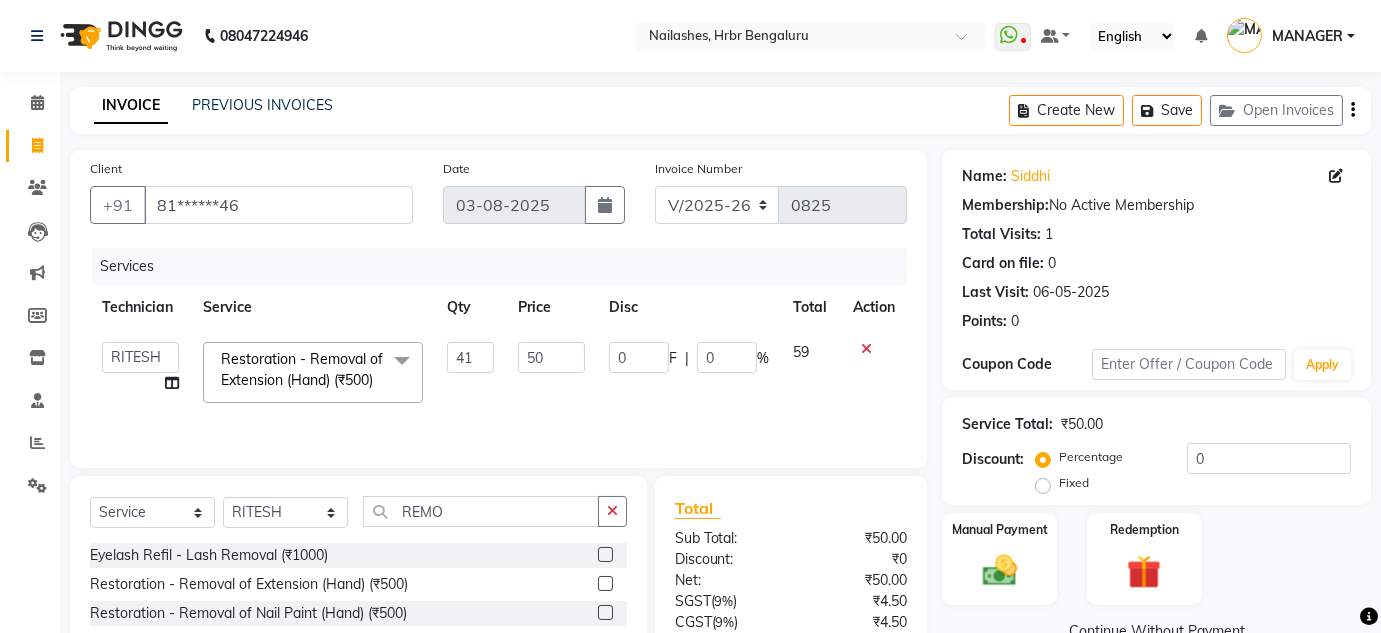 type on "4" 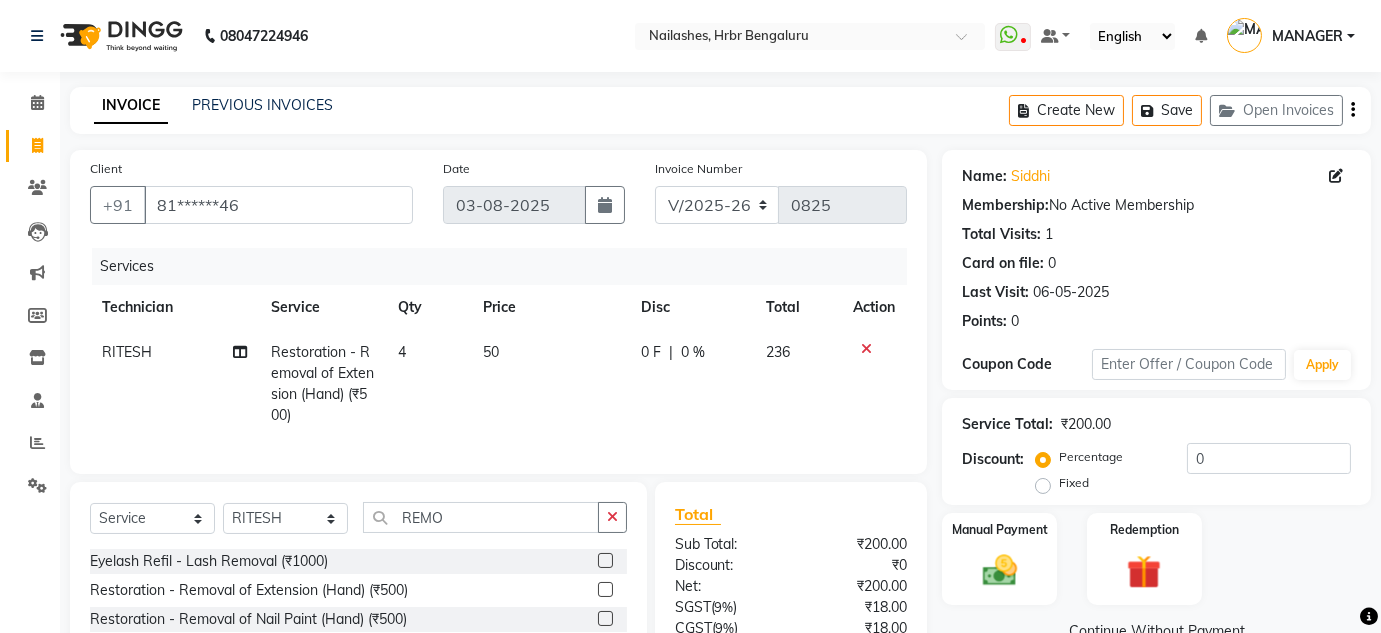 click on "[NAME] [SERVICE] ([PRICE]) 4 50 0 F | 0 % 236" 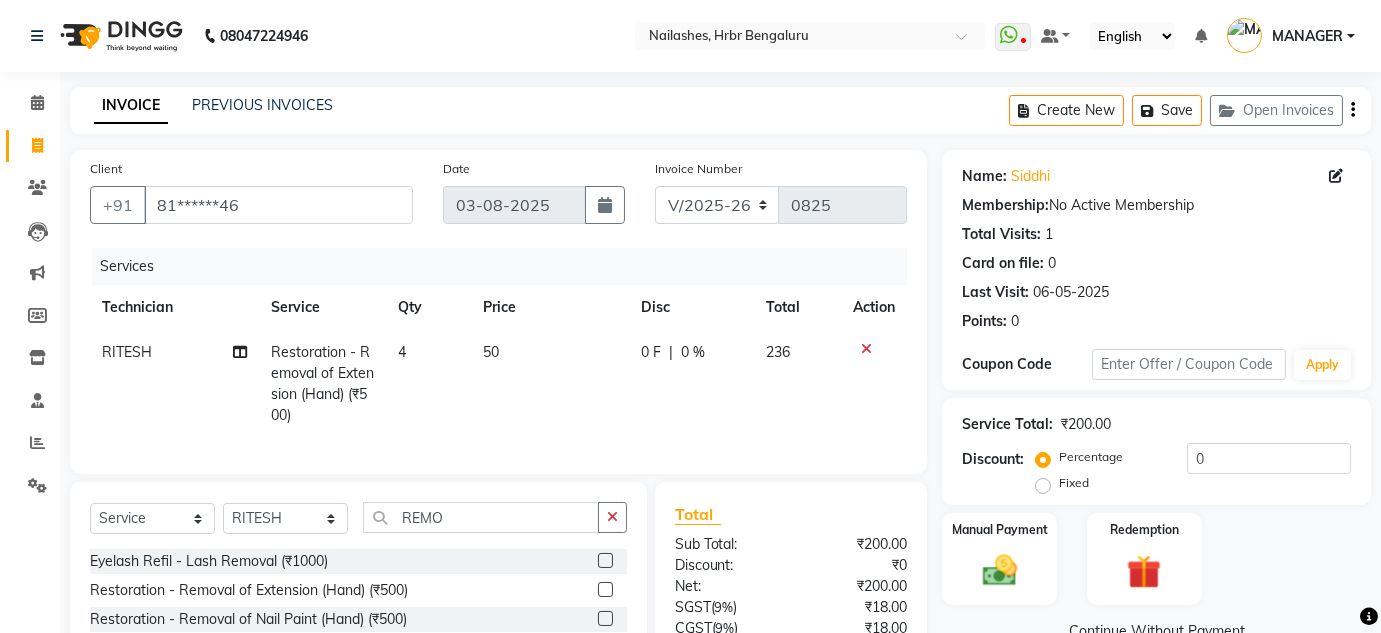 scroll, scrollTop: 187, scrollLeft: 0, axis: vertical 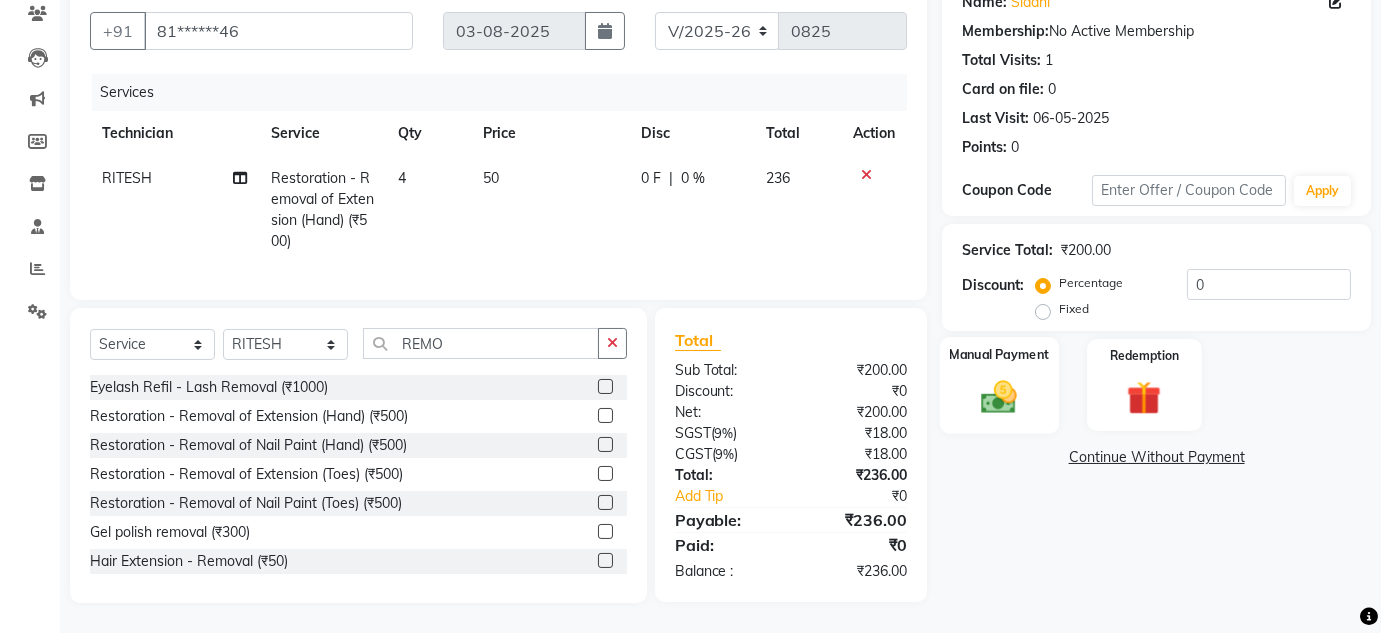 click 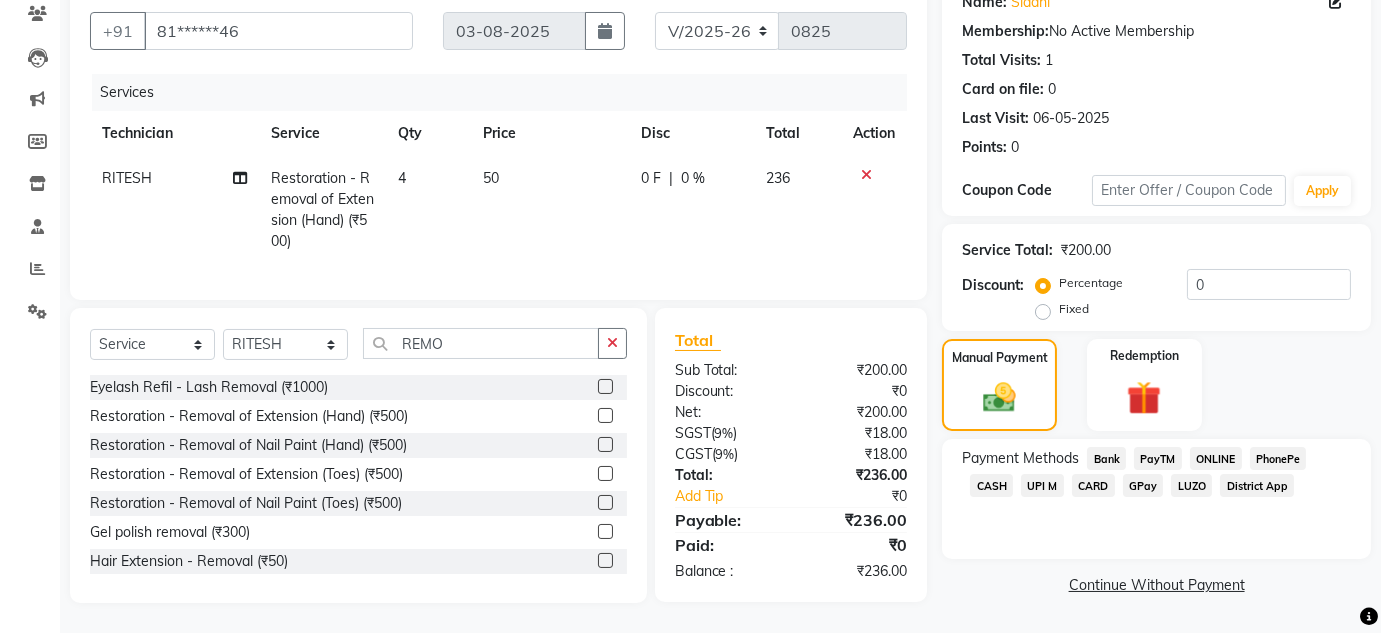 click on "ONLINE" 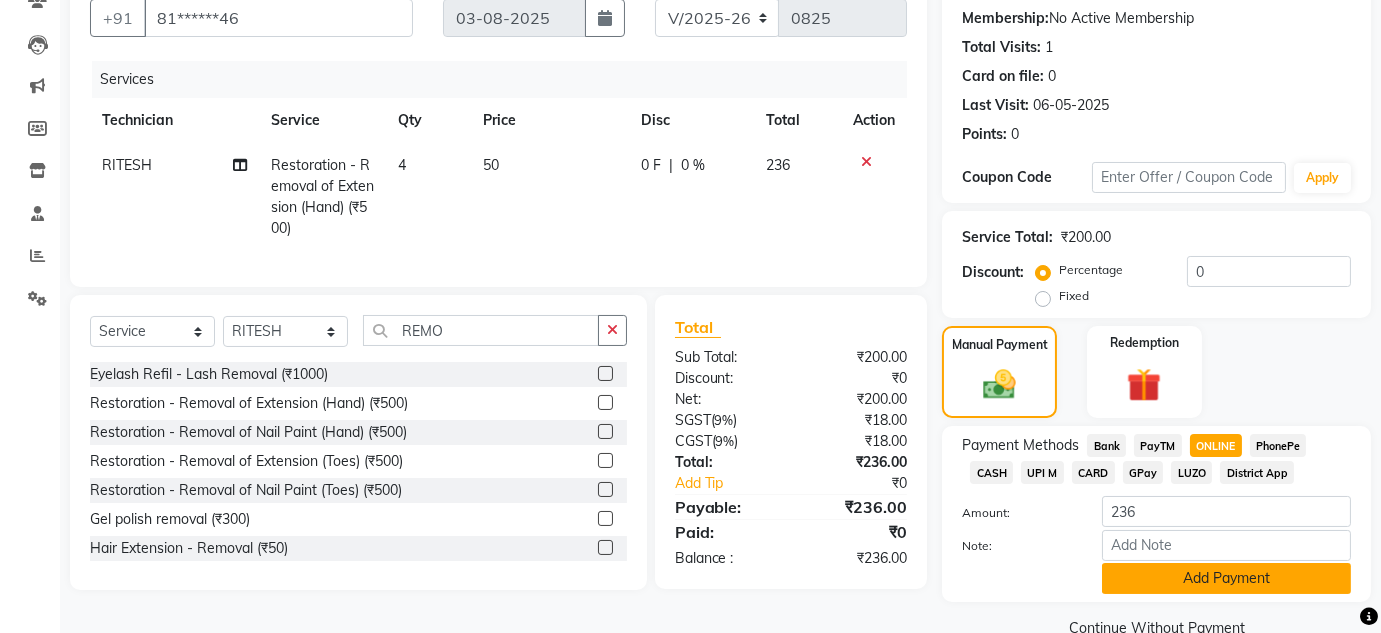click on "Add Payment" 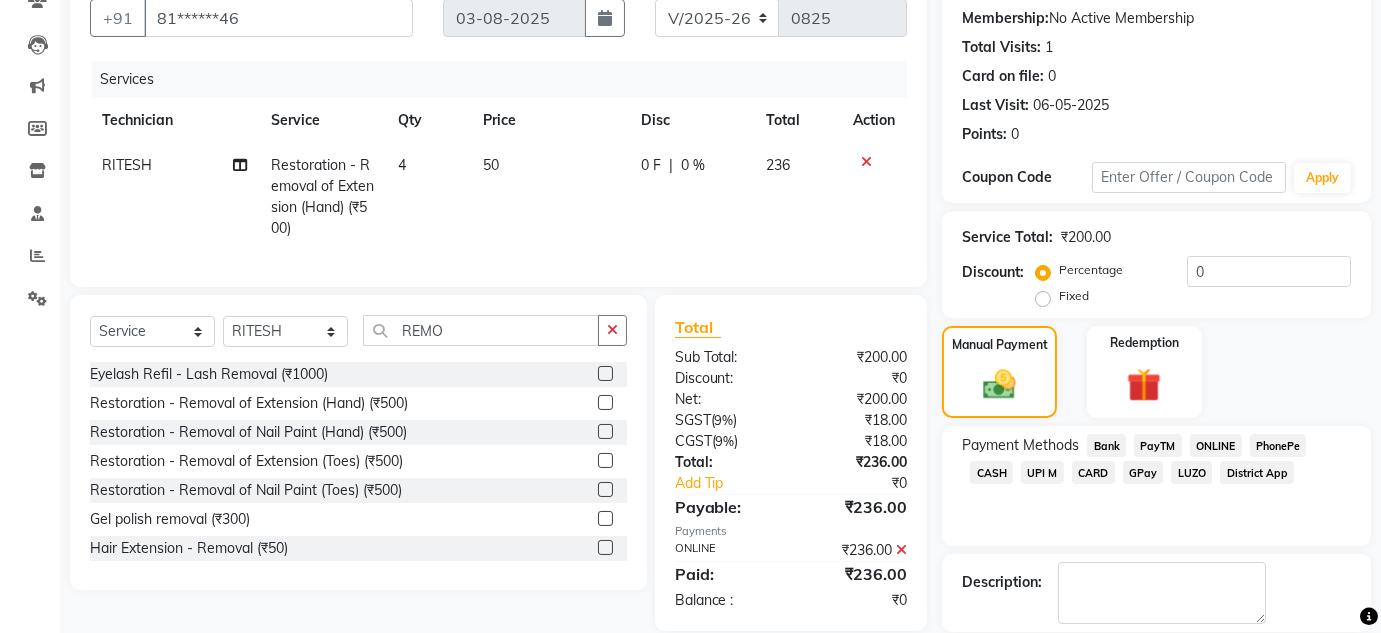 scroll, scrollTop: 282, scrollLeft: 0, axis: vertical 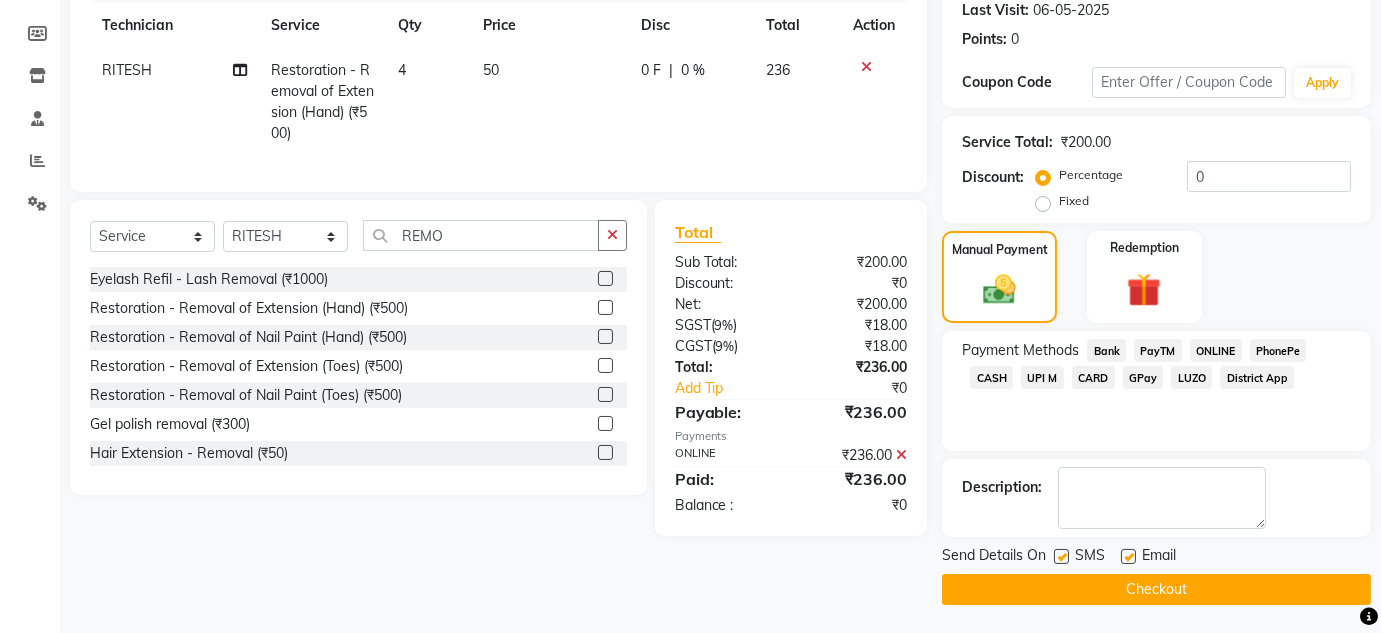 click on "Checkout" 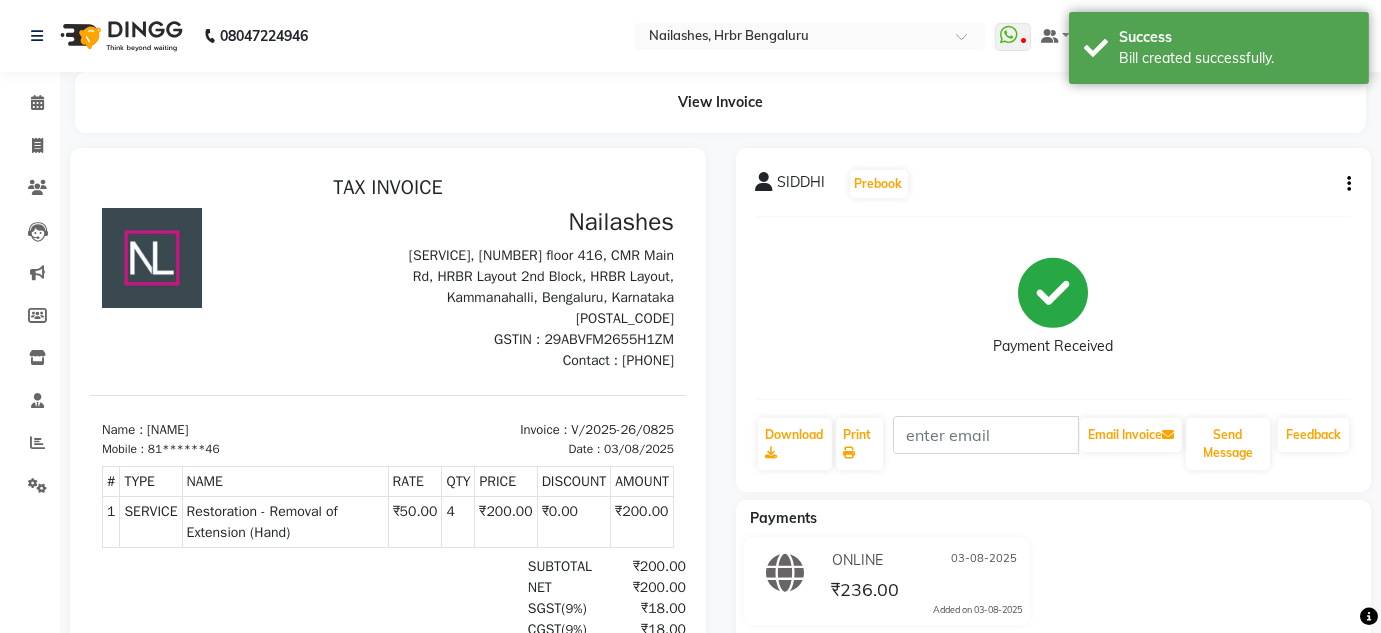 scroll, scrollTop: 0, scrollLeft: 0, axis: both 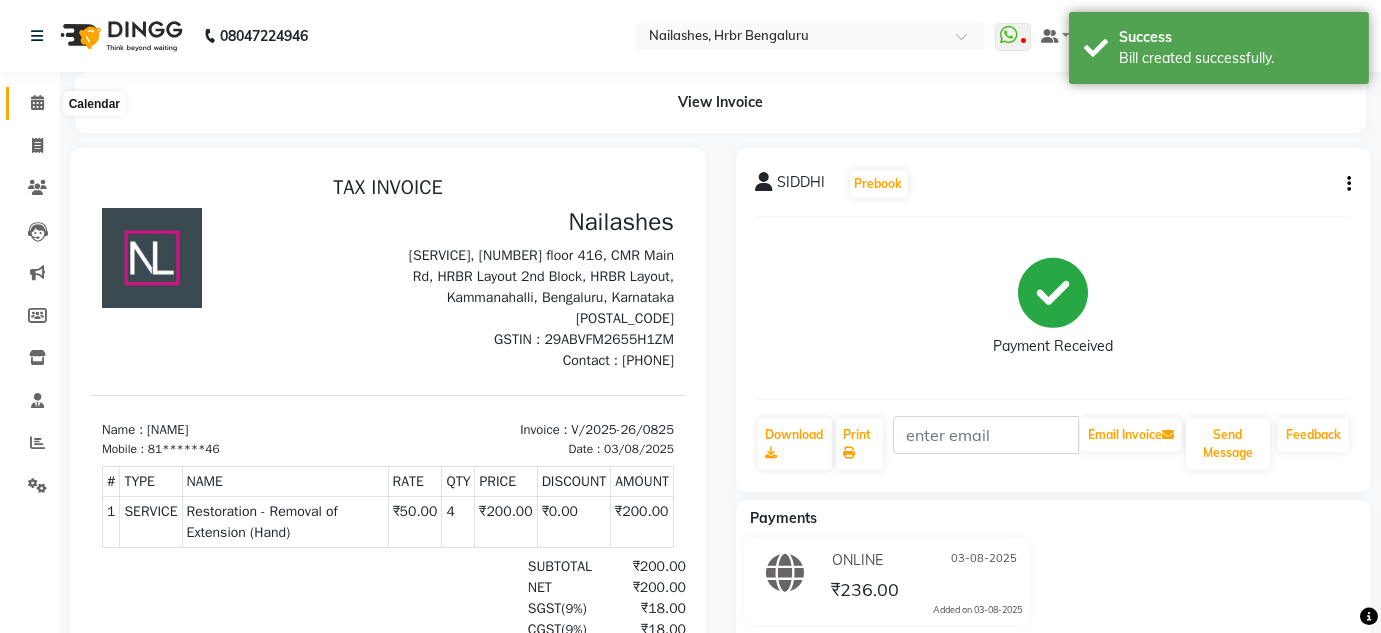click 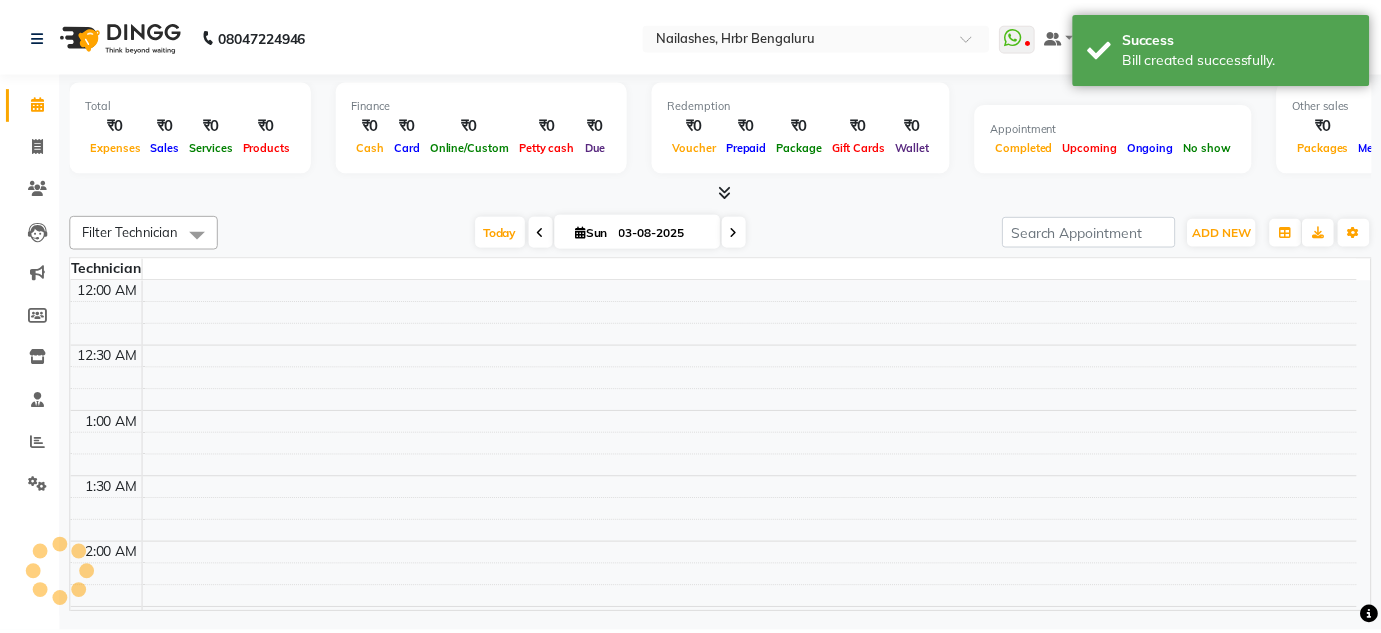 scroll, scrollTop: 1565, scrollLeft: 0, axis: vertical 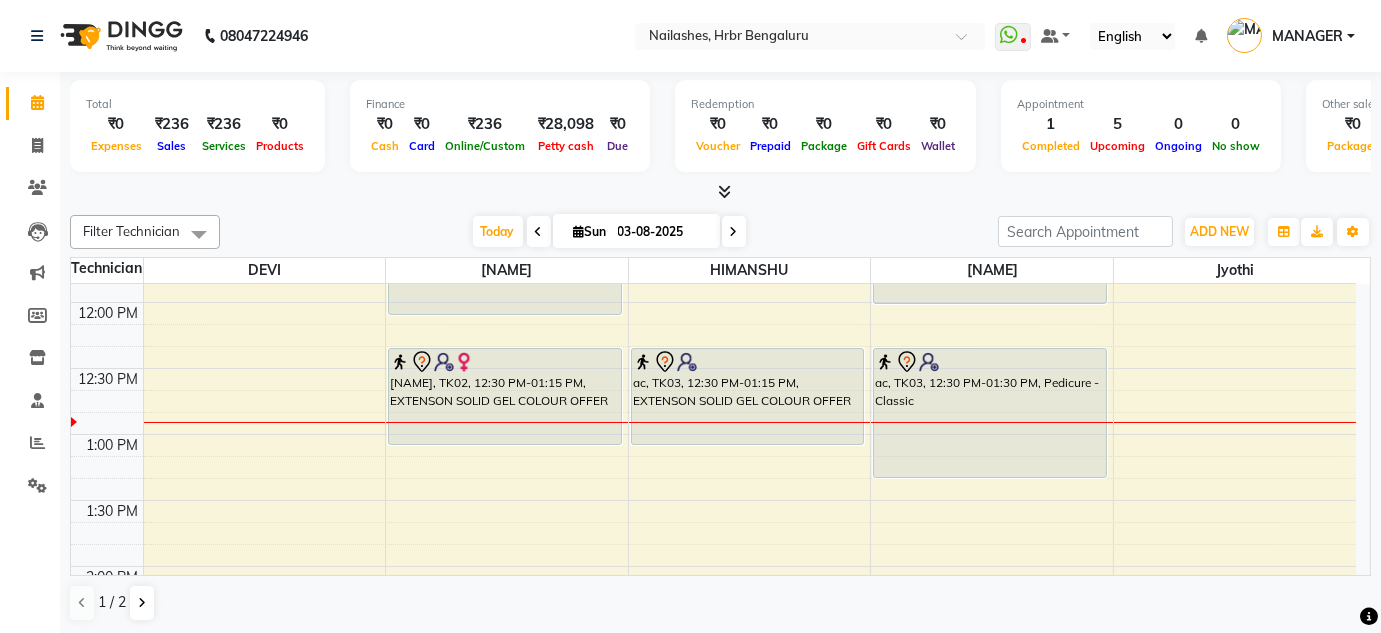 click on "Sun" at bounding box center (590, 231) 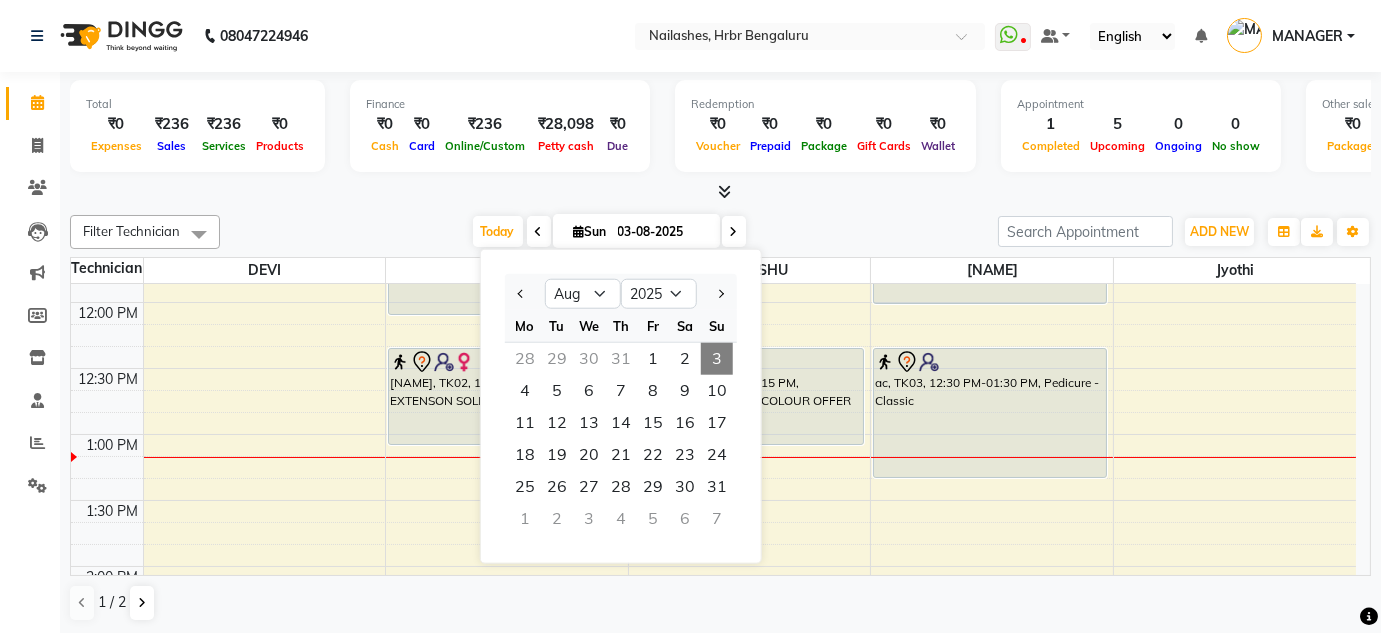 click on "Total  ₹0  Expenses ₹236  Sales ₹236  Services ₹0  Products Finance  ₹0  Cash ₹0  Card ₹236  Online/Custom ₹28,098 Petty cash ₹0 Due  Redemption  ₹0 Voucher ₹0 Prepaid ₹0 Package ₹0  Gift Cards ₹0  Wallet  Appointment  1 Completed 5 Upcoming 0 Ongoing 0 No show  Other sales  ₹0  Packages ₹0  Memberships ₹0  Vouchers ₹0  Prepaids ₹0  Gift Cards Filter Technician Select All [NAME] [NAME] [NAME] [NAME] [NAME] [NAME] [NAME] [NAME] Today  Sun 03-08-2025 Jan Feb Mar Apr May Jun Jul Aug Sep Oct Nov Dec 2015 2016 2017 2018 2019 2020 2021 2022 2023 2024 2025 2026 2027 2028 2029 2030 2031 2032 2033 2034 2035 Mo Tu We Th Fr Sa Su  28   29   30   31   1   2   3   4   5   6   7   8   9   10   11   12   13   14   15   16   17   18   19   20   21   22   23   24   25   26   27   28   29   30   31   1   2   3   4   5   6   7  Toggle Dropdown Add Appointment Add Invoice Add Expense Add Attendance Add Client Add Transaction Toggle Dropdown Add Appointment Add Invoice Add Expense Add Attendance Add Client" 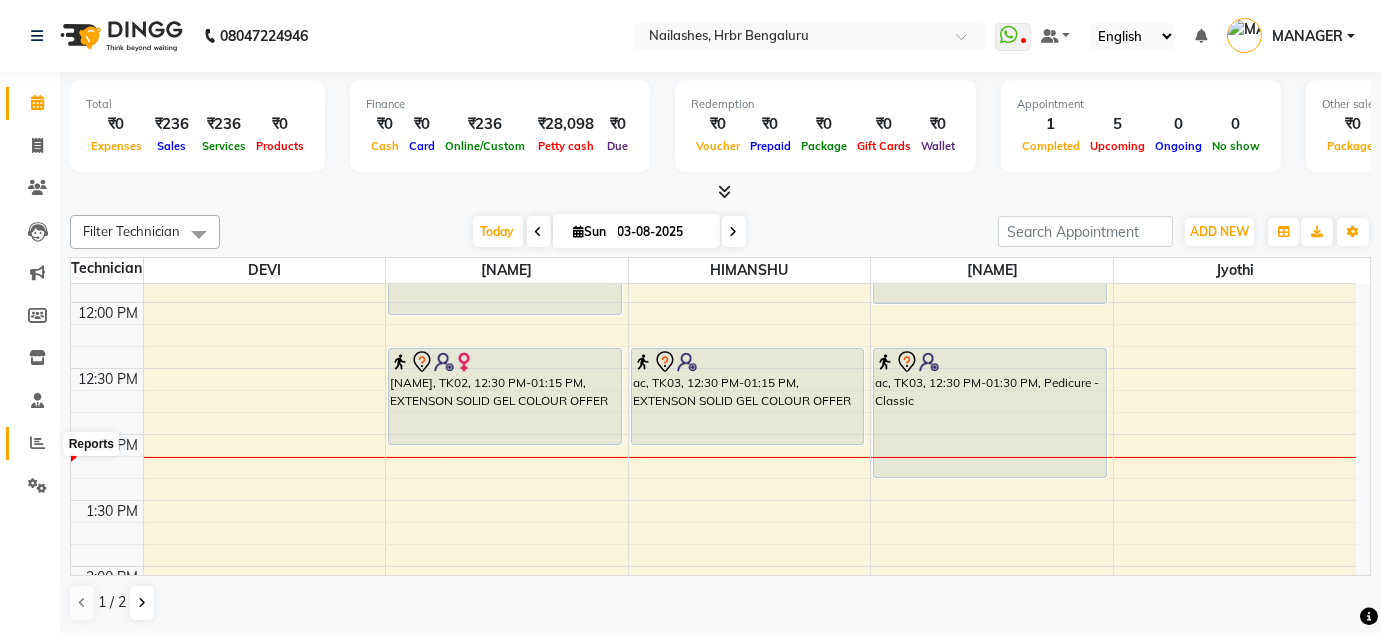 click 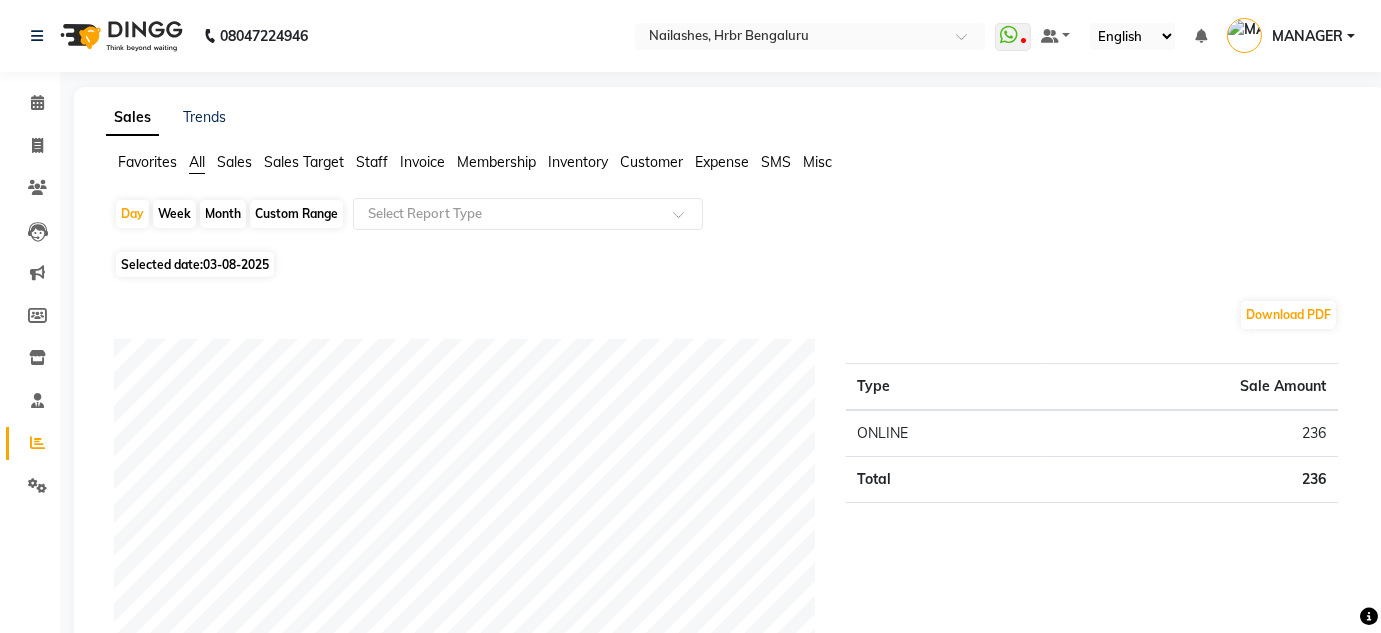 click on "Staff" 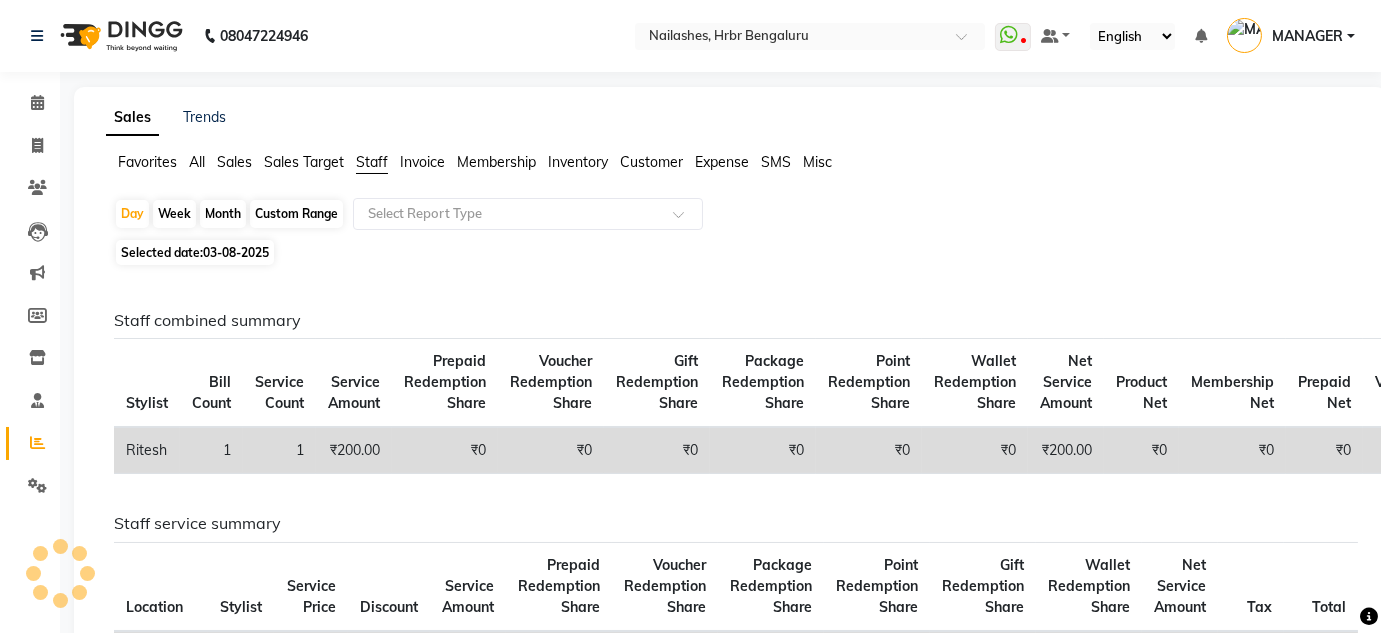 click on "Month" 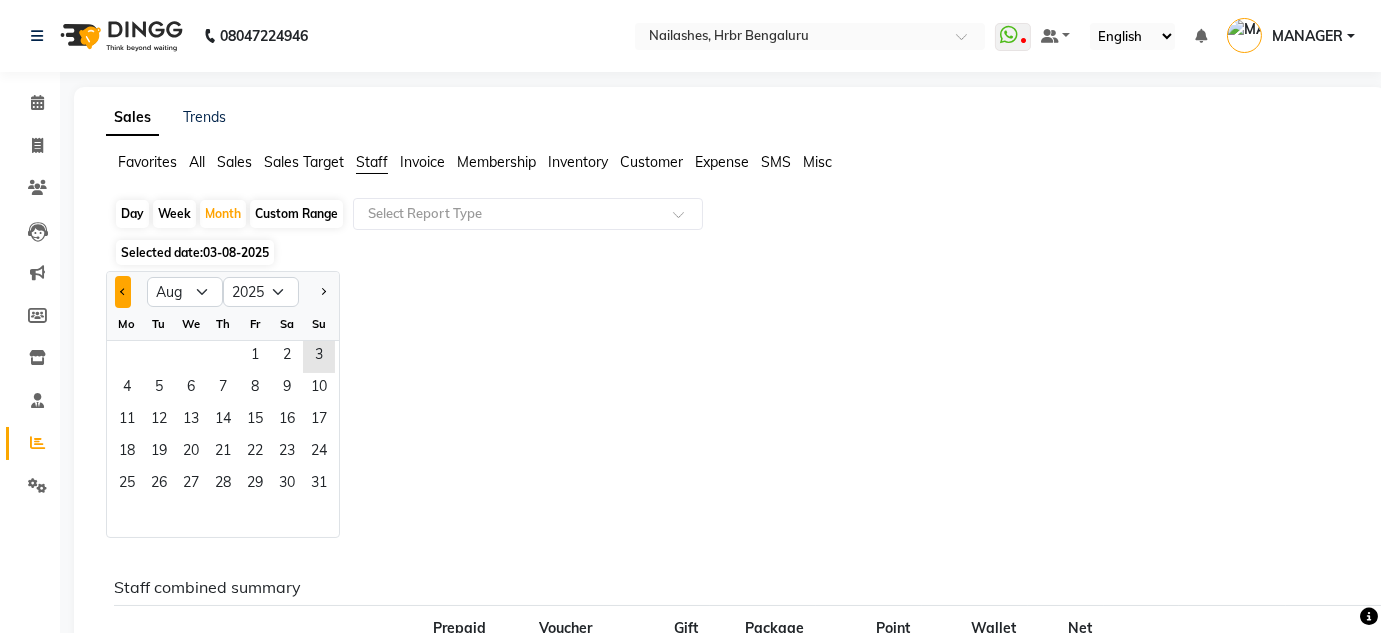 click 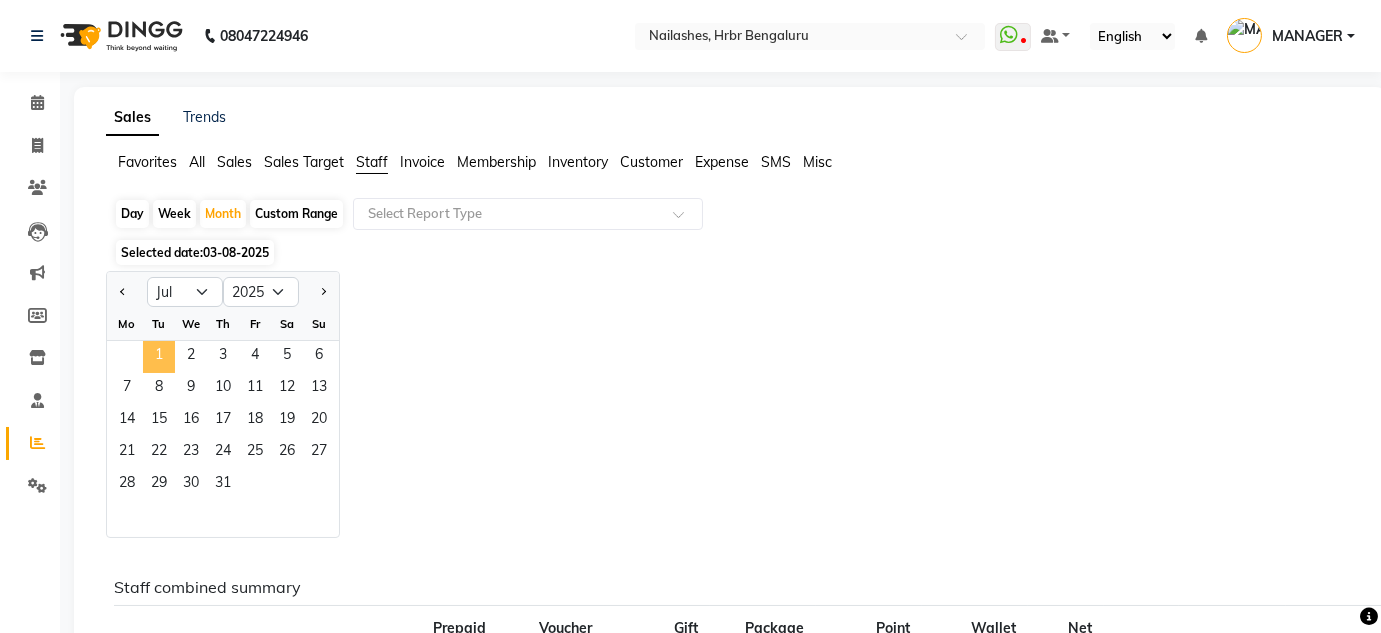 click on "1" 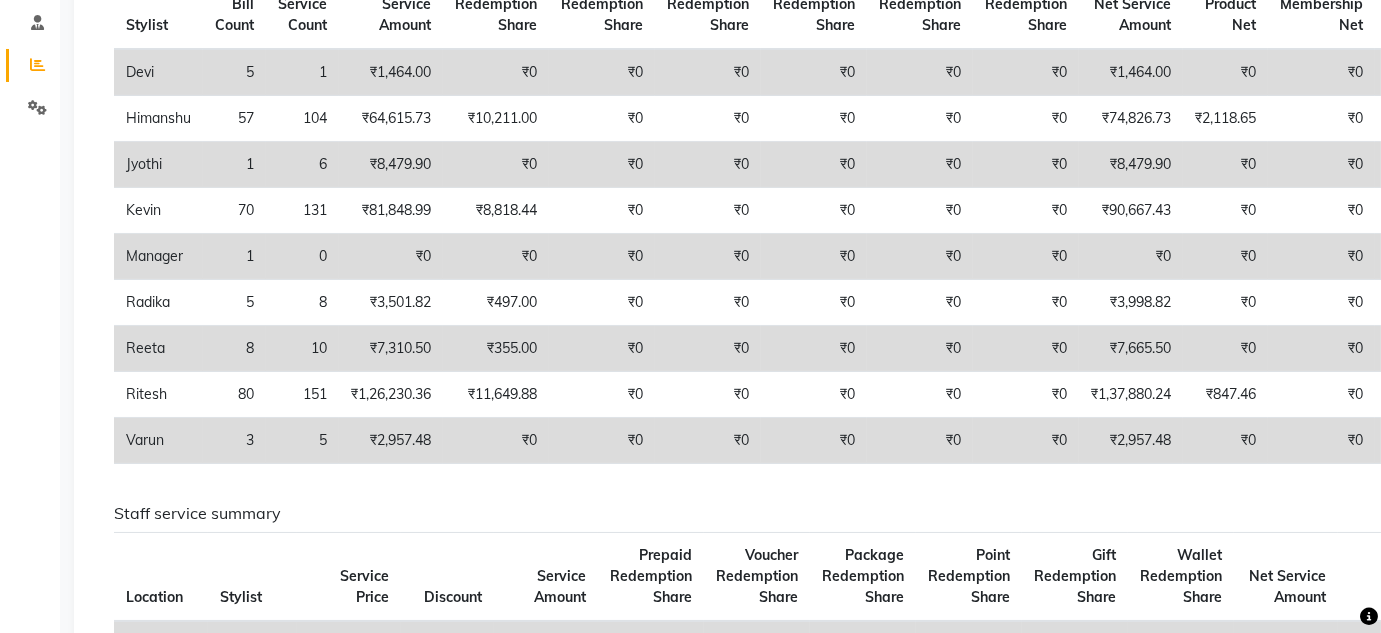 scroll, scrollTop: 384, scrollLeft: 0, axis: vertical 